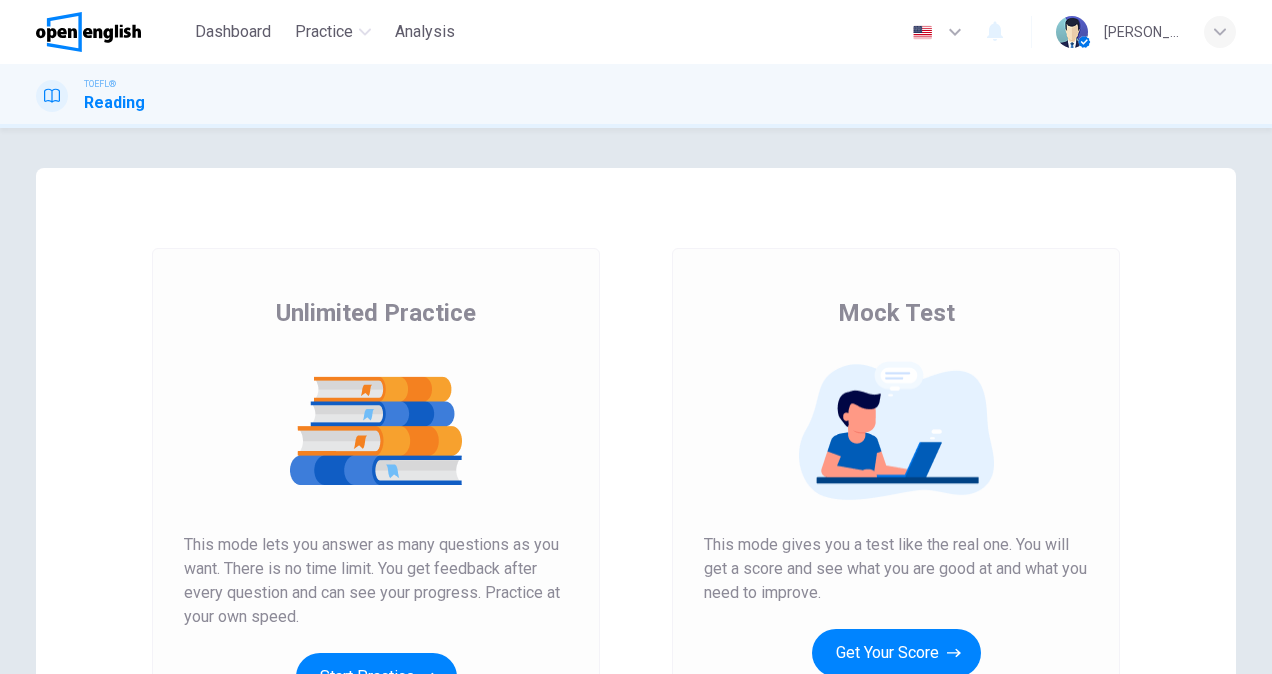 scroll, scrollTop: 0, scrollLeft: 0, axis: both 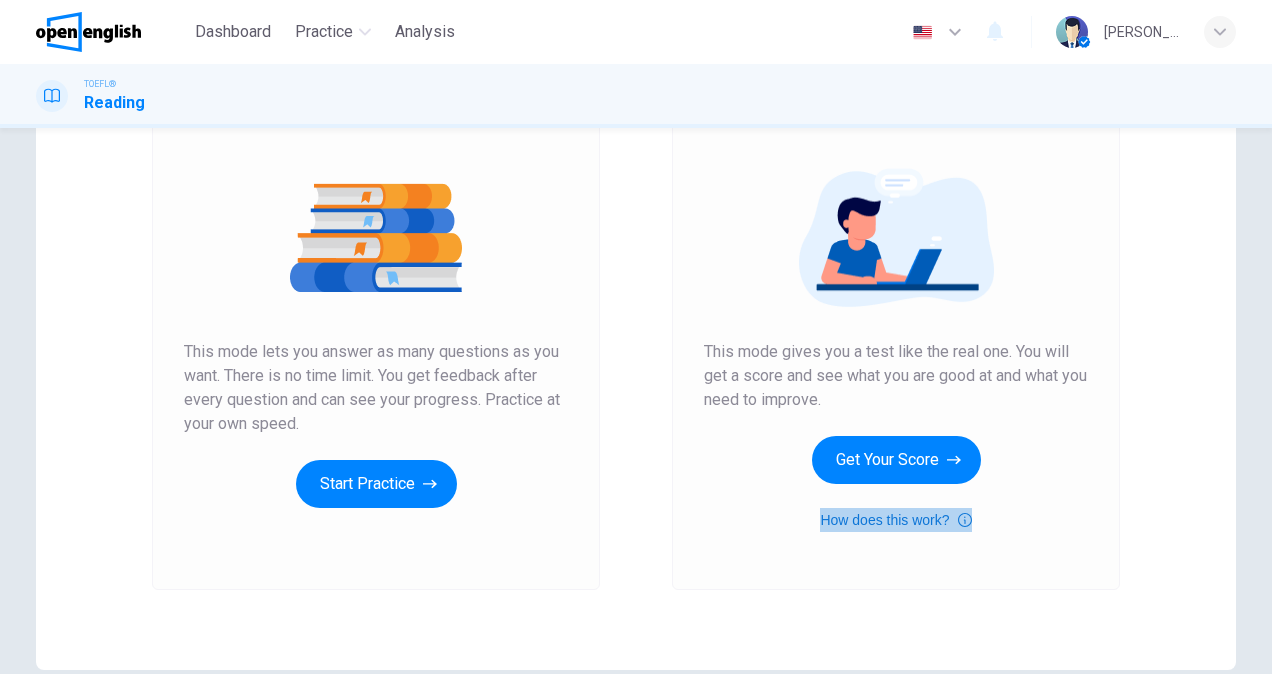 click 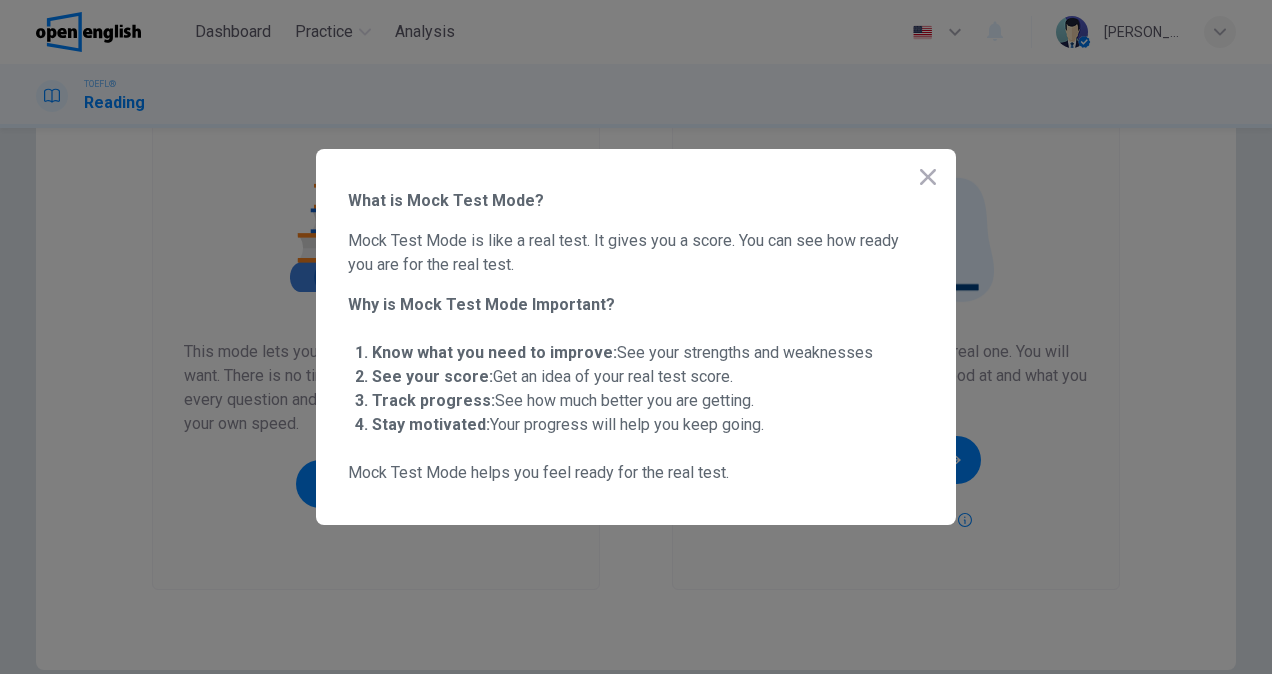 click 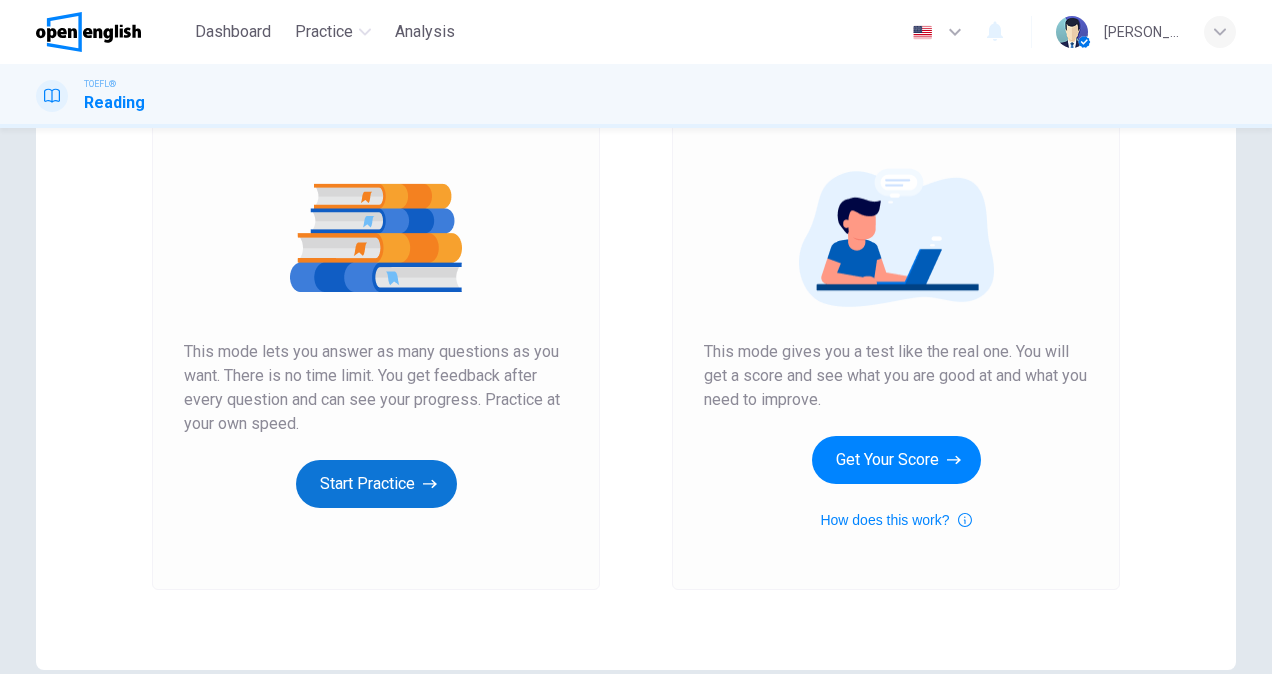 click on "Start Practice" at bounding box center (376, 484) 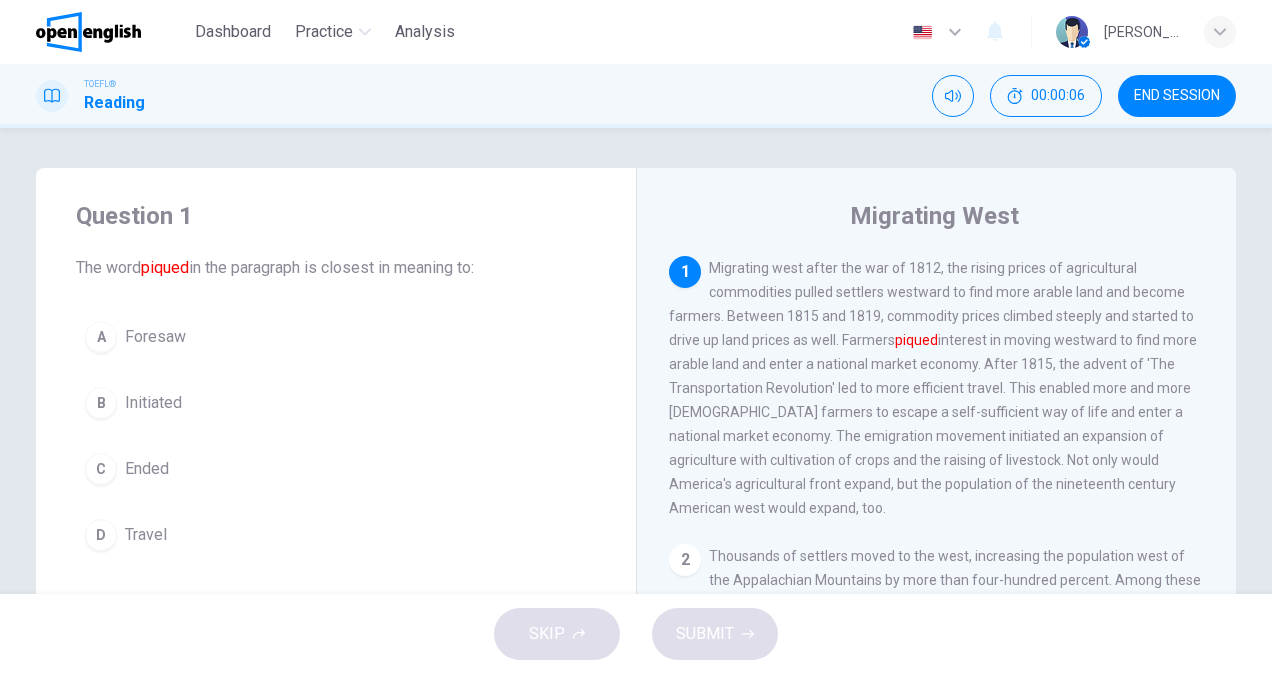 drag, startPoint x: 708, startPoint y: 265, endPoint x: 826, endPoint y: 365, distance: 154.67384 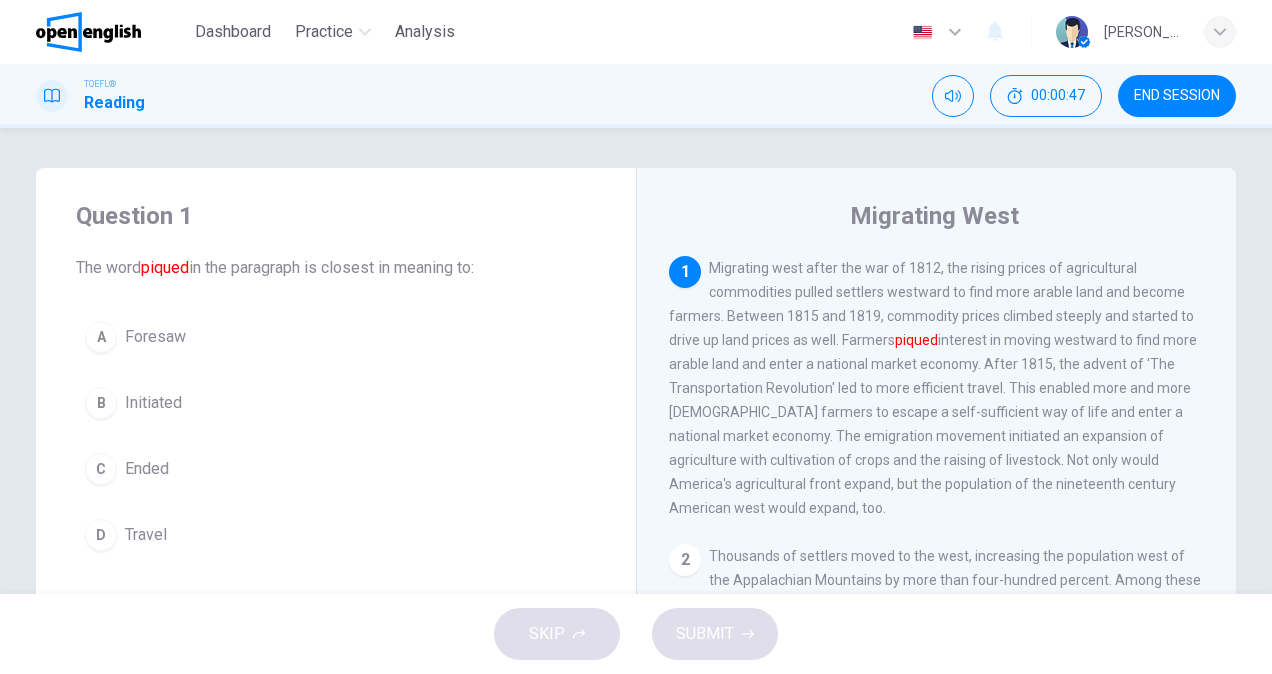 click on "Initiated" at bounding box center [153, 403] 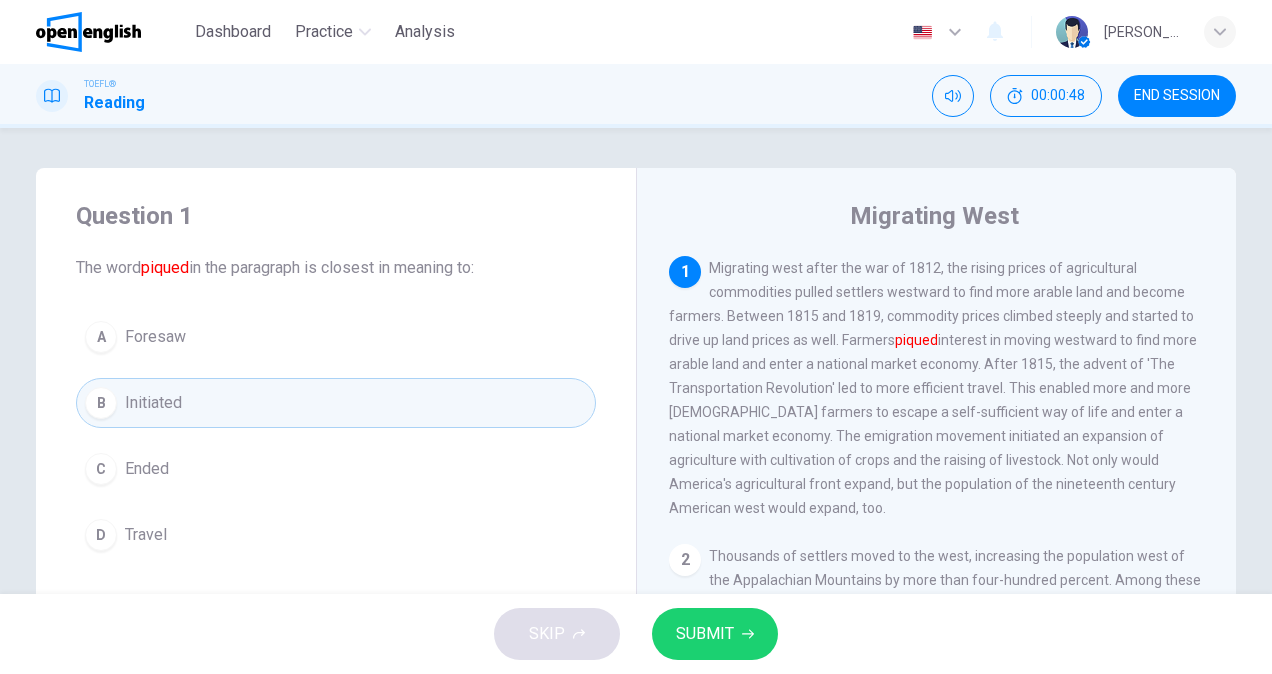 click on "SUBMIT" at bounding box center (705, 634) 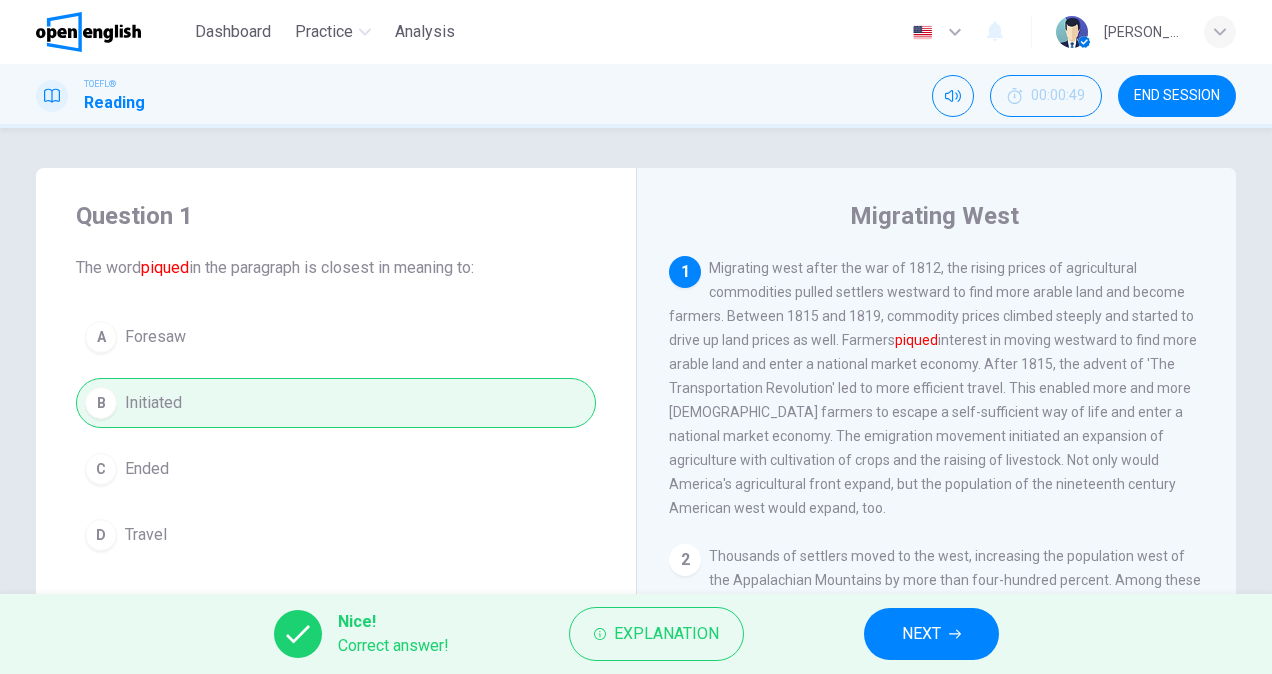 click on "NEXT" at bounding box center (931, 634) 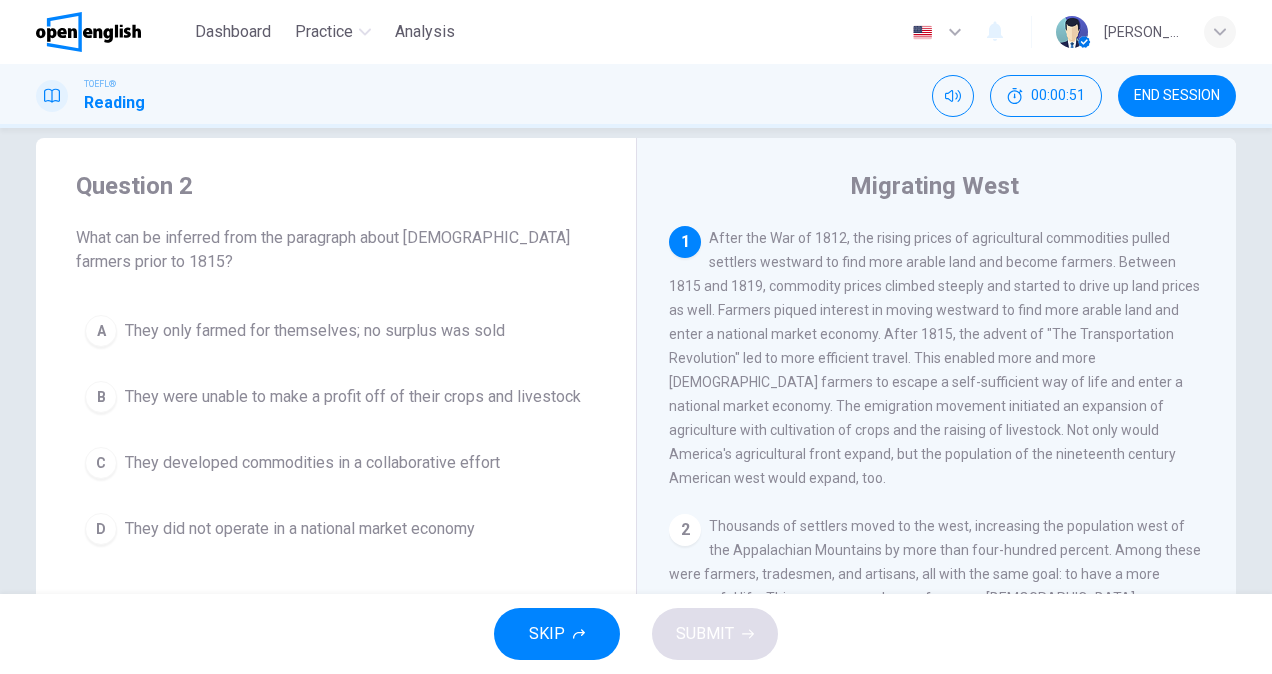 scroll, scrollTop: 0, scrollLeft: 0, axis: both 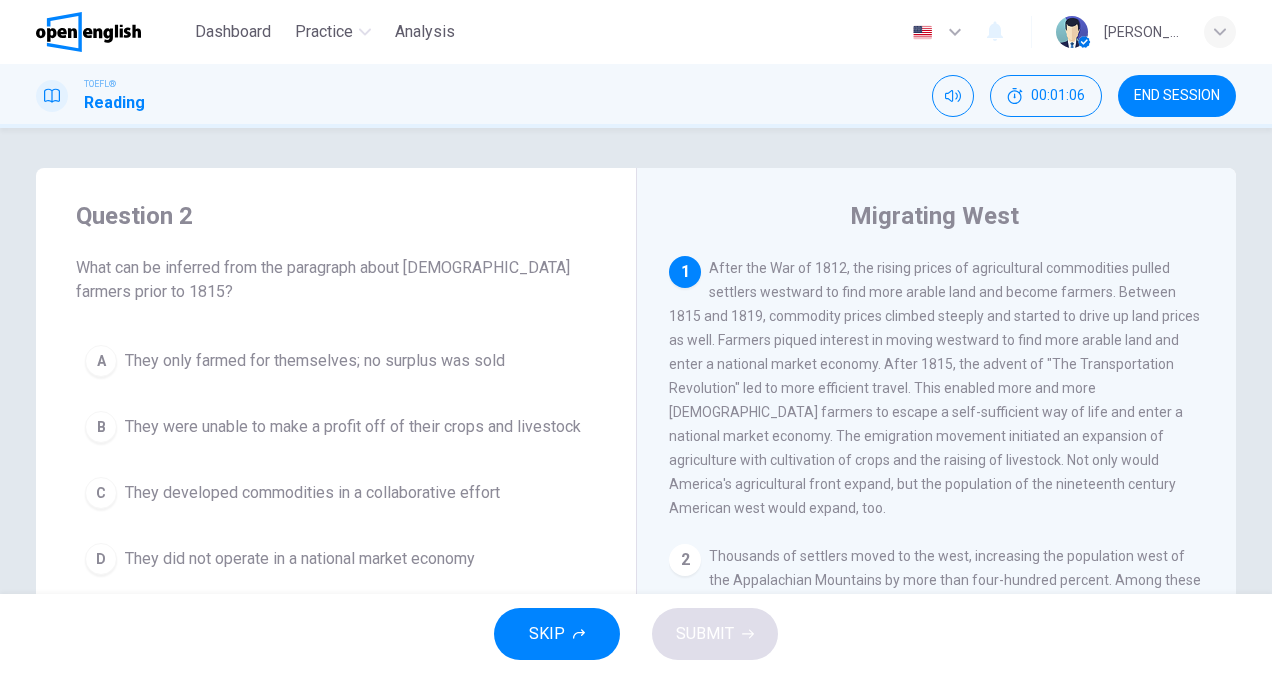 drag, startPoint x: 766, startPoint y: 316, endPoint x: 874, endPoint y: 337, distance: 110.02273 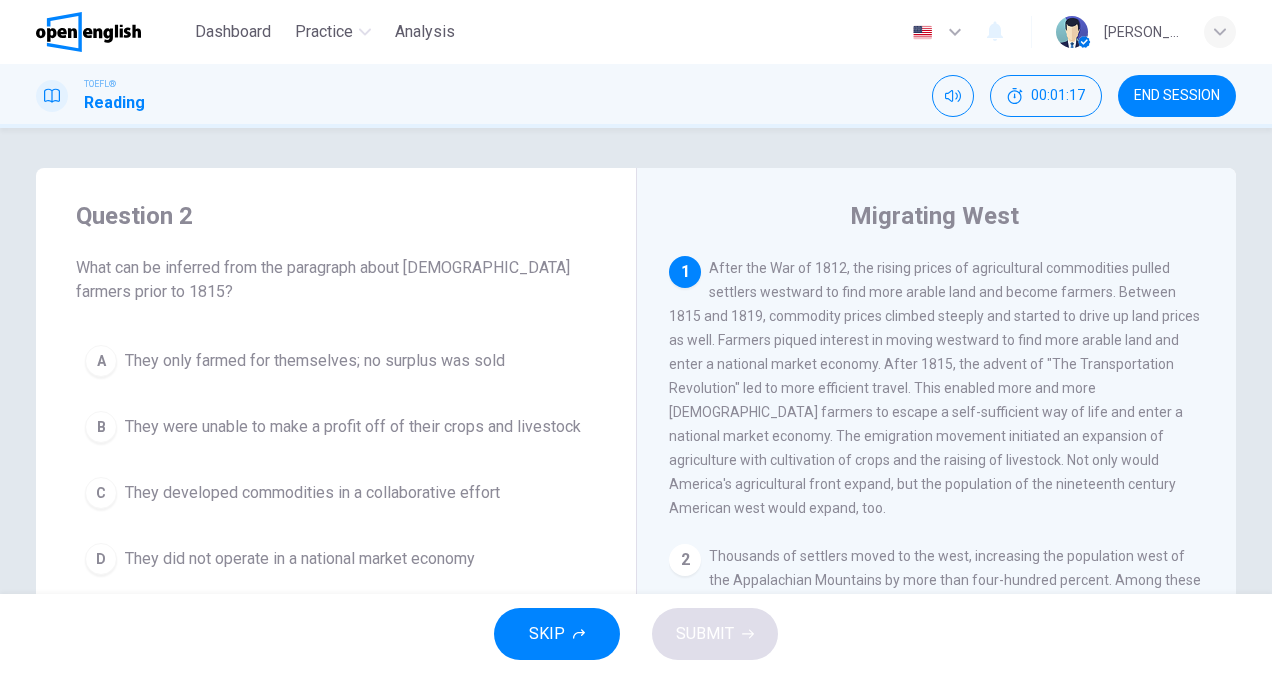 drag, startPoint x: 756, startPoint y: 346, endPoint x: 754, endPoint y: 320, distance: 26.076809 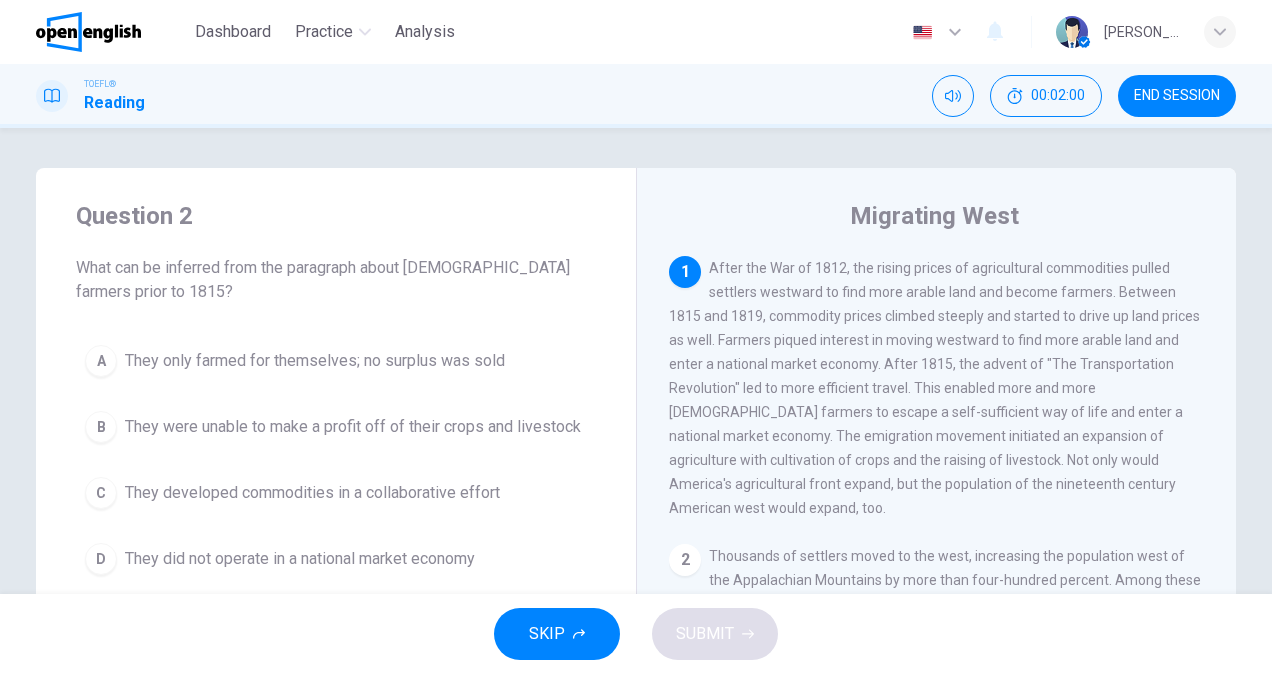 click on "After the War of 1812, the rising prices of agricultural commodities pulled settlers westward to find more arable land and become farmers. Between 1815 and 1819, commodity prices climbed steeply and started to drive up land prices as well. Farmers piqued interest in moving westward to find more arable land and enter a national market economy. After 1815, the advent of "The Transportation Revolution" led to more efficient travel. This enabled more and more [DEMOGRAPHIC_DATA] farmers to escape a self-sufficient way of life and enter a national market economy. The emigration movement initiated an expansion of agriculture with cultivation of crops and the raising of livestock. Not only would America's agricultural front expand, but the population of the nineteenth century American west would expand, too." at bounding box center [934, 388] 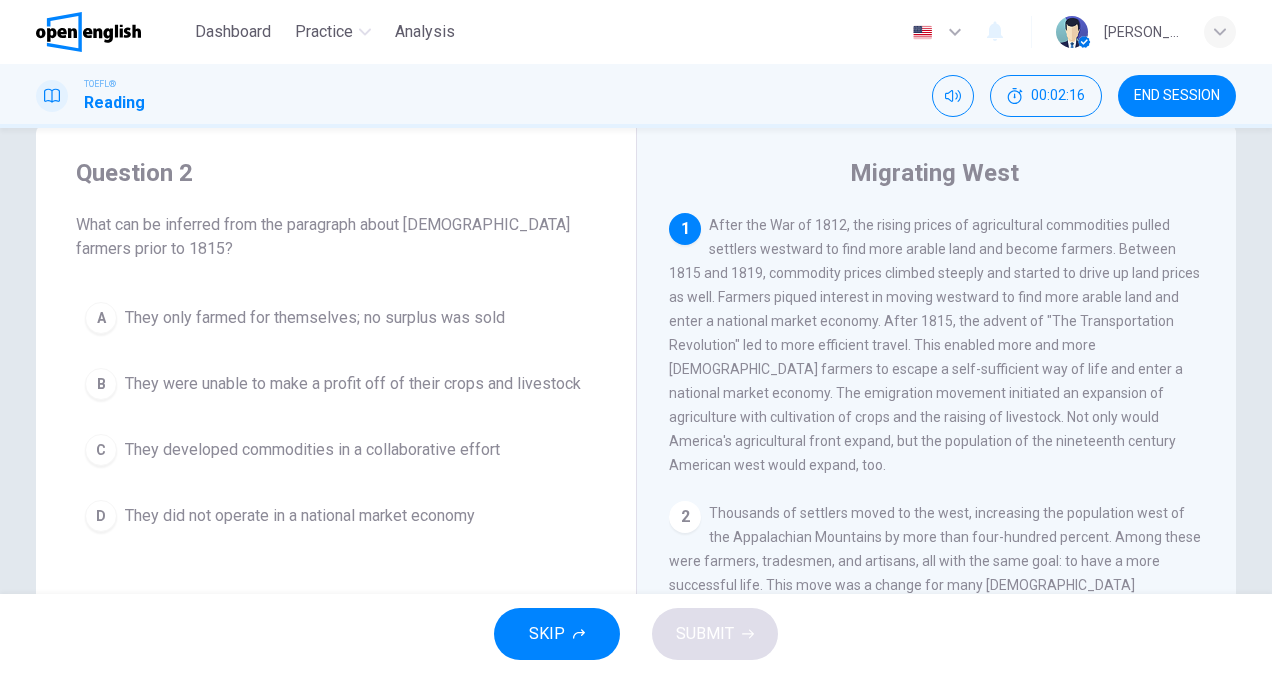 scroll, scrollTop: 100, scrollLeft: 0, axis: vertical 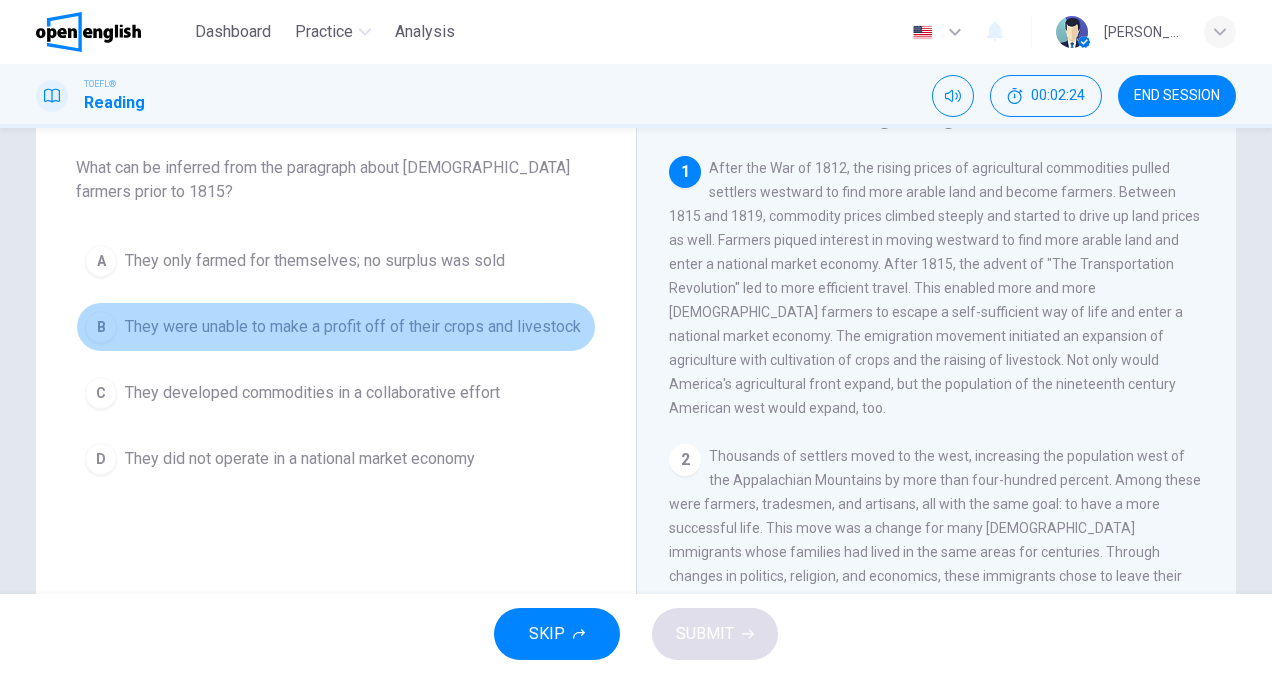 click on "They were unable to make a profit off of their crops and livestock" at bounding box center [353, 327] 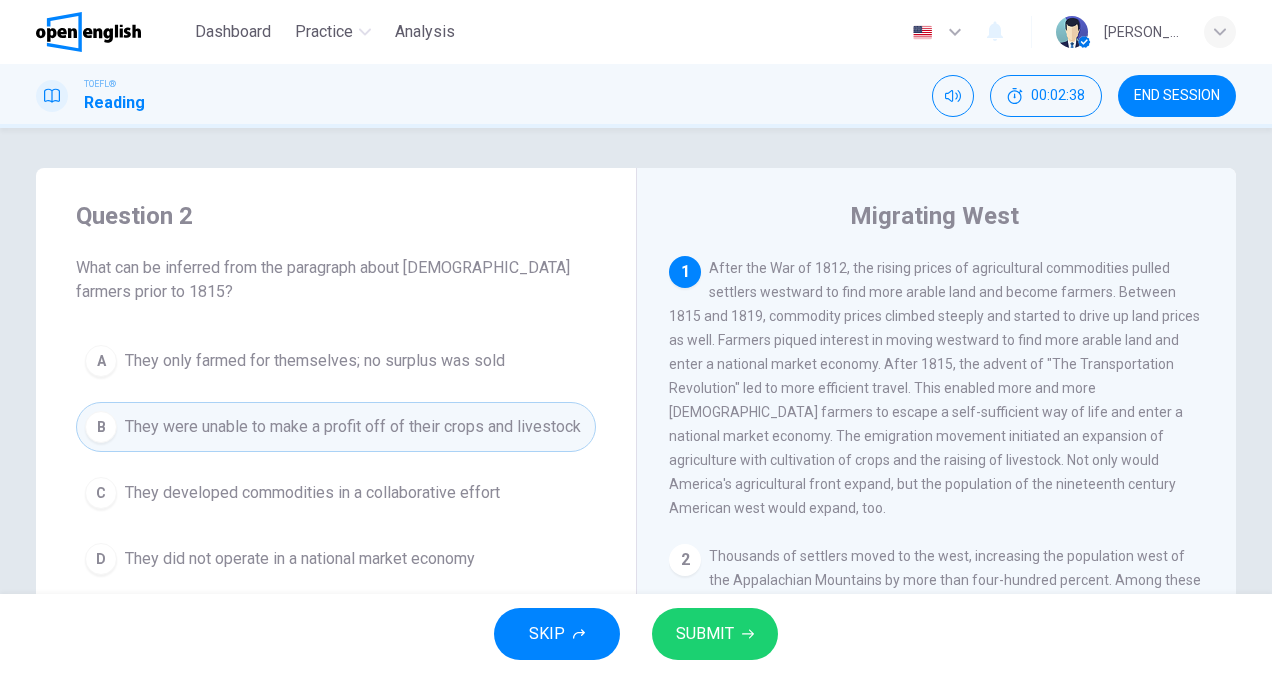 scroll, scrollTop: 100, scrollLeft: 0, axis: vertical 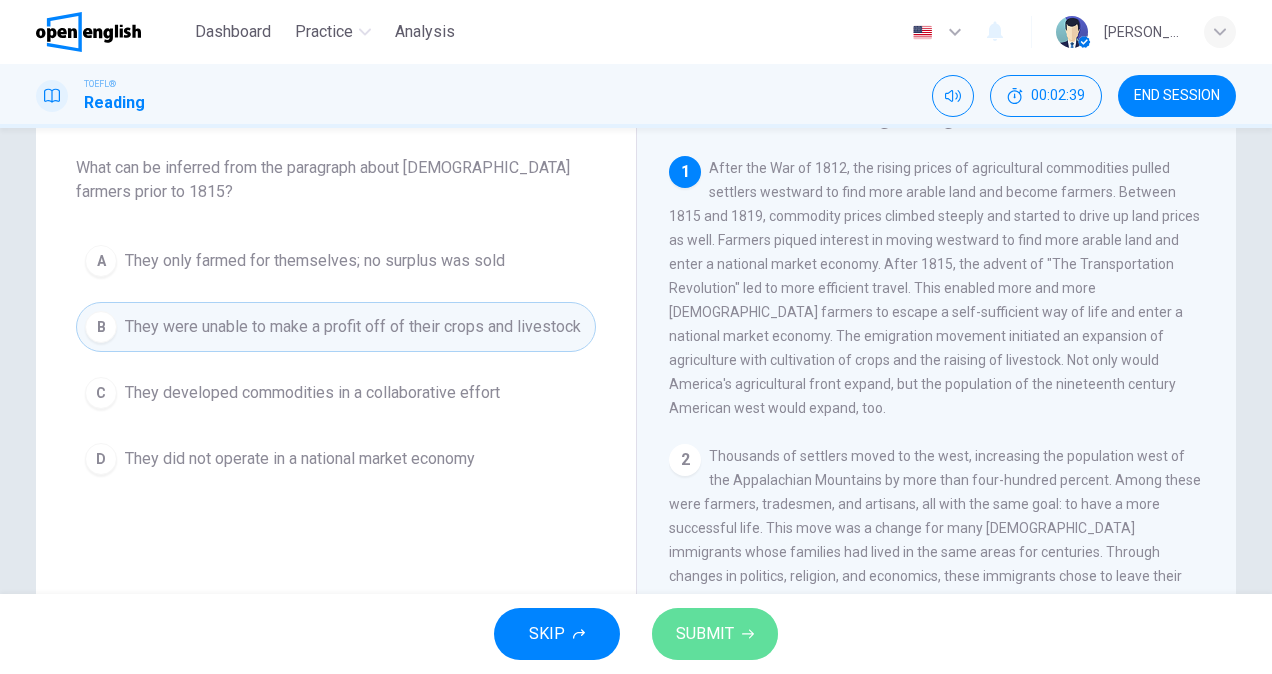 click on "SUBMIT" at bounding box center (705, 634) 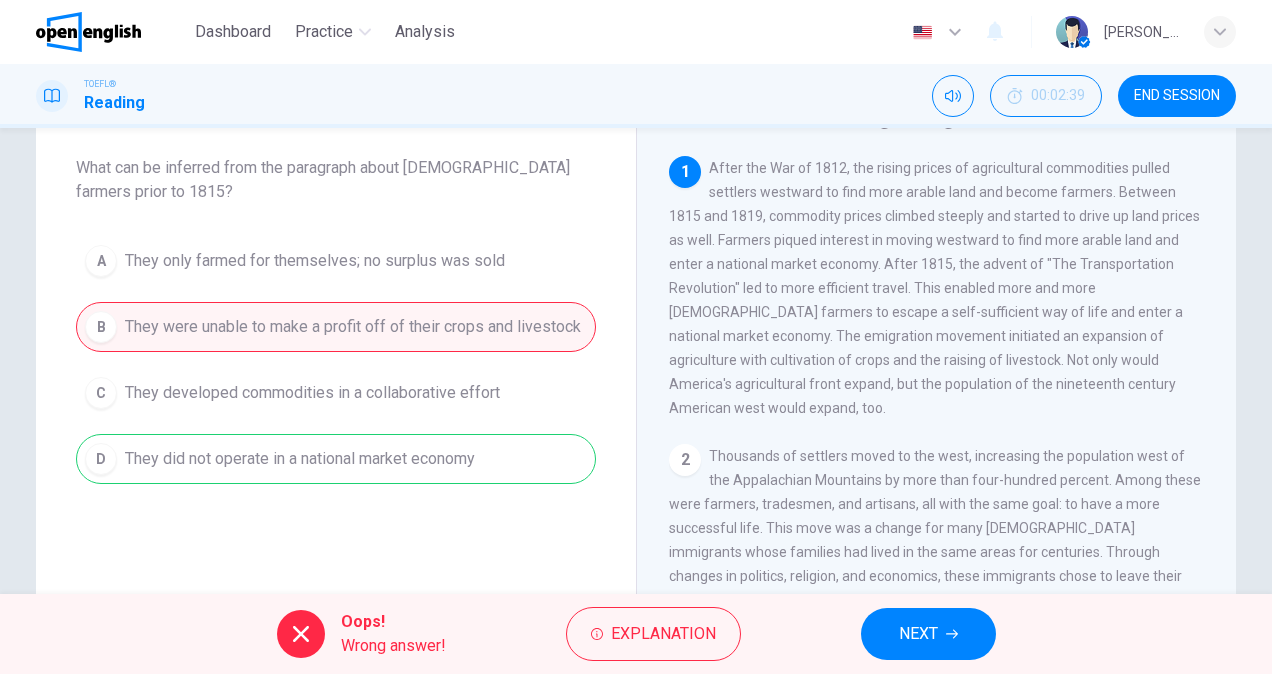 click on "A They only farmed for themselves; no surplus was sold B They were unable to make a profit off of their crops and livestock C They developed commodities in a collaborative effort D They did not operate in a national market economy" at bounding box center (336, 360) 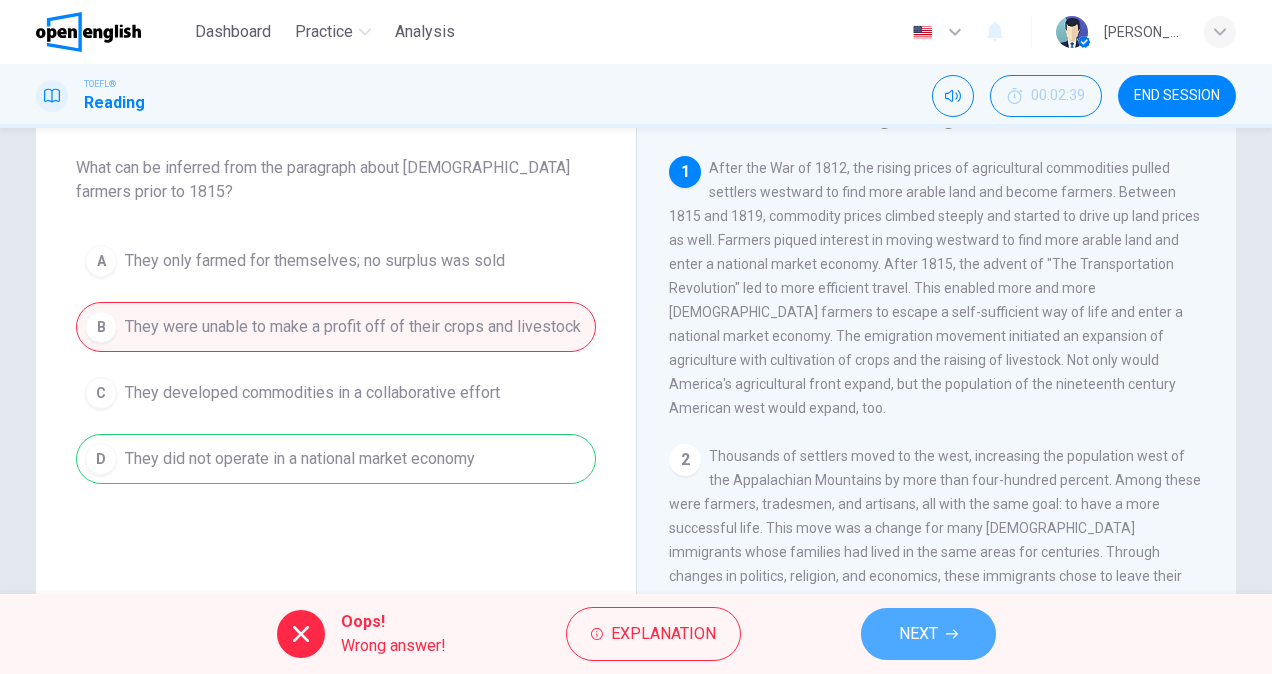 click on "NEXT" at bounding box center (918, 634) 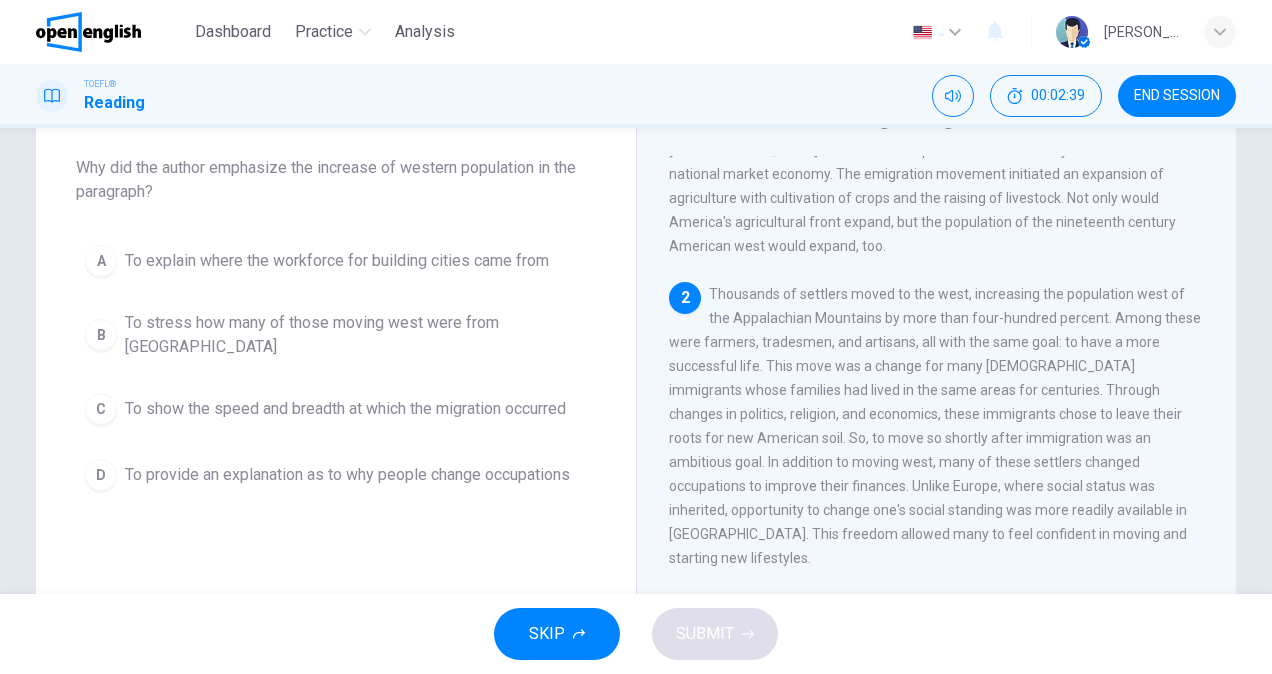 scroll, scrollTop: 167, scrollLeft: 0, axis: vertical 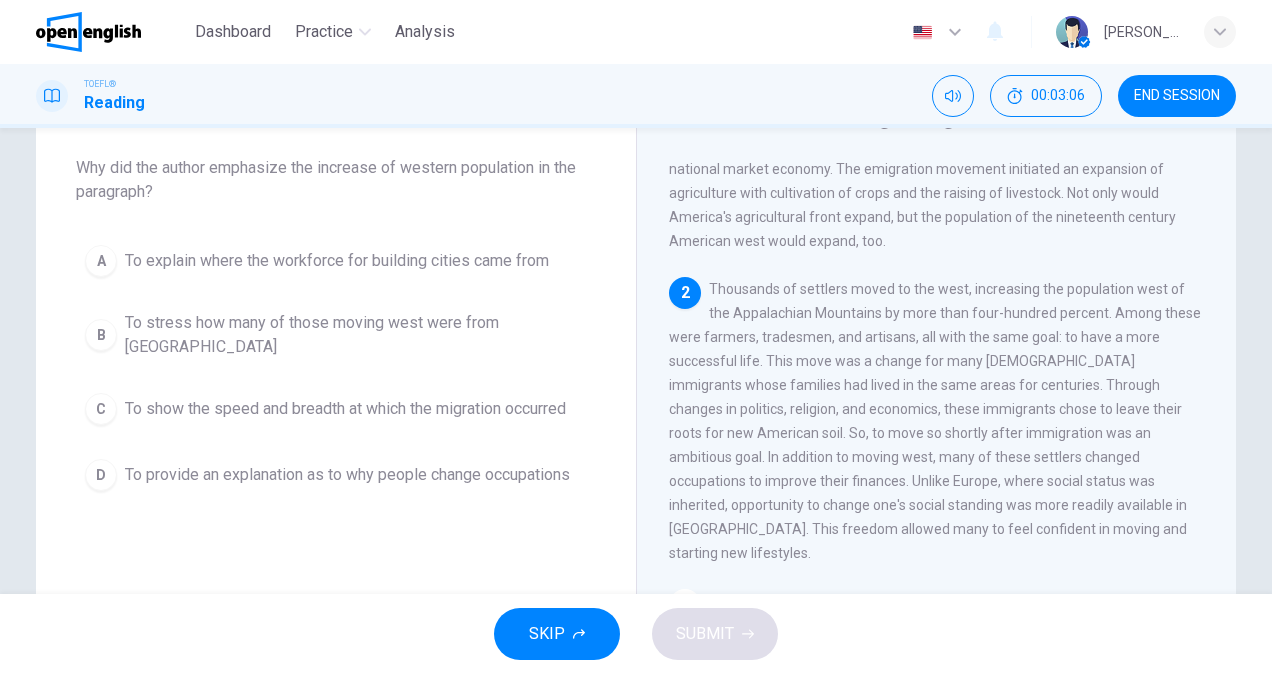 drag, startPoint x: 1095, startPoint y: 298, endPoint x: 929, endPoint y: 295, distance: 166.0271 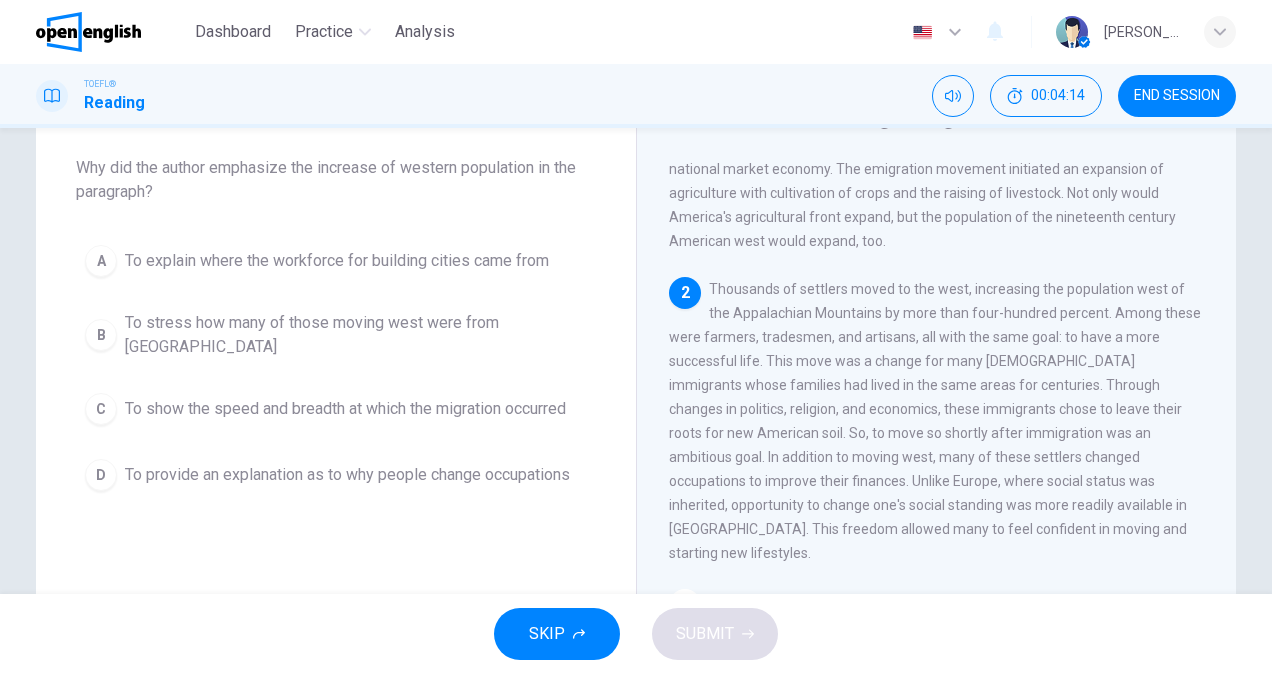 drag, startPoint x: 1093, startPoint y: 518, endPoint x: 1092, endPoint y: 492, distance: 26.019224 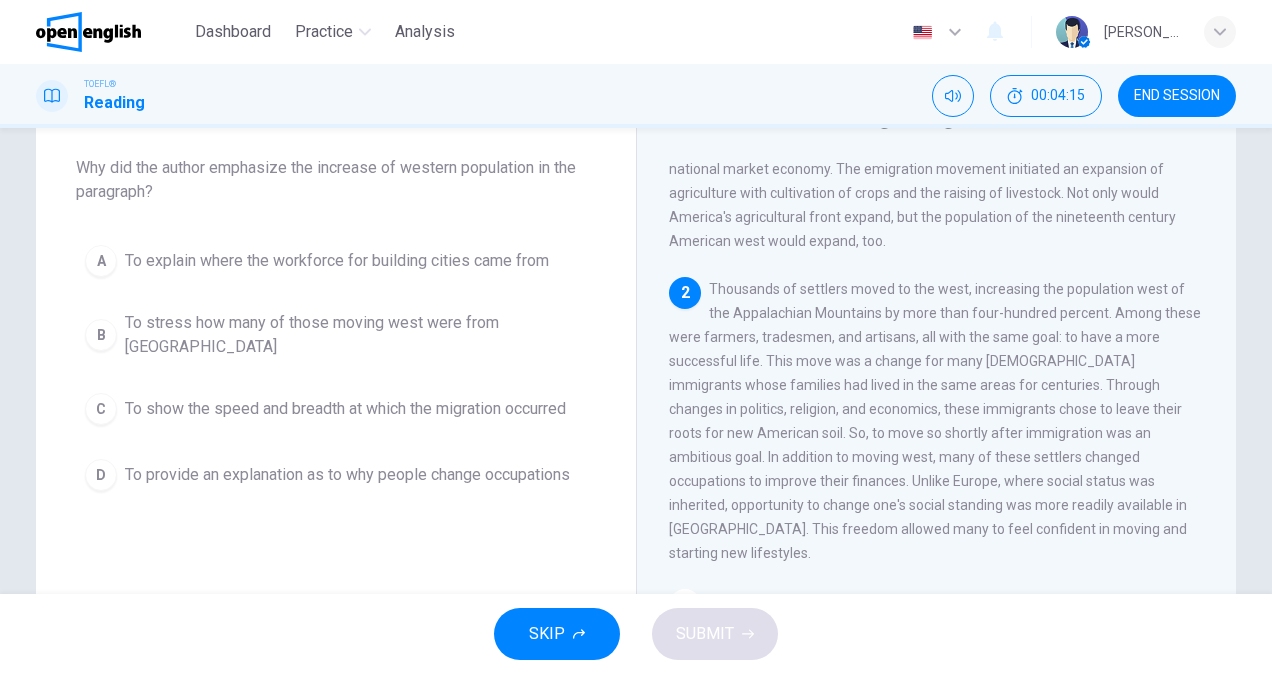 drag, startPoint x: 1090, startPoint y: 493, endPoint x: 1098, endPoint y: 515, distance: 23.409399 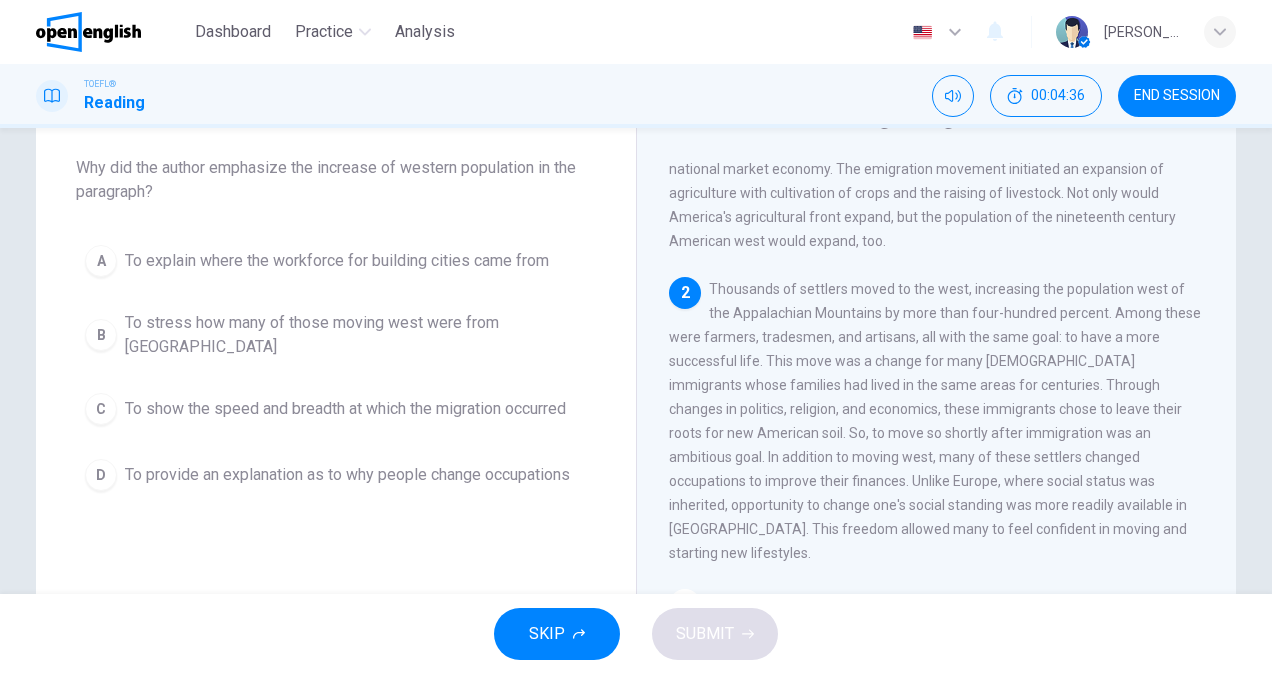 drag, startPoint x: 77, startPoint y: 166, endPoint x: 139, endPoint y: 197, distance: 69.31811 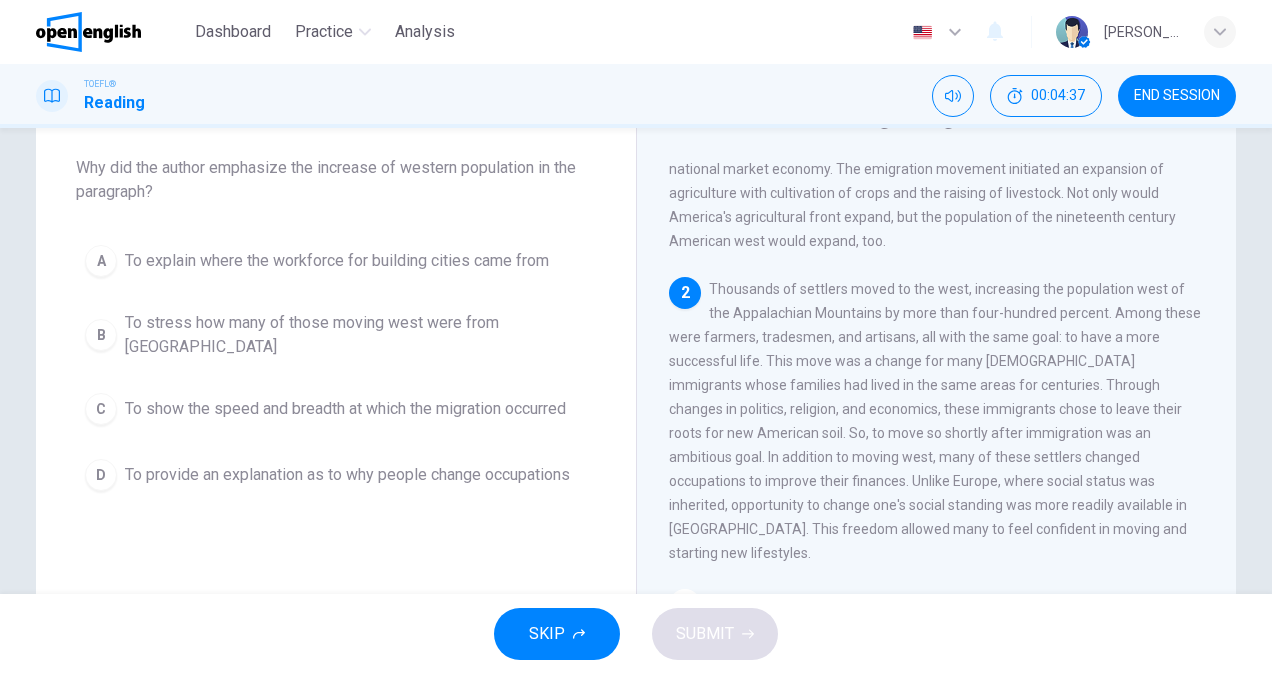 drag, startPoint x: 157, startPoint y: 196, endPoint x: 21, endPoint y: 157, distance: 141.48145 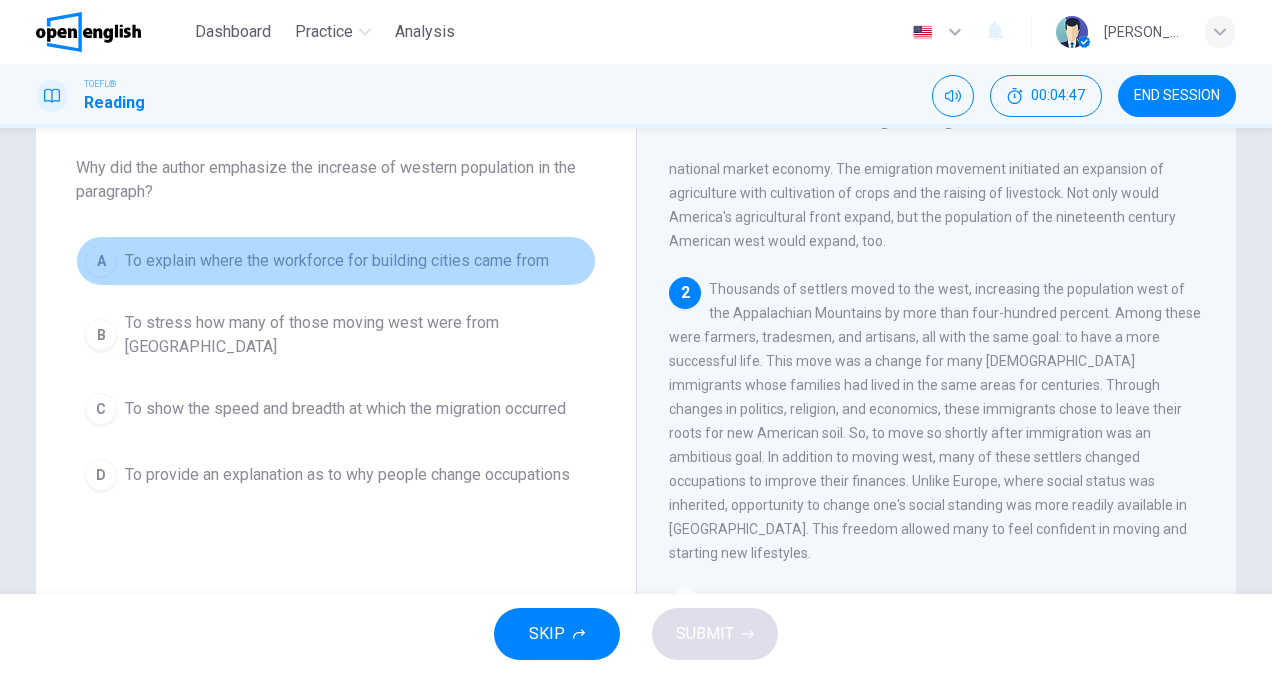 click on "To explain where the workforce for building cities came from" at bounding box center (337, 261) 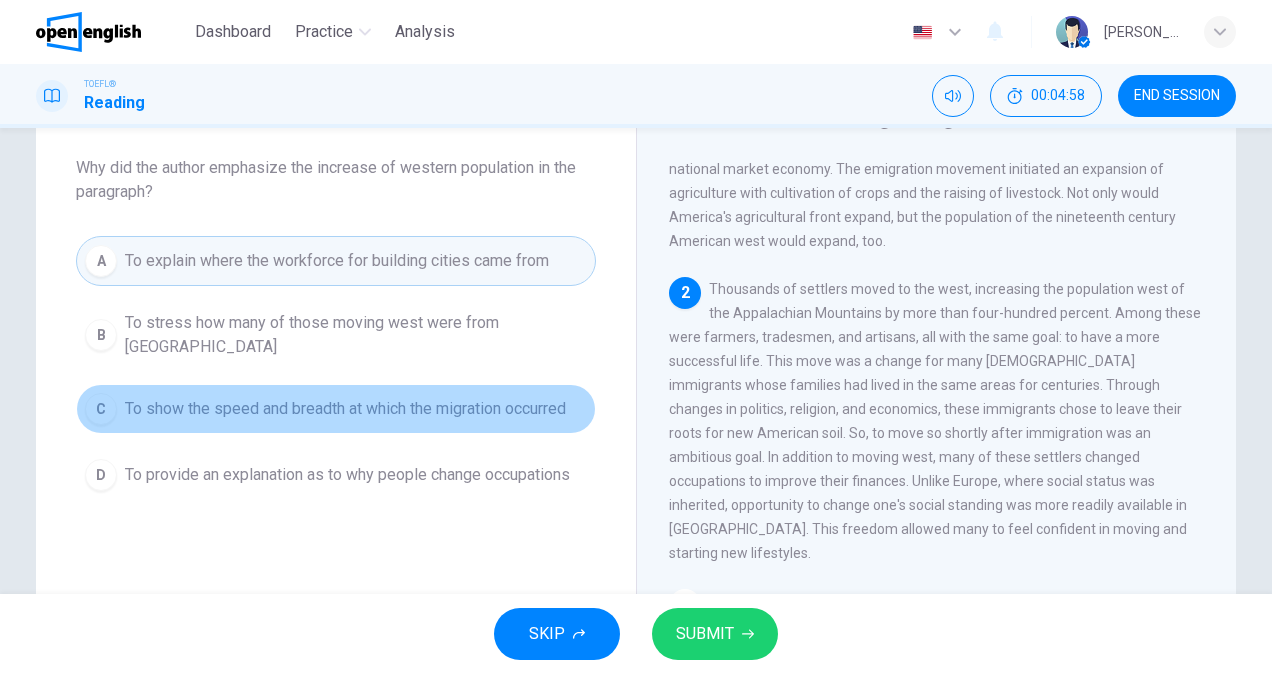click on "To show the speed and breadth at which the migration occurred" at bounding box center [345, 409] 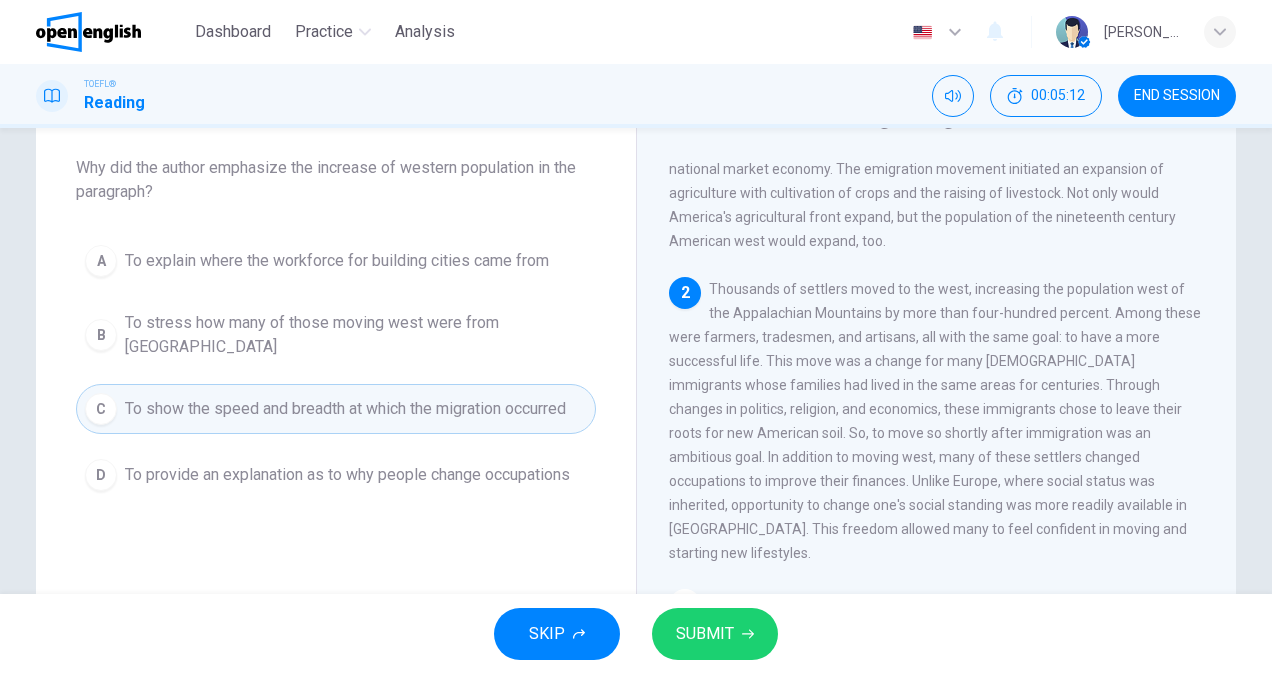 click on "SUBMIT" at bounding box center (715, 634) 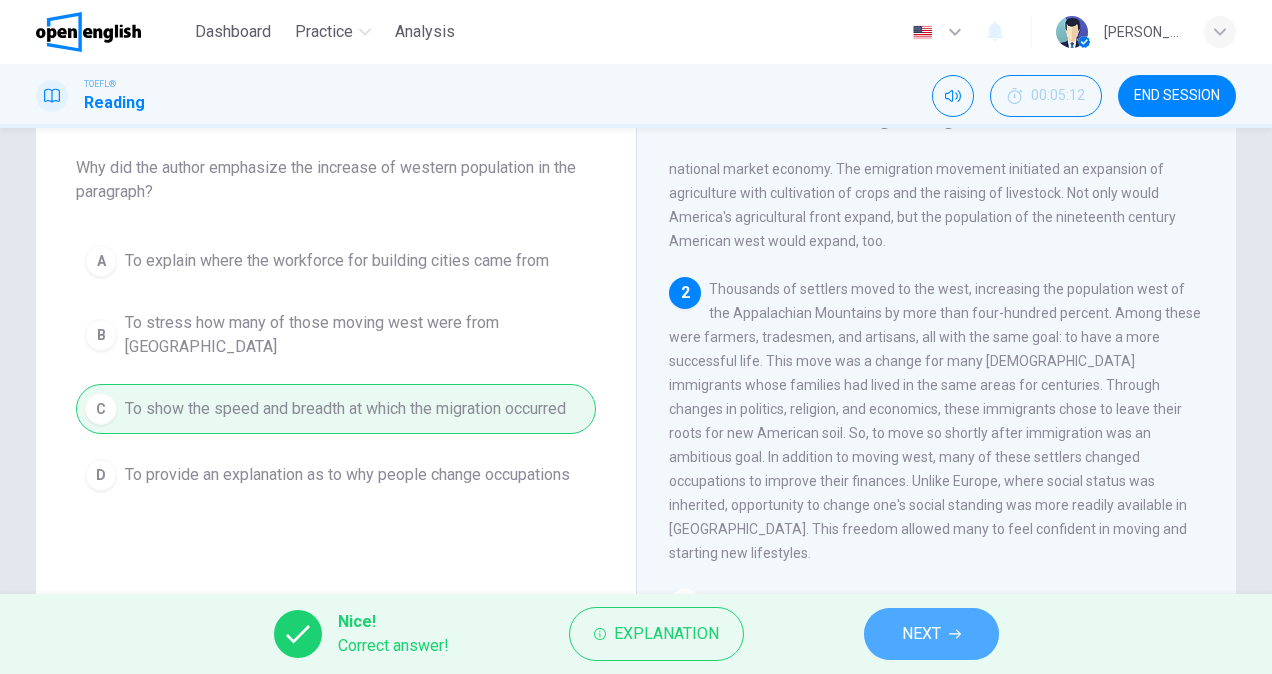 click on "NEXT" at bounding box center [921, 634] 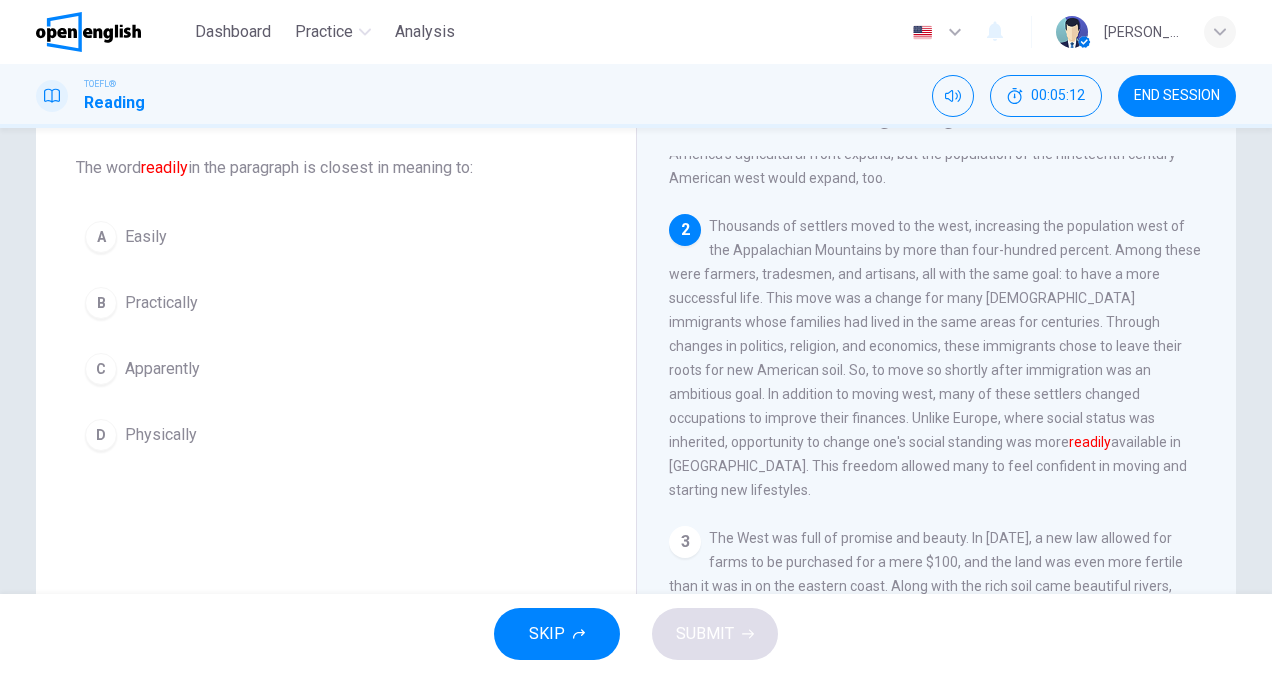 scroll, scrollTop: 270, scrollLeft: 0, axis: vertical 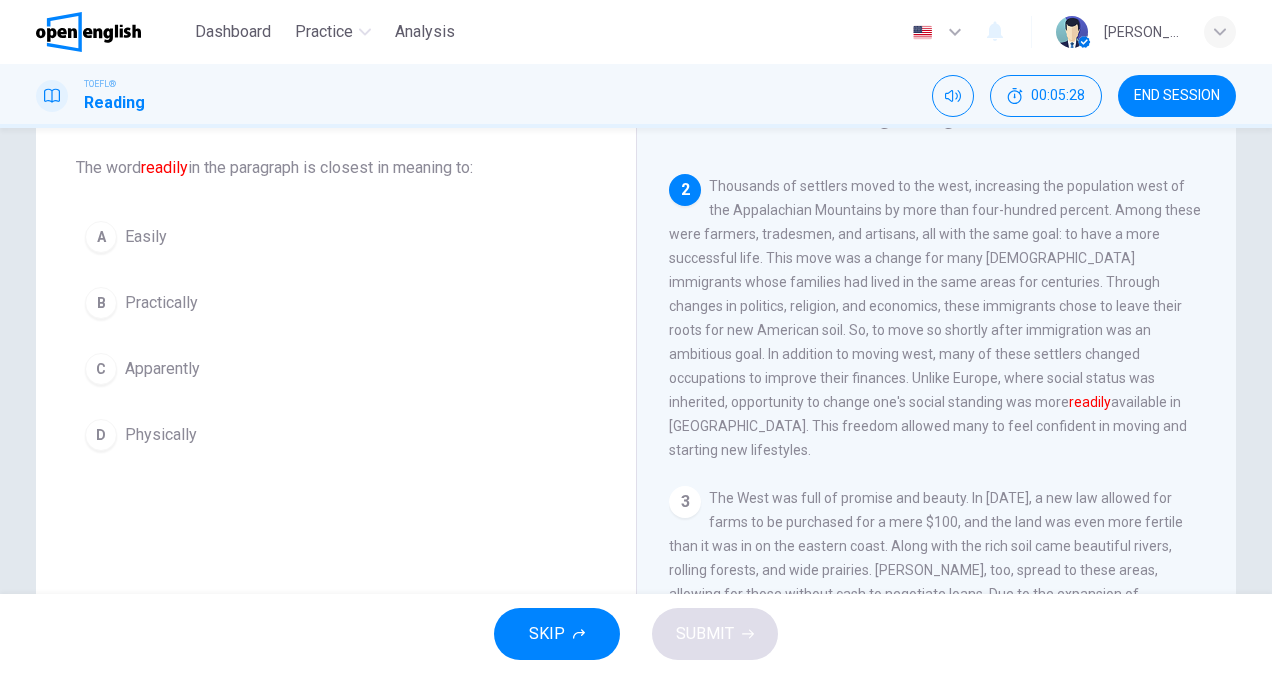 click on "A Easily" at bounding box center [336, 237] 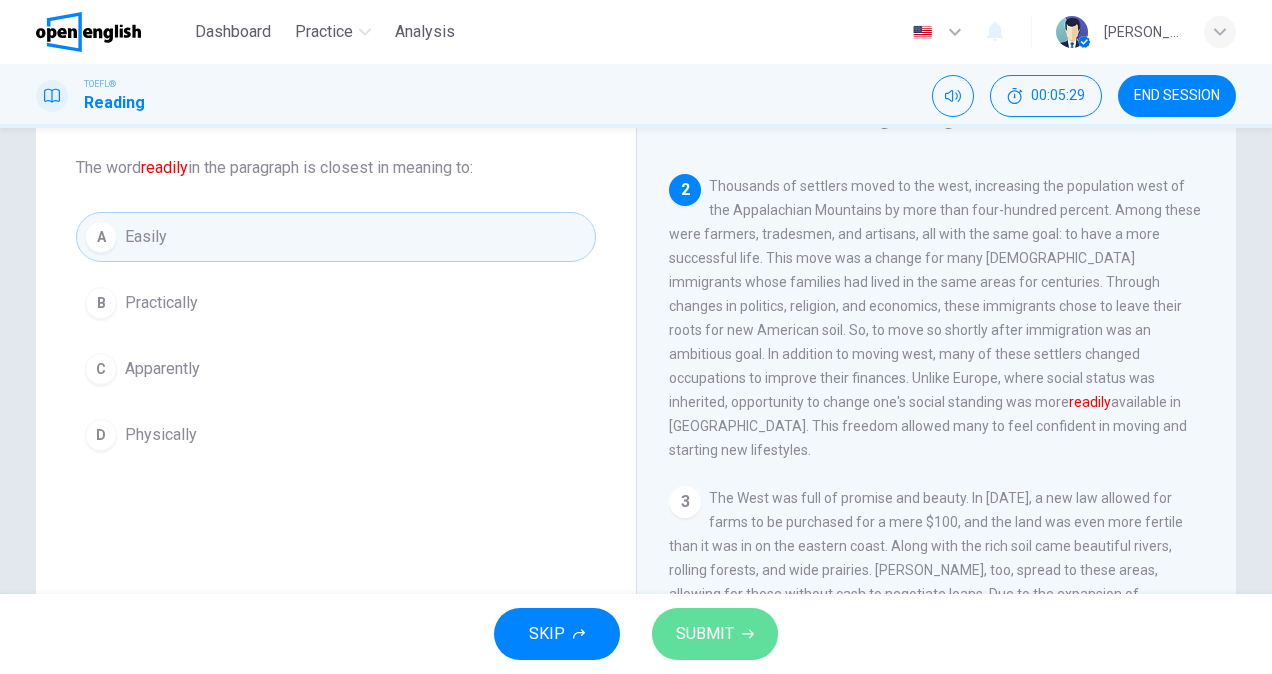 click on "SUBMIT" at bounding box center [705, 634] 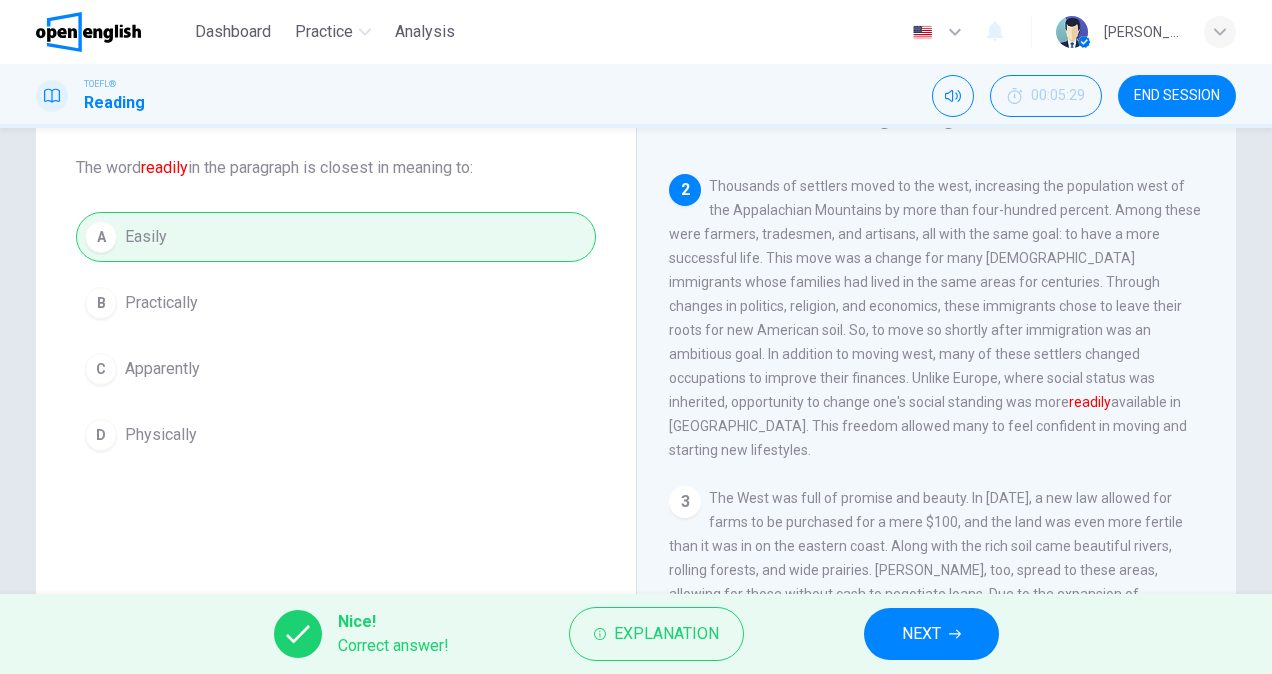 click on "NEXT" at bounding box center [931, 634] 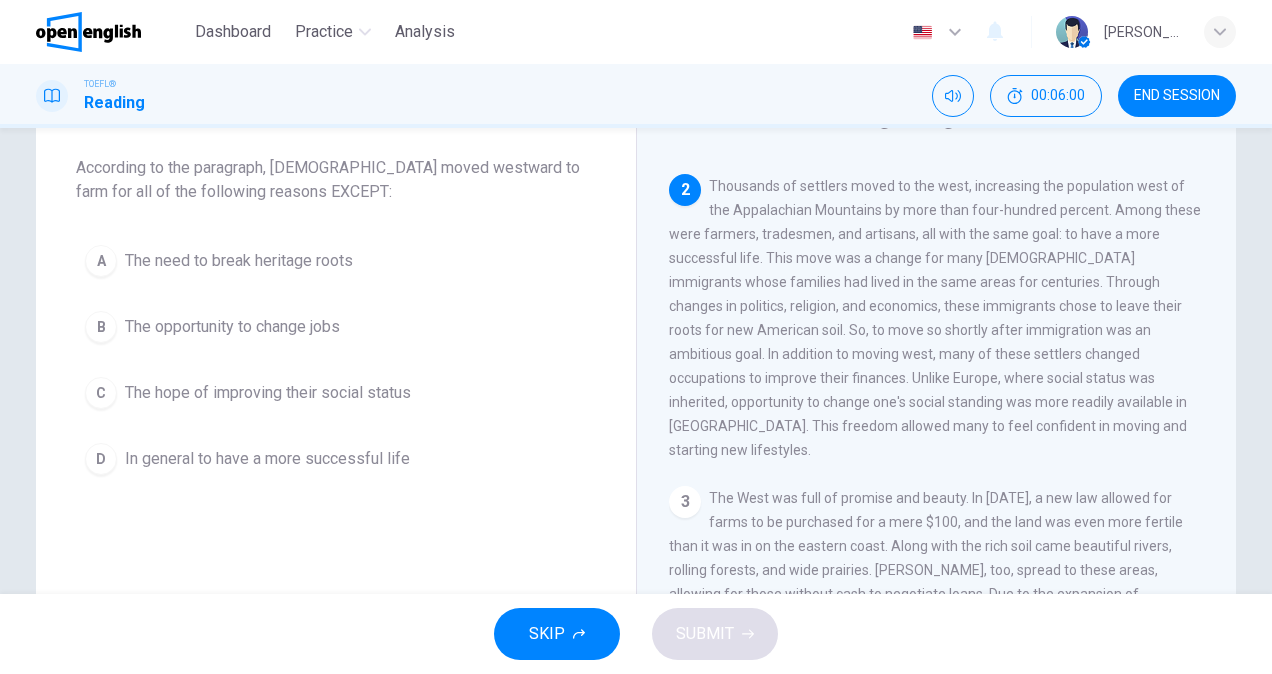 click on "The need to break heritage roots" at bounding box center (239, 261) 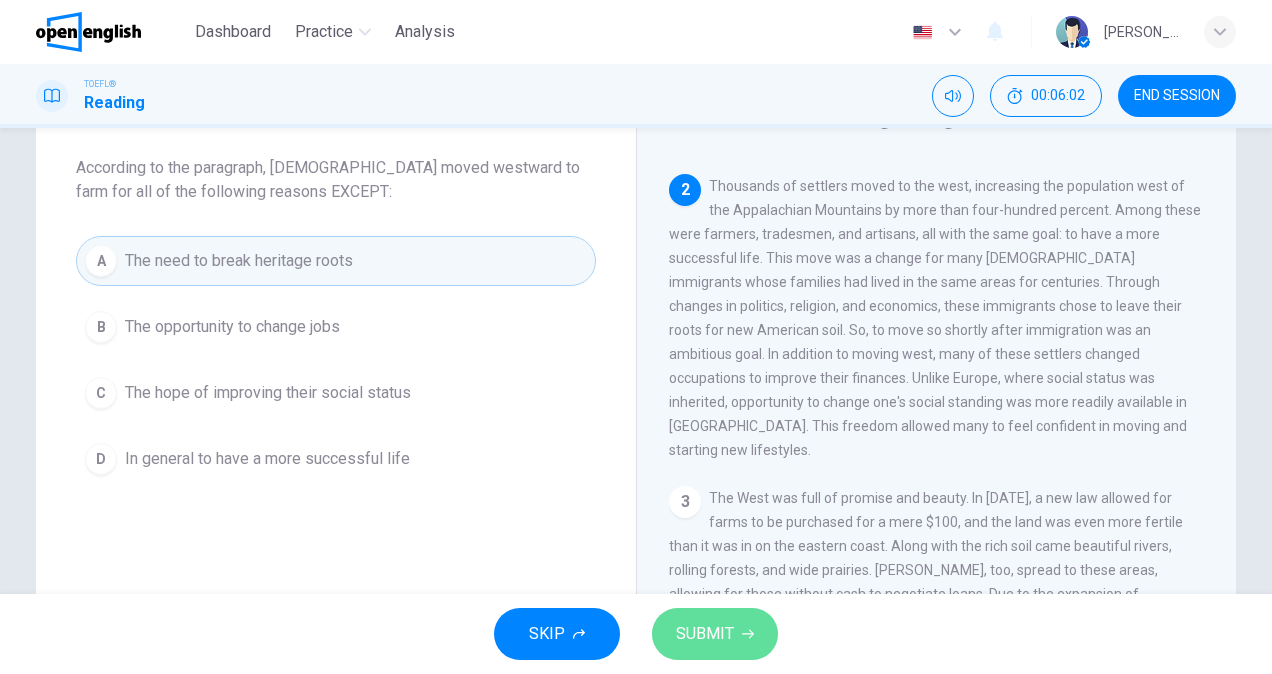 click on "SUBMIT" at bounding box center (715, 634) 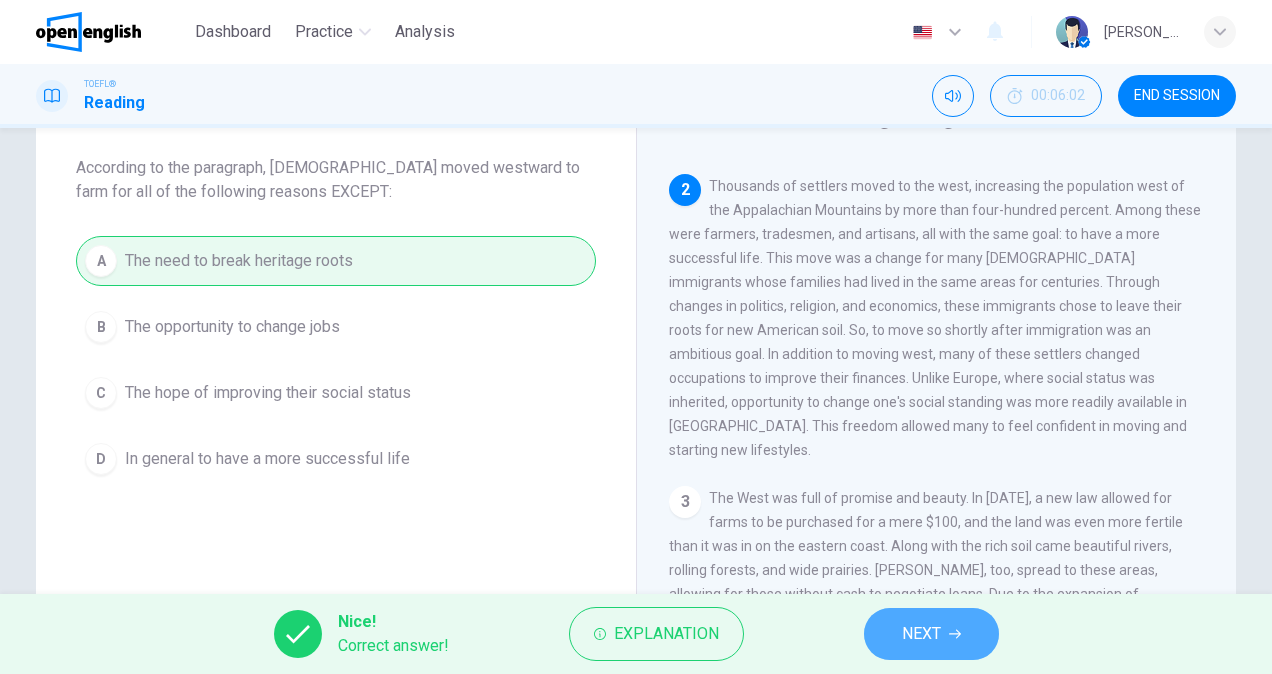 click on "NEXT" at bounding box center (931, 634) 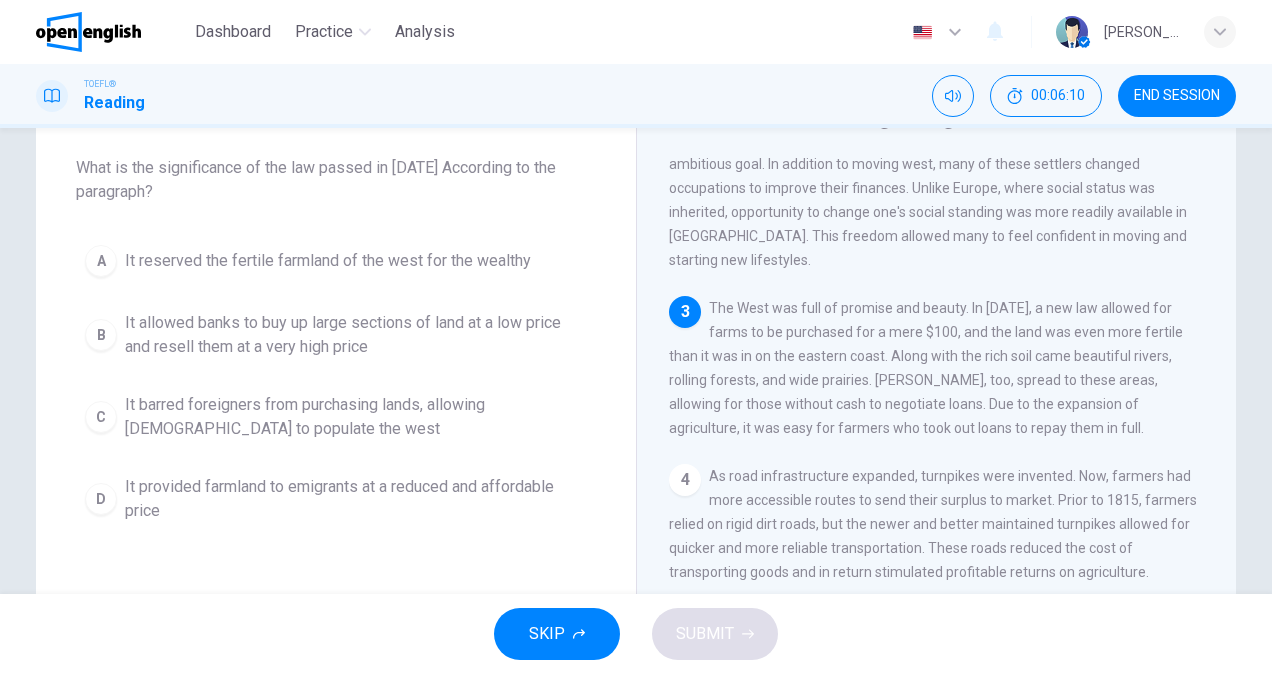 scroll, scrollTop: 506, scrollLeft: 0, axis: vertical 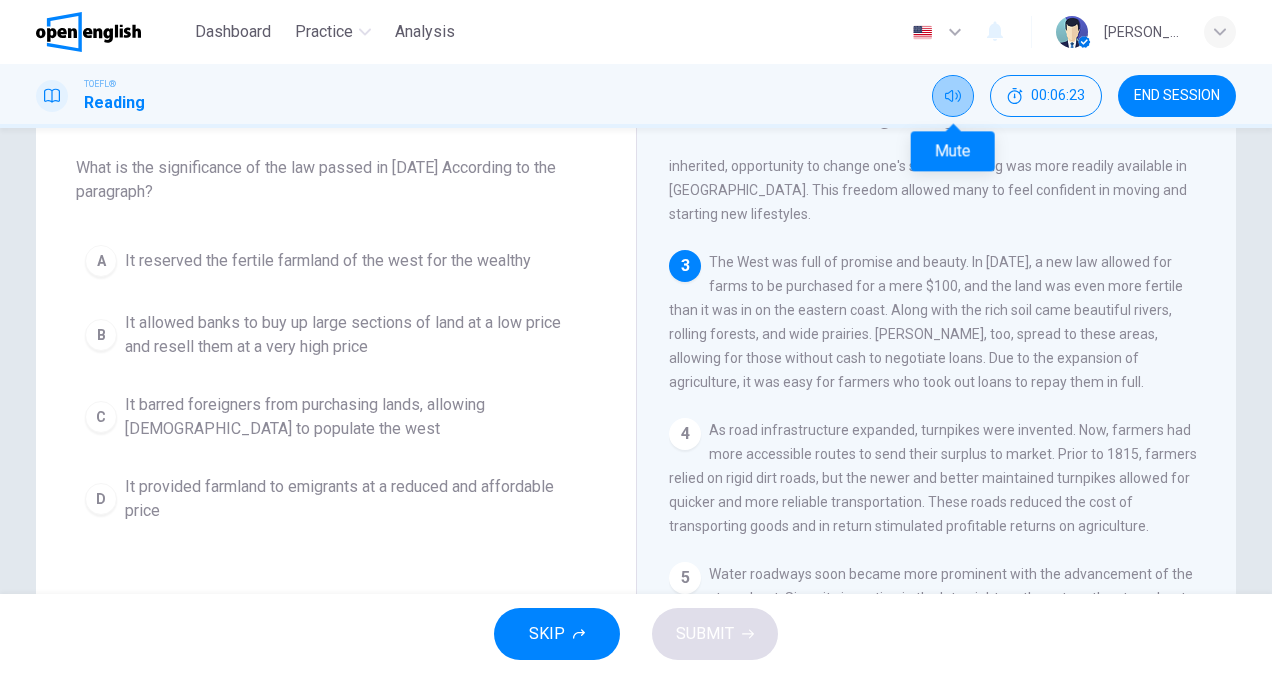 click at bounding box center [953, 96] 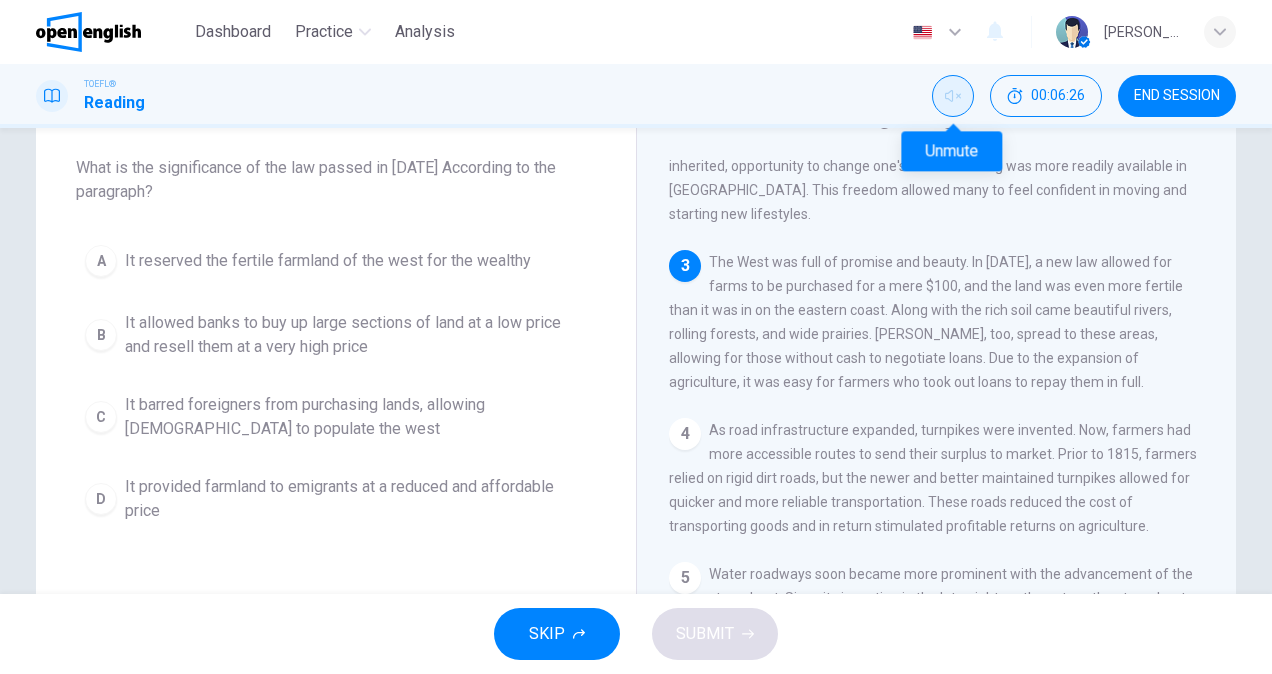 click 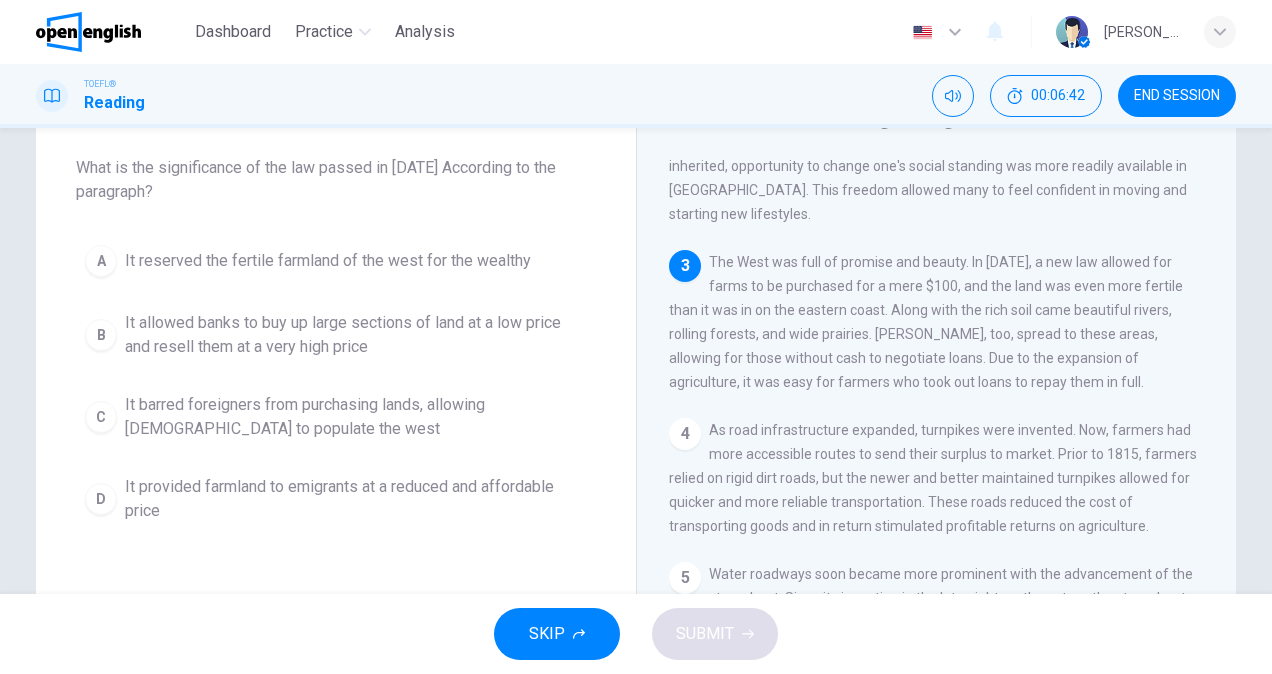 drag, startPoint x: 914, startPoint y: 249, endPoint x: 946, endPoint y: 249, distance: 32 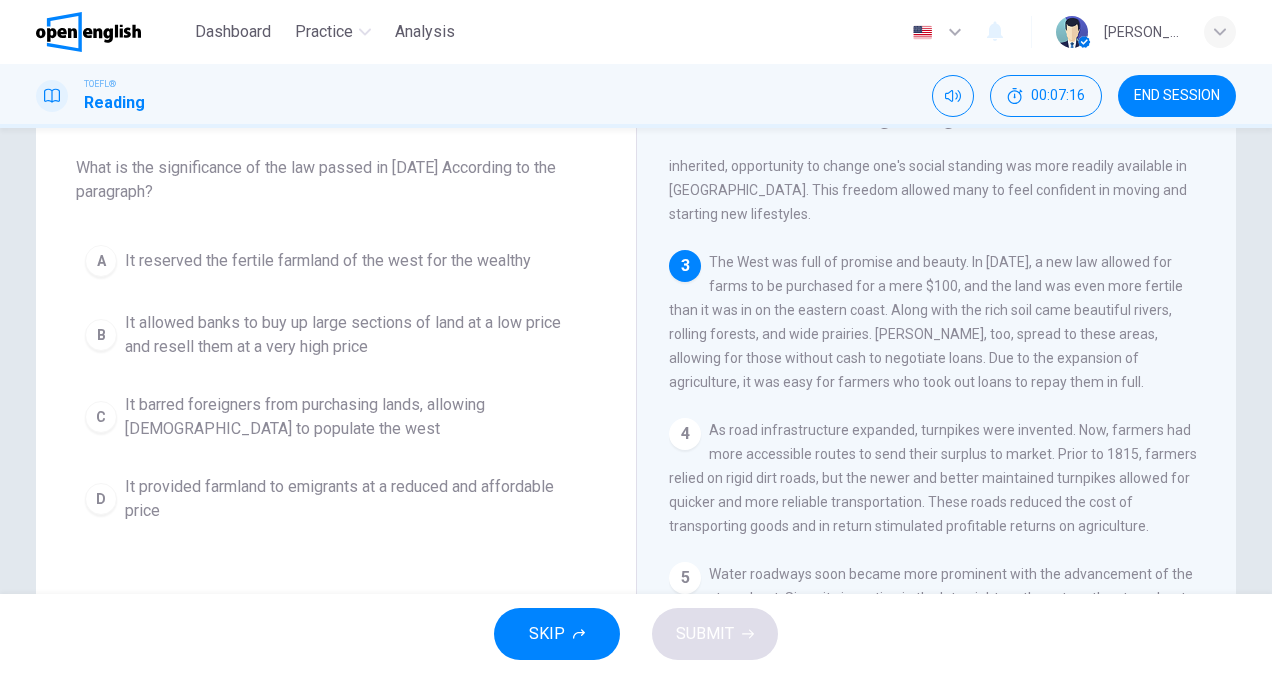 drag, startPoint x: 909, startPoint y: 326, endPoint x: 1004, endPoint y: 338, distance: 95.7549 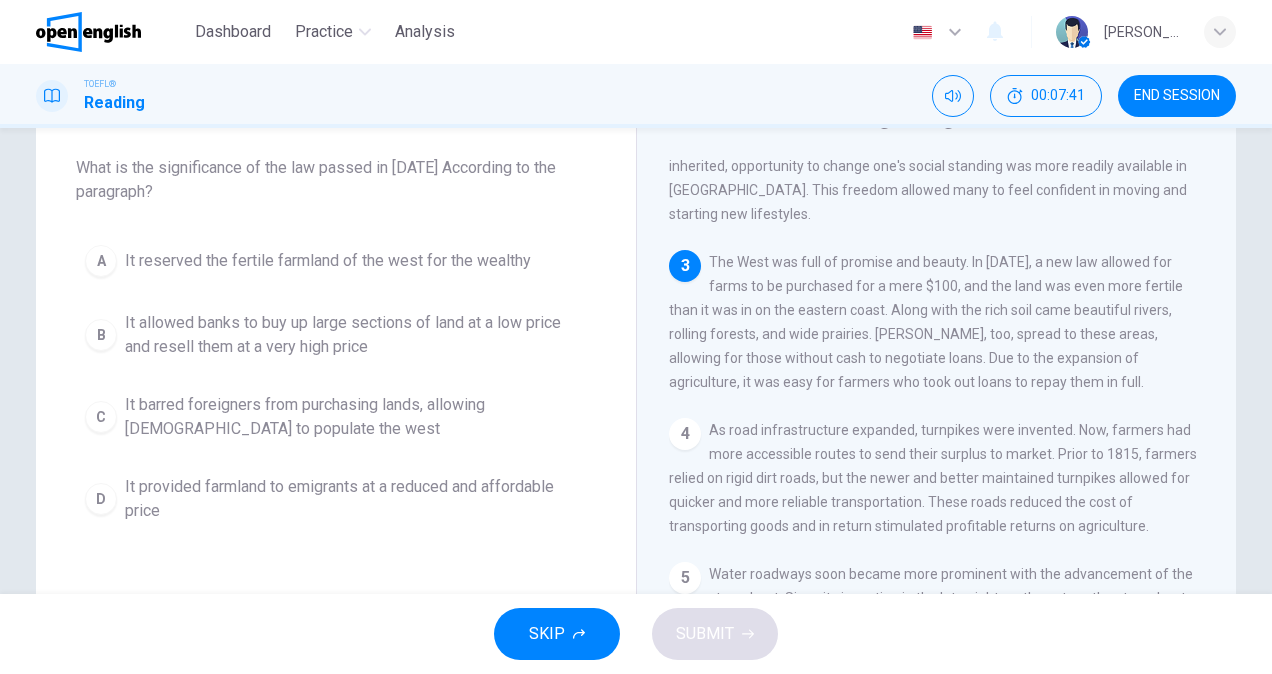 click on "It allowed banks to buy up large sections of land at a low price and resell them at a very high price" at bounding box center (356, 335) 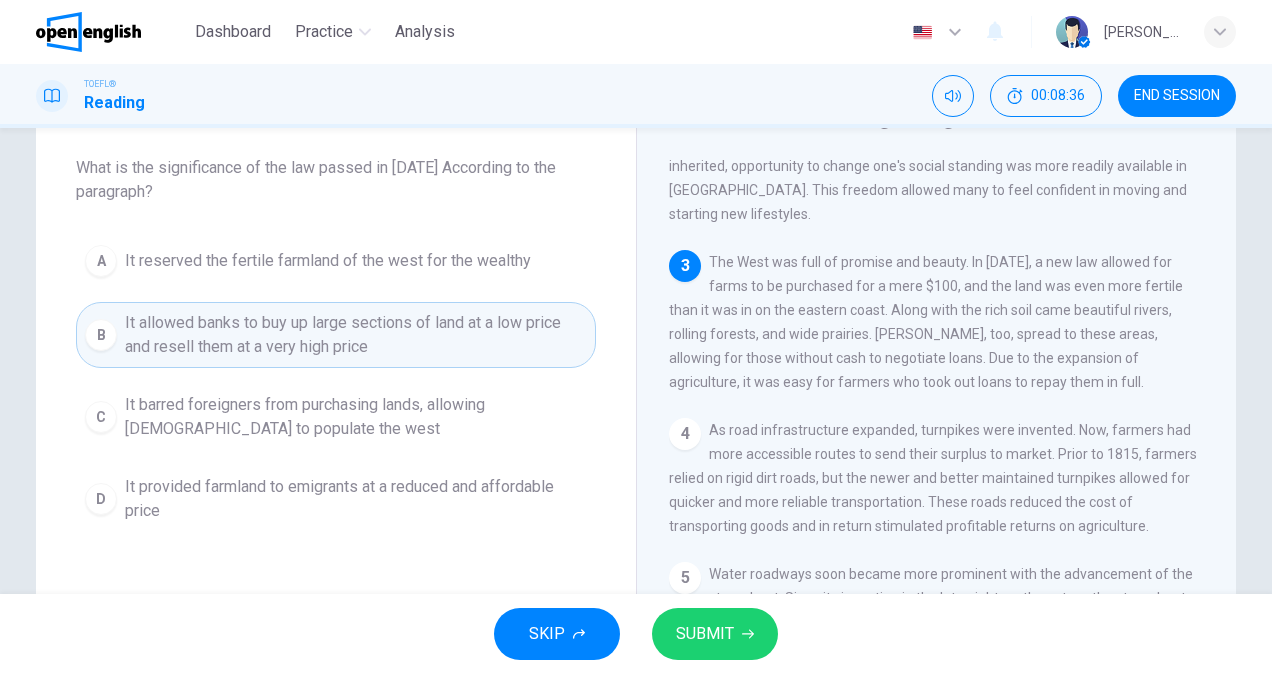 drag, startPoint x: 864, startPoint y: 326, endPoint x: 888, endPoint y: 325, distance: 24.020824 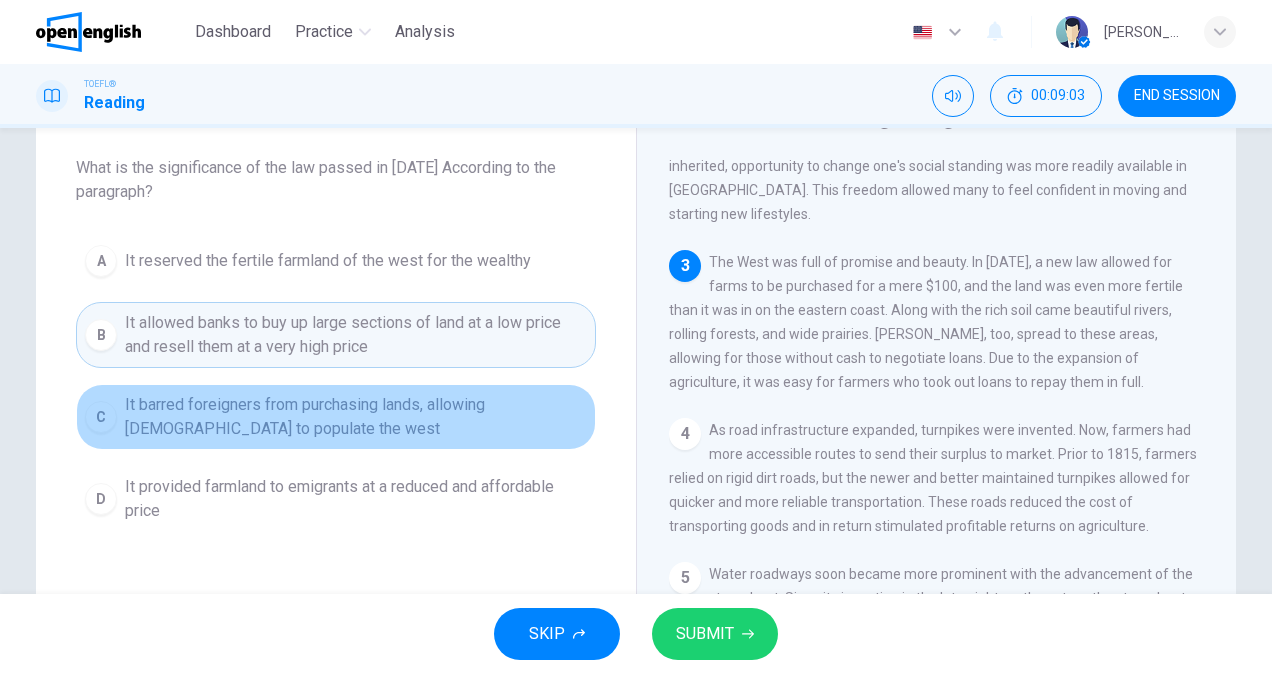 click on "It barred foreigners from purchasing lands, allowing [DEMOGRAPHIC_DATA] to populate the west" at bounding box center [356, 417] 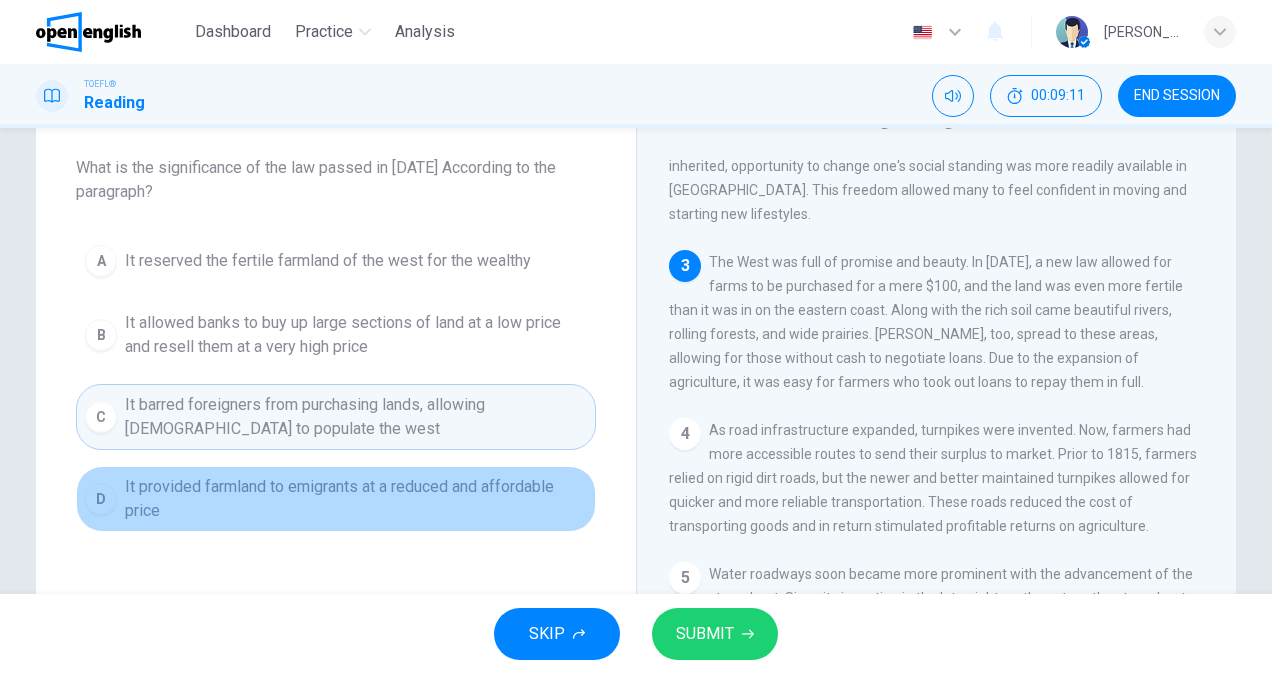 click on "It provided farmland to emigrants at a reduced and affordable price" at bounding box center [356, 499] 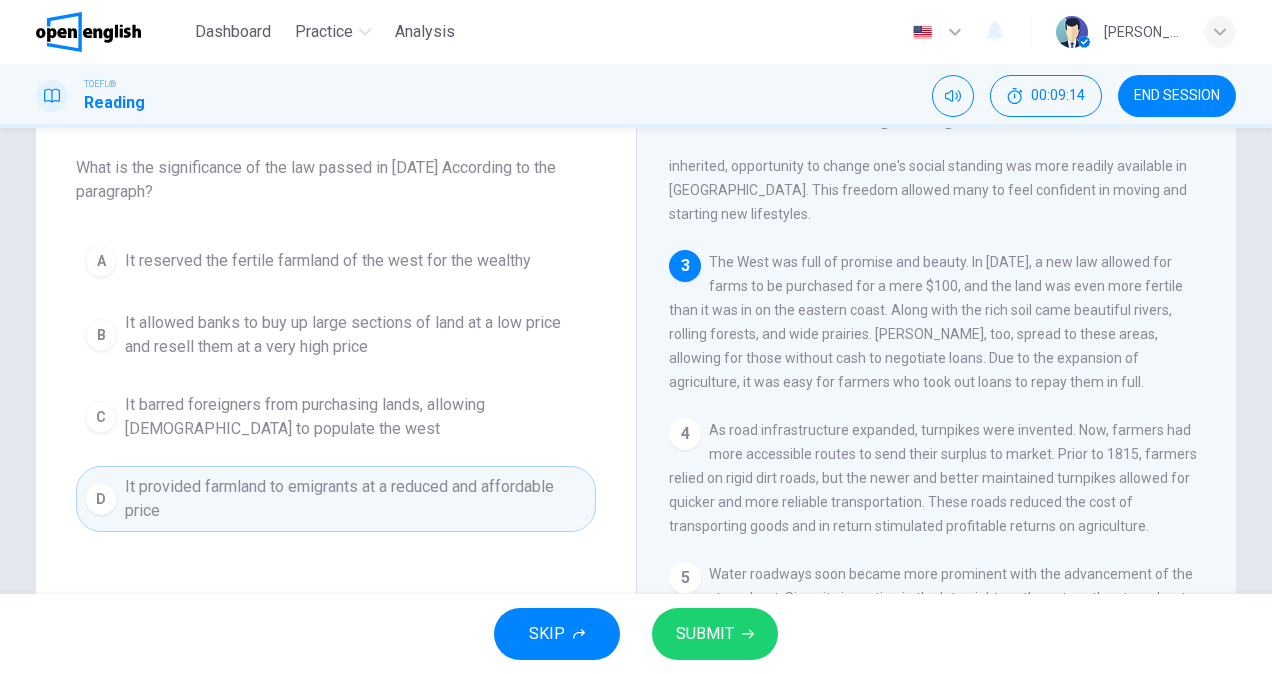 click on "SUBMIT" at bounding box center (715, 634) 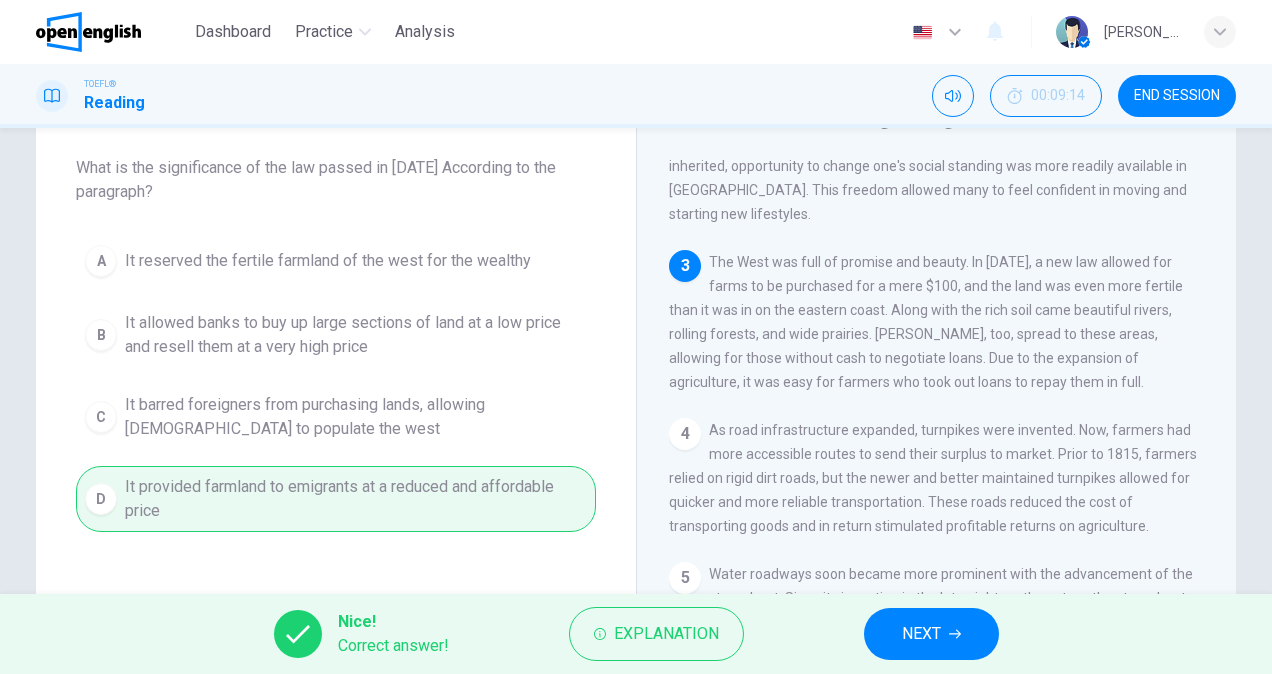 click on "NEXT" at bounding box center (921, 634) 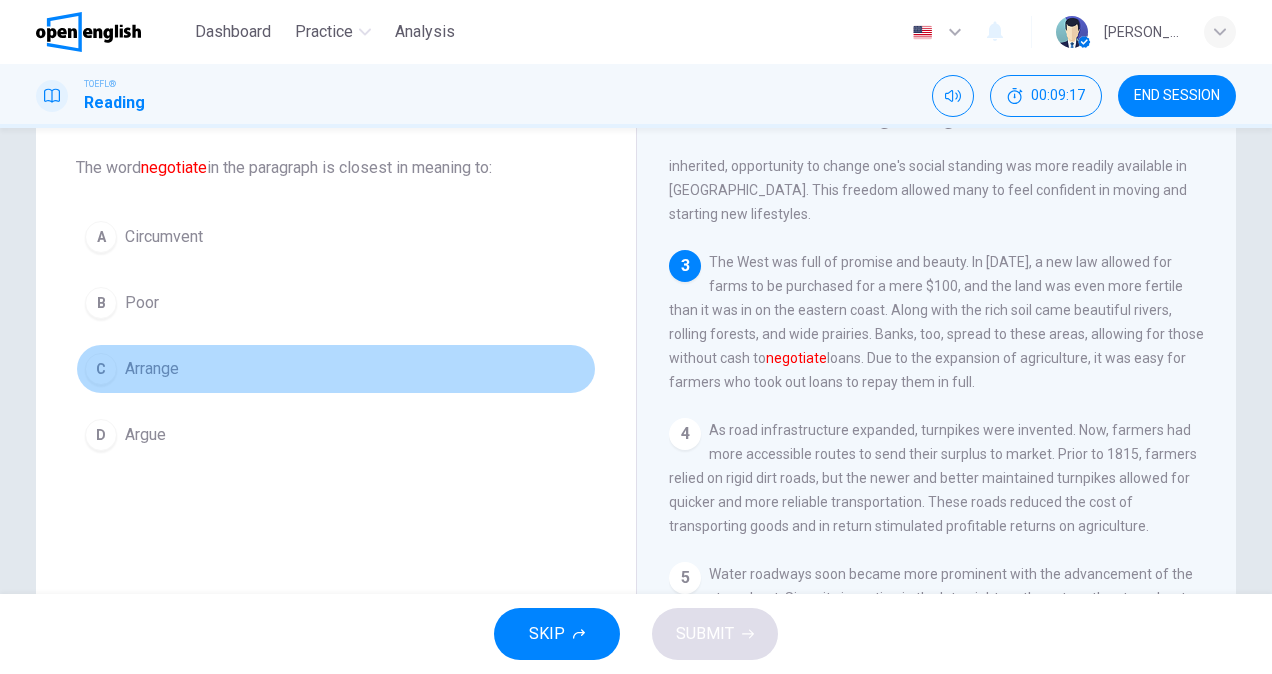 click on "C Arrange" at bounding box center [336, 369] 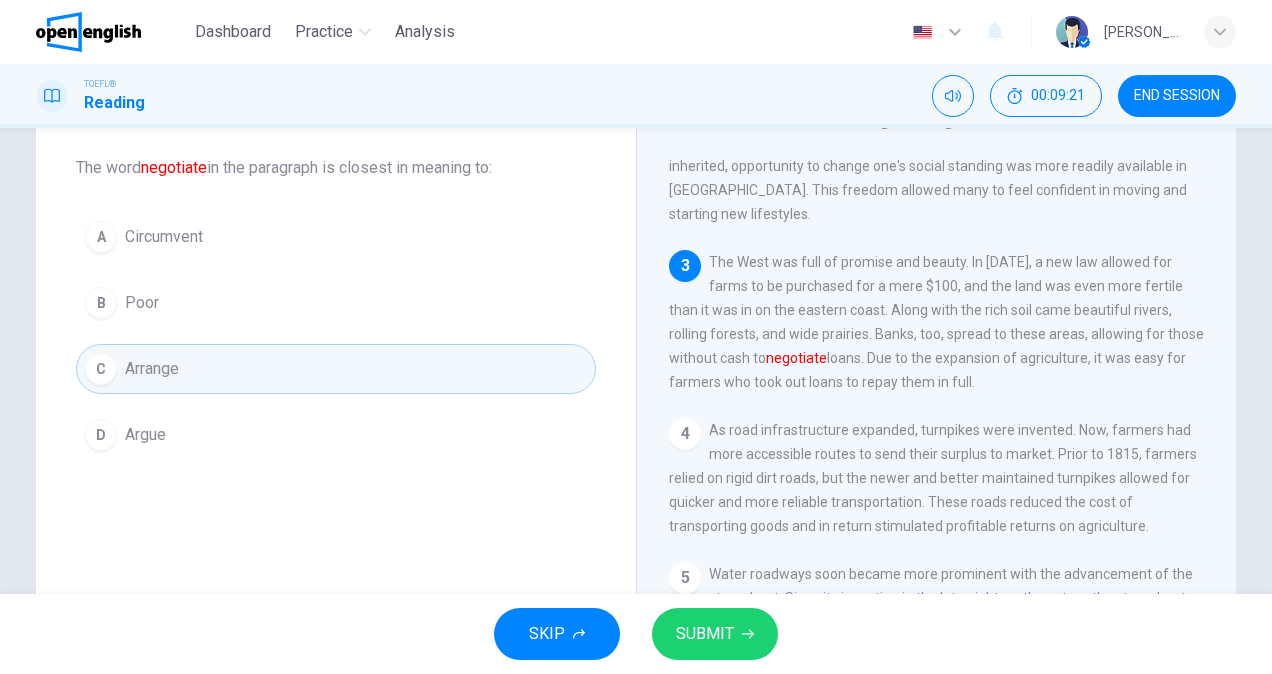 click on "SUBMIT" at bounding box center (715, 634) 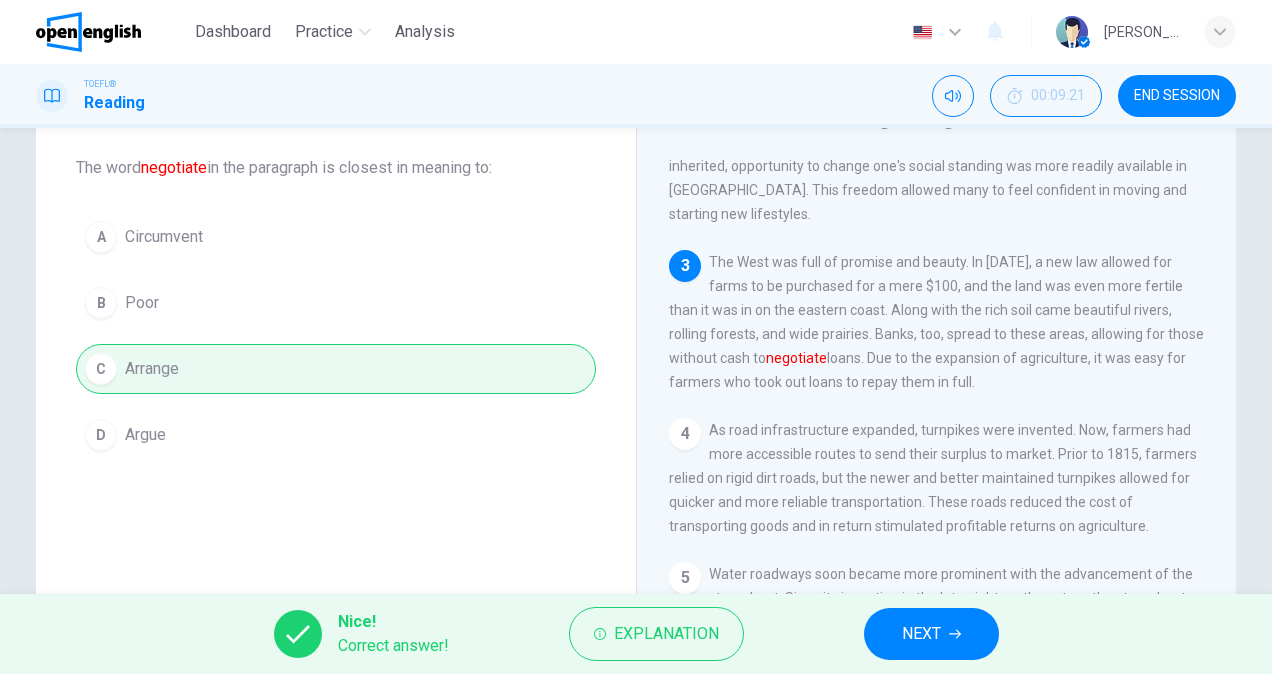 click on "NEXT" at bounding box center [921, 634] 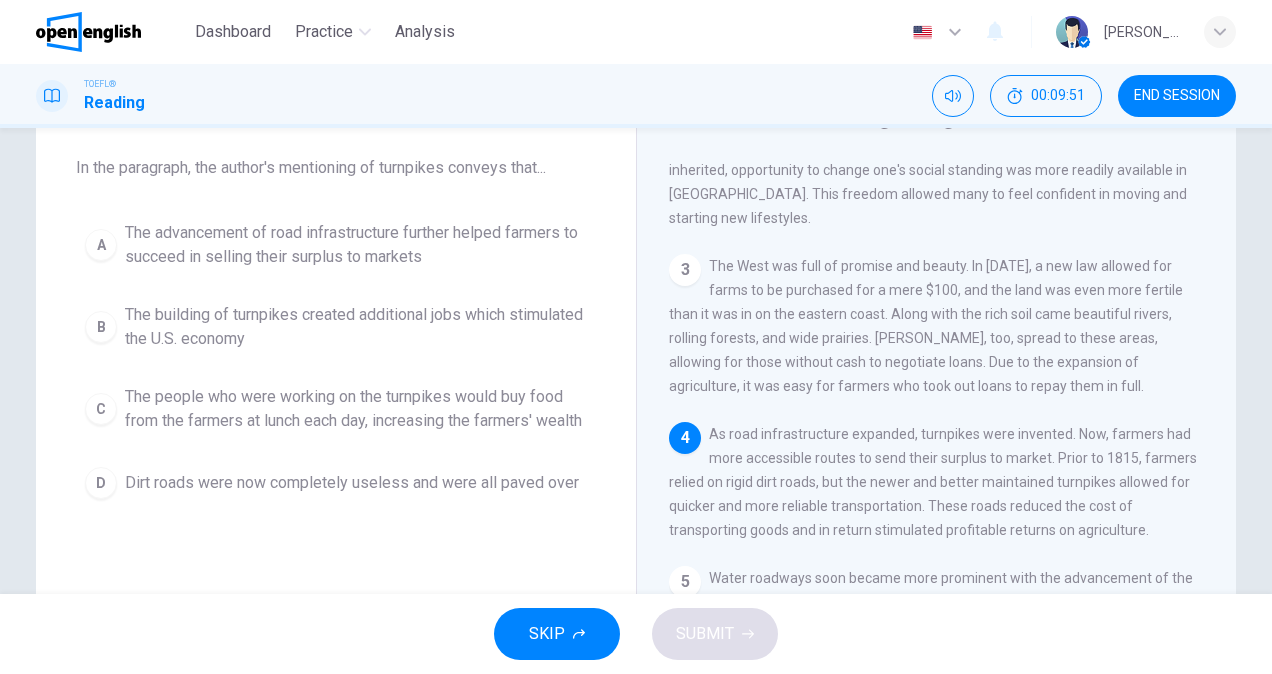 scroll, scrollTop: 506, scrollLeft: 0, axis: vertical 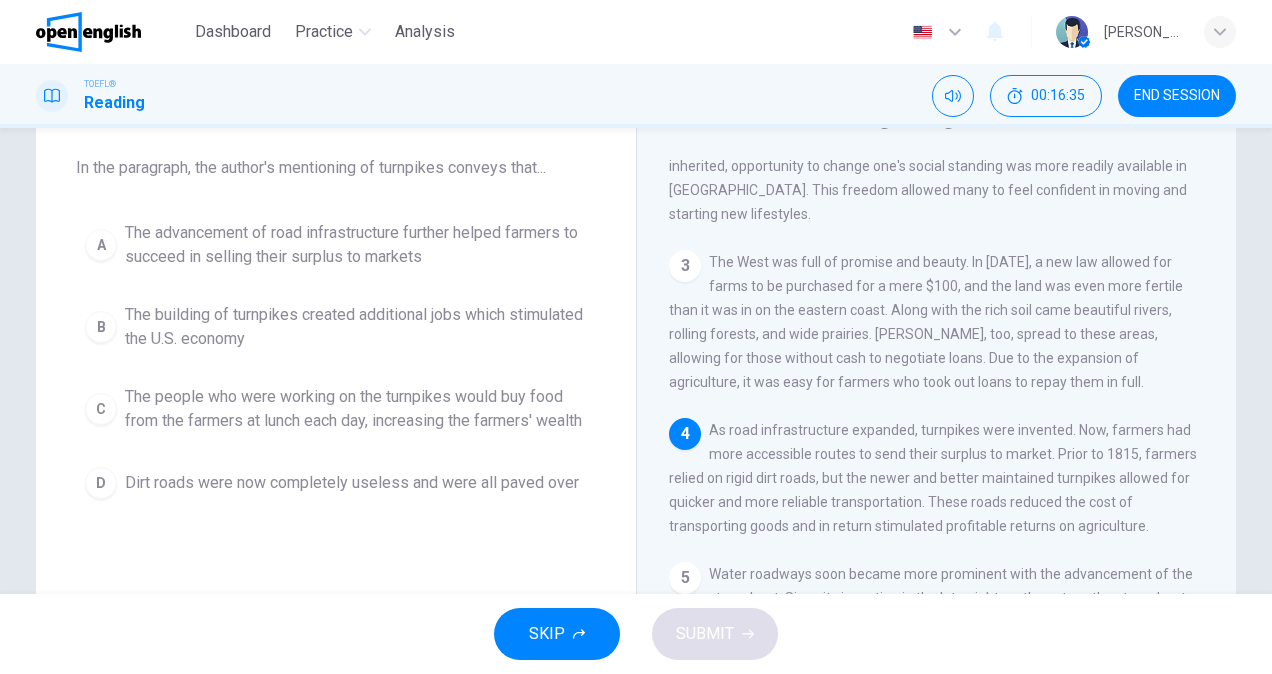 drag, startPoint x: 918, startPoint y: 472, endPoint x: 990, endPoint y: 482, distance: 72.691124 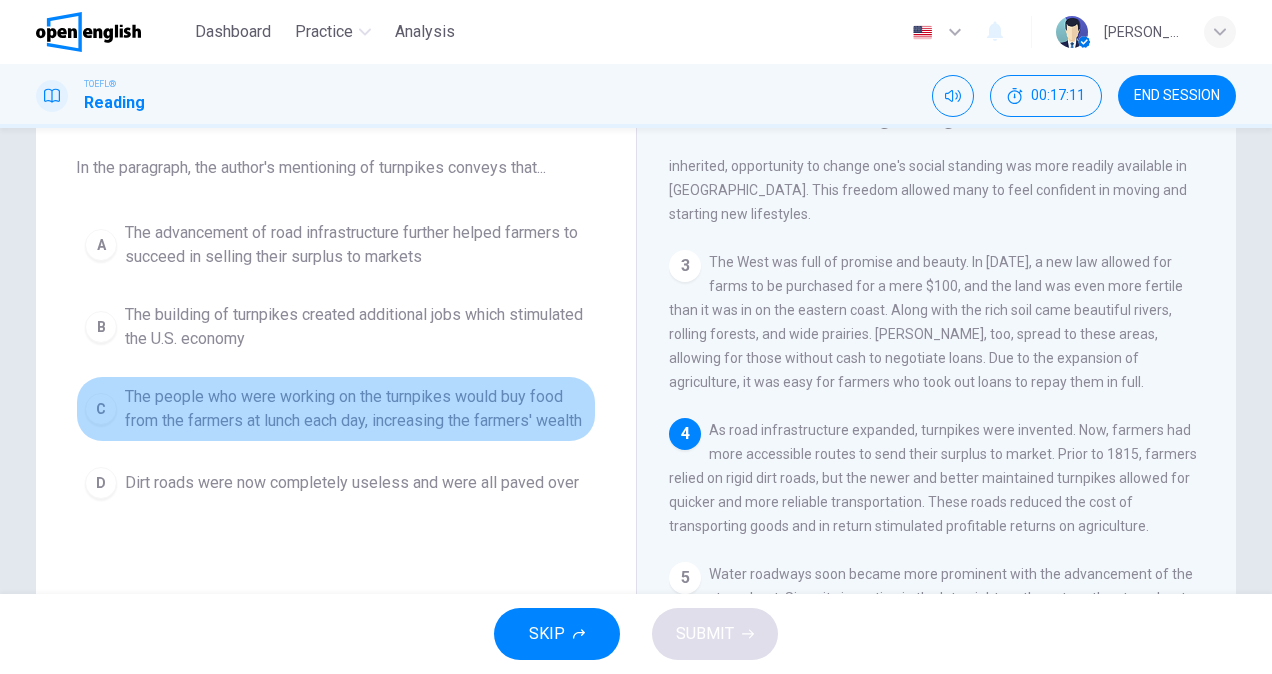 click on "The people who were working on the turnpikes would buy food from the farmers at lunch each day, increasing the farmers' wealth" at bounding box center (356, 409) 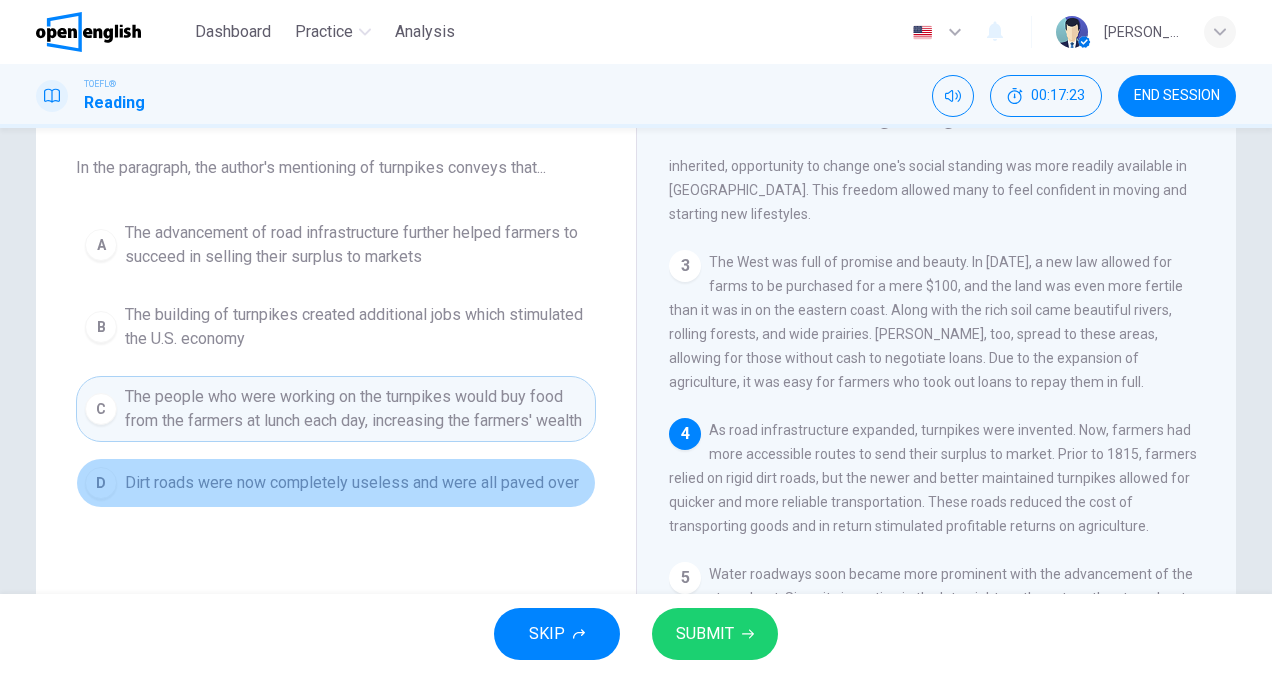 click on "D Dirt roads were now completely useless and were all paved over" at bounding box center (336, 483) 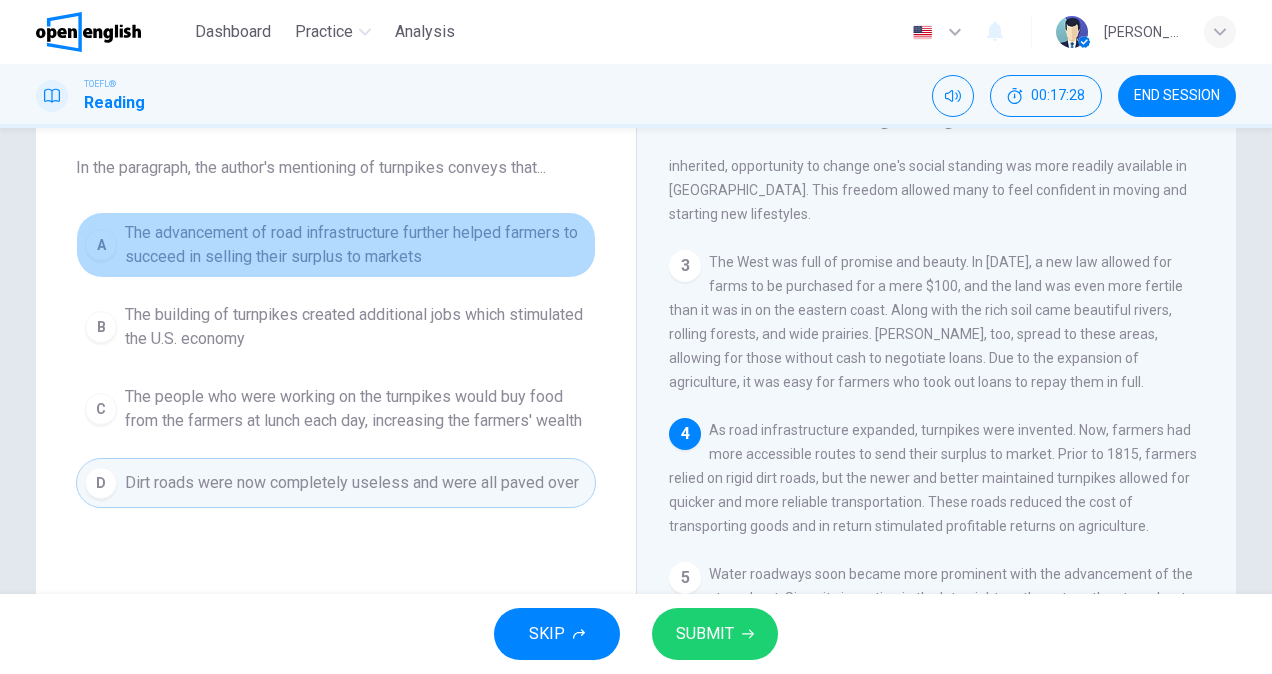 click on "The advancement of road infrastructure further helped farmers to succeed in selling their surplus to markets" at bounding box center (356, 245) 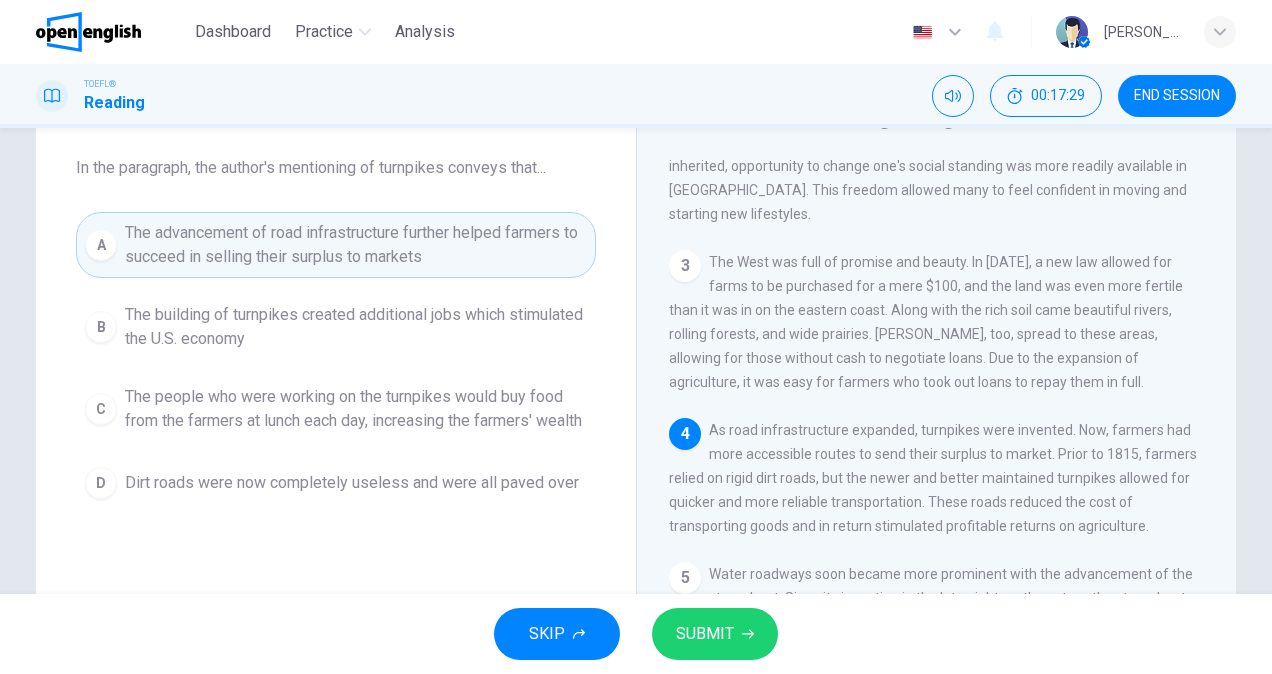 click on "SUBMIT" at bounding box center (705, 634) 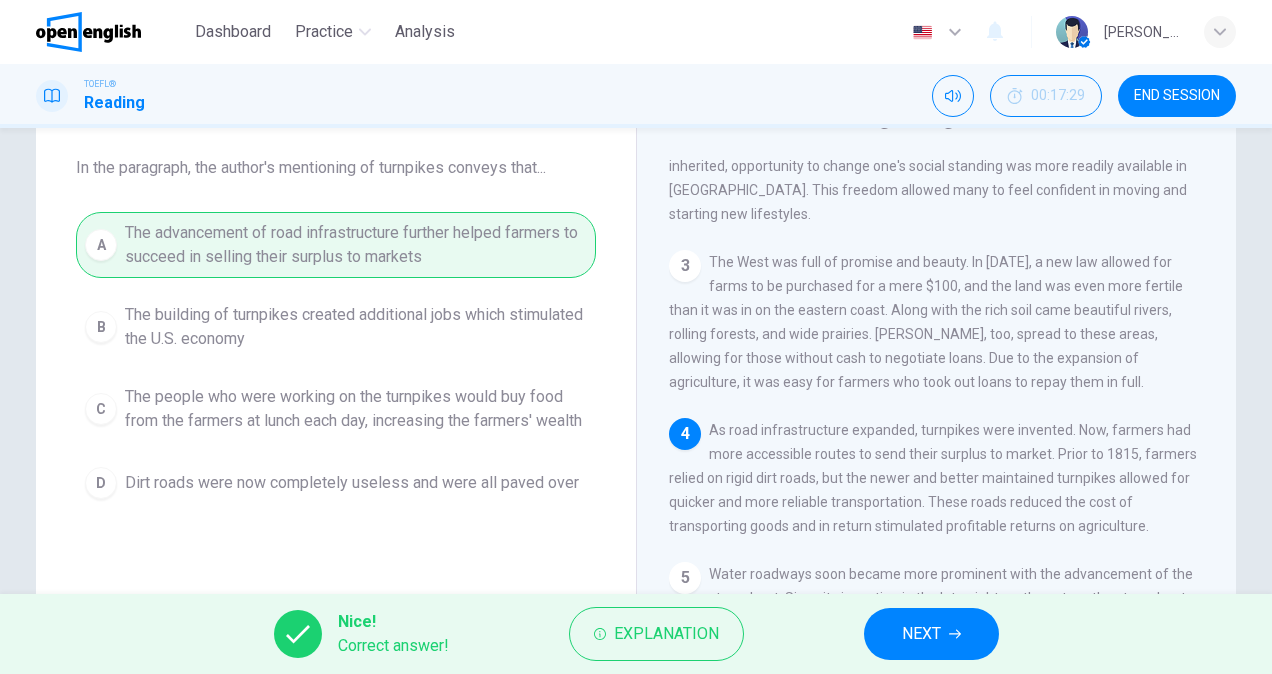 click on "NEXT" at bounding box center [931, 634] 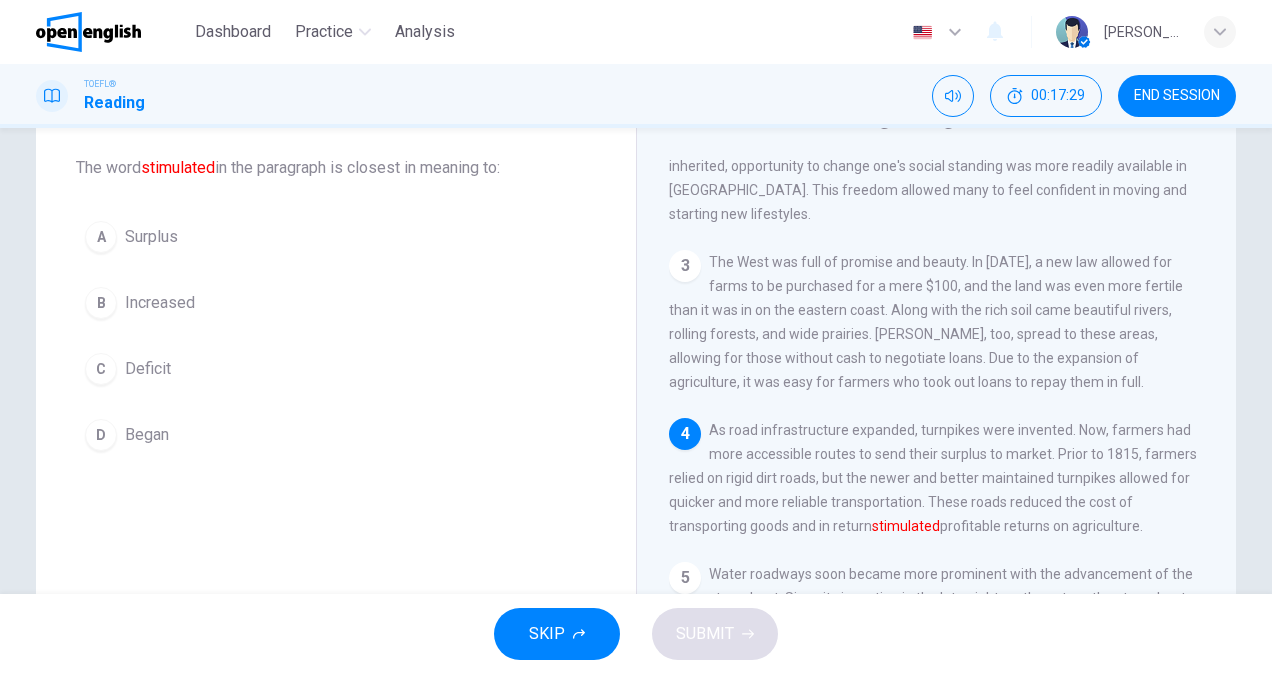 scroll, scrollTop: 486, scrollLeft: 0, axis: vertical 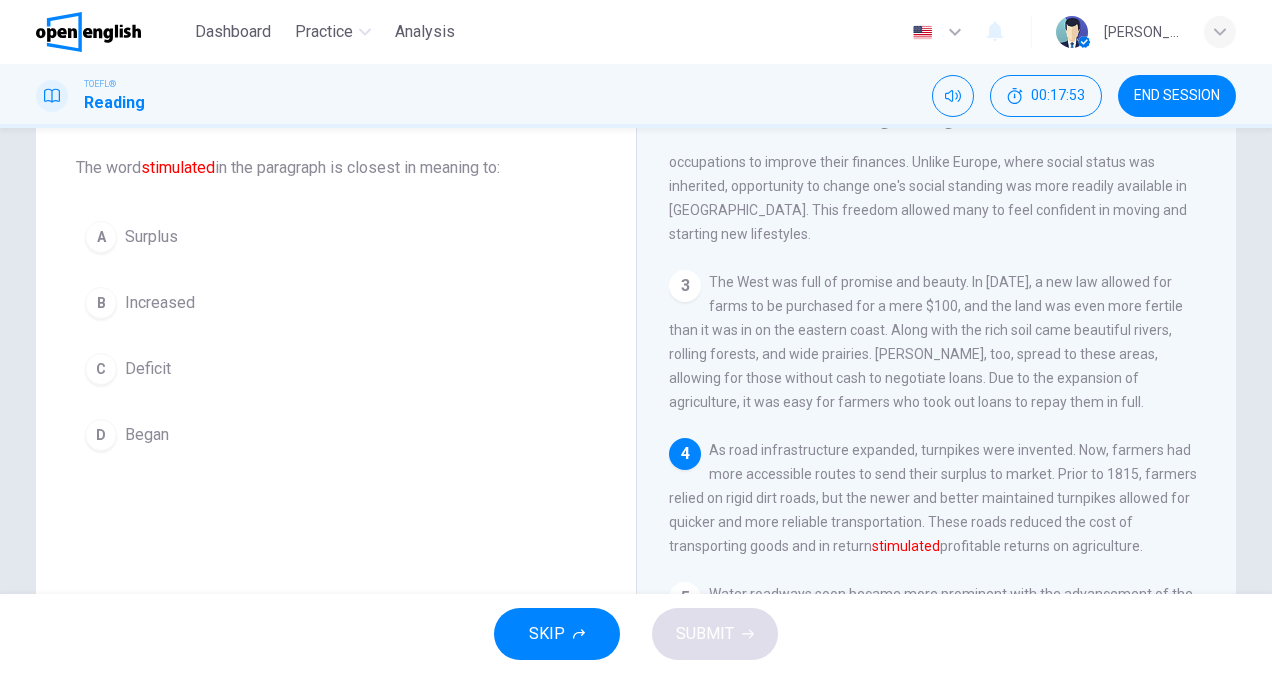 click on "Surplus" at bounding box center (151, 237) 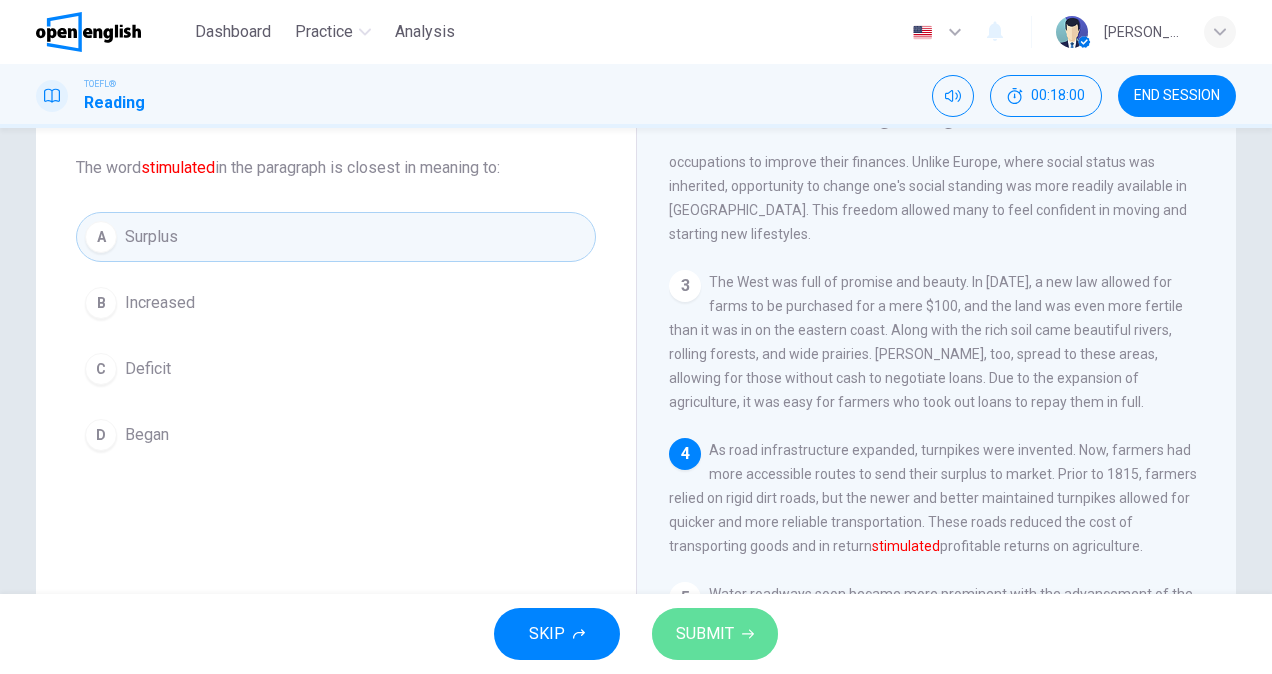 click on "SUBMIT" at bounding box center [705, 634] 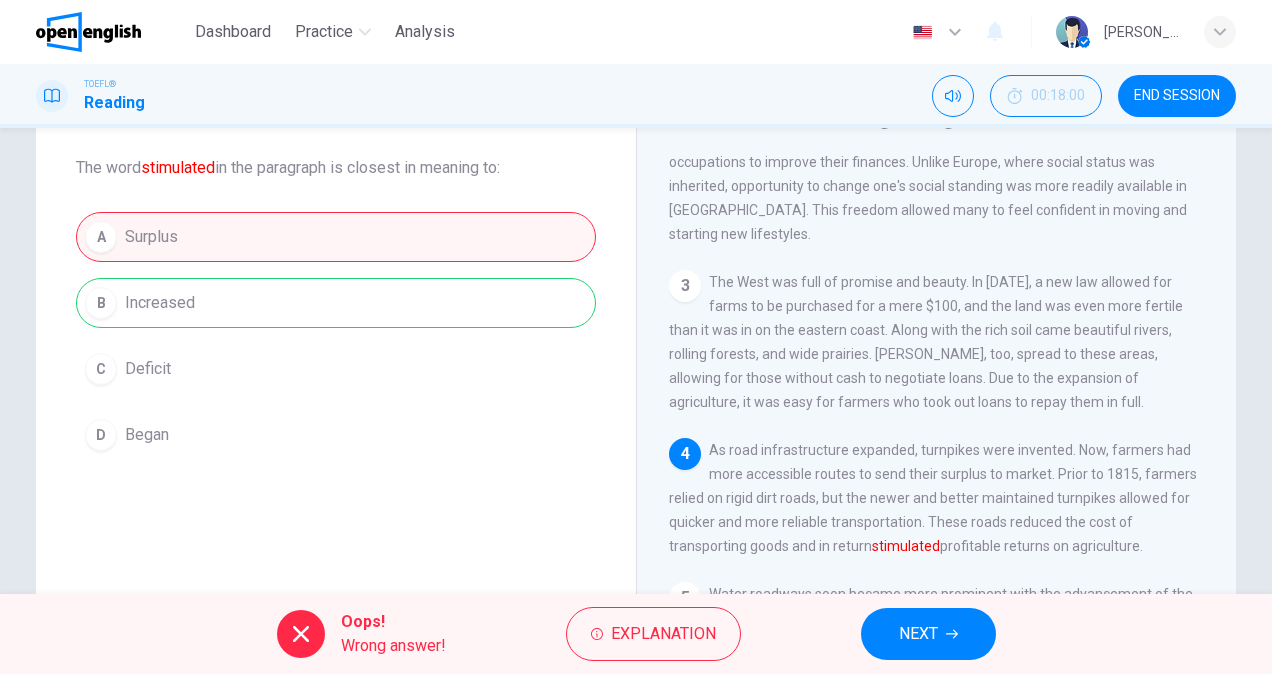 click on "A Surplus B Increased C Deficit D Began" at bounding box center [336, 336] 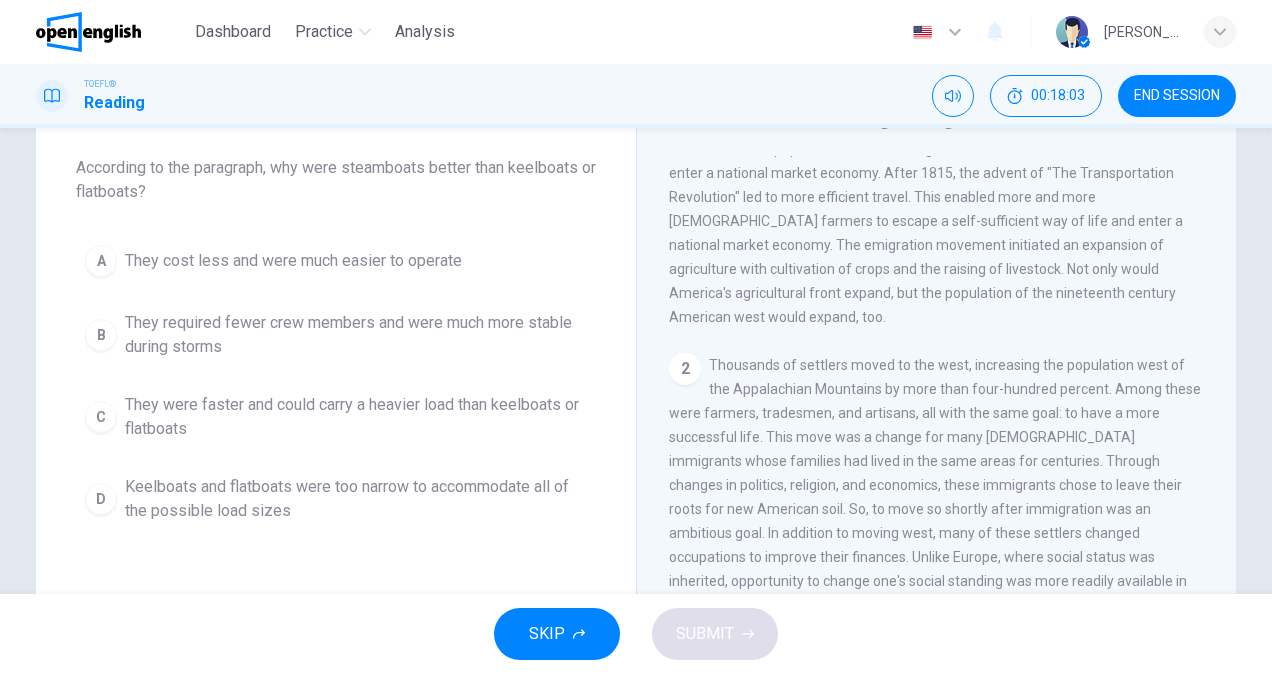 scroll, scrollTop: 0, scrollLeft: 0, axis: both 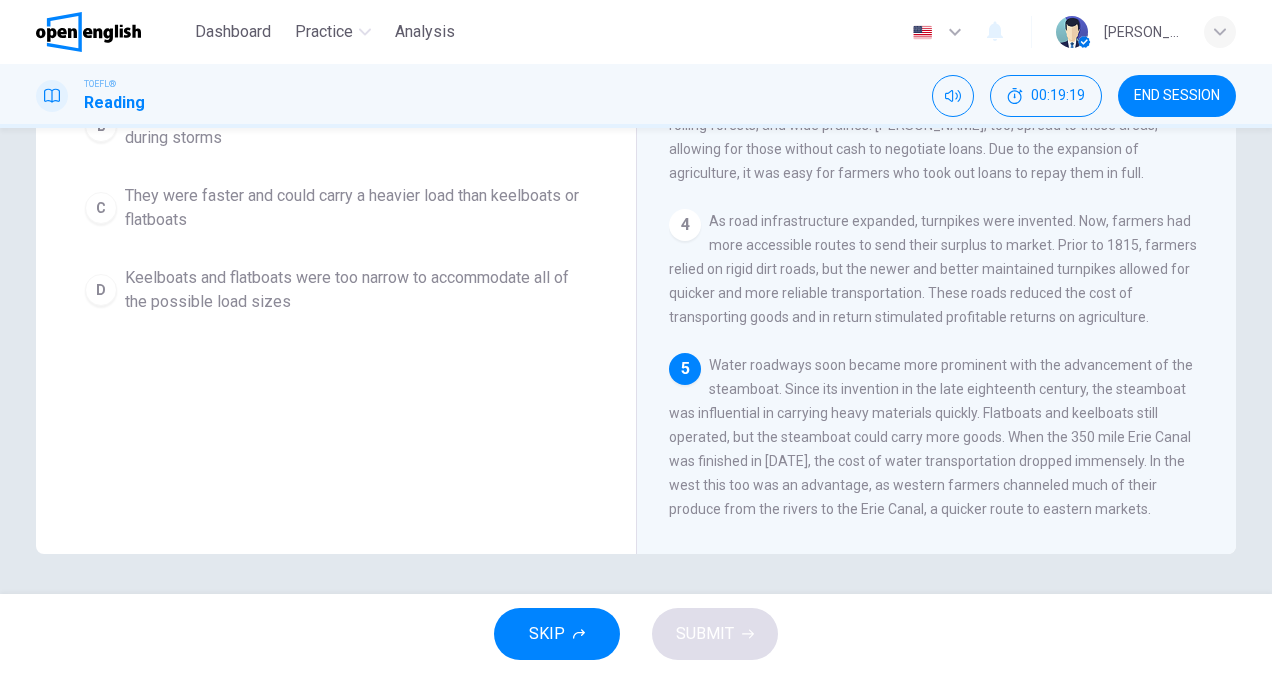 drag, startPoint x: 725, startPoint y: 458, endPoint x: 748, endPoint y: 460, distance: 23.086792 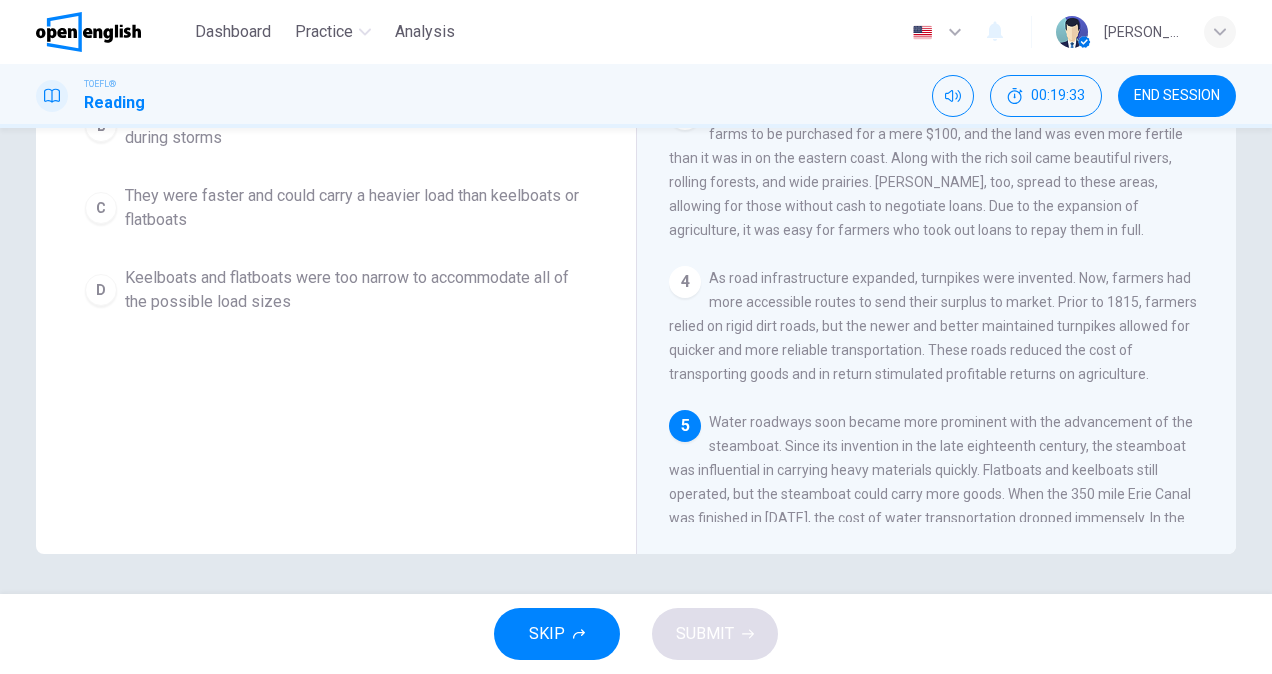 scroll, scrollTop: 406, scrollLeft: 0, axis: vertical 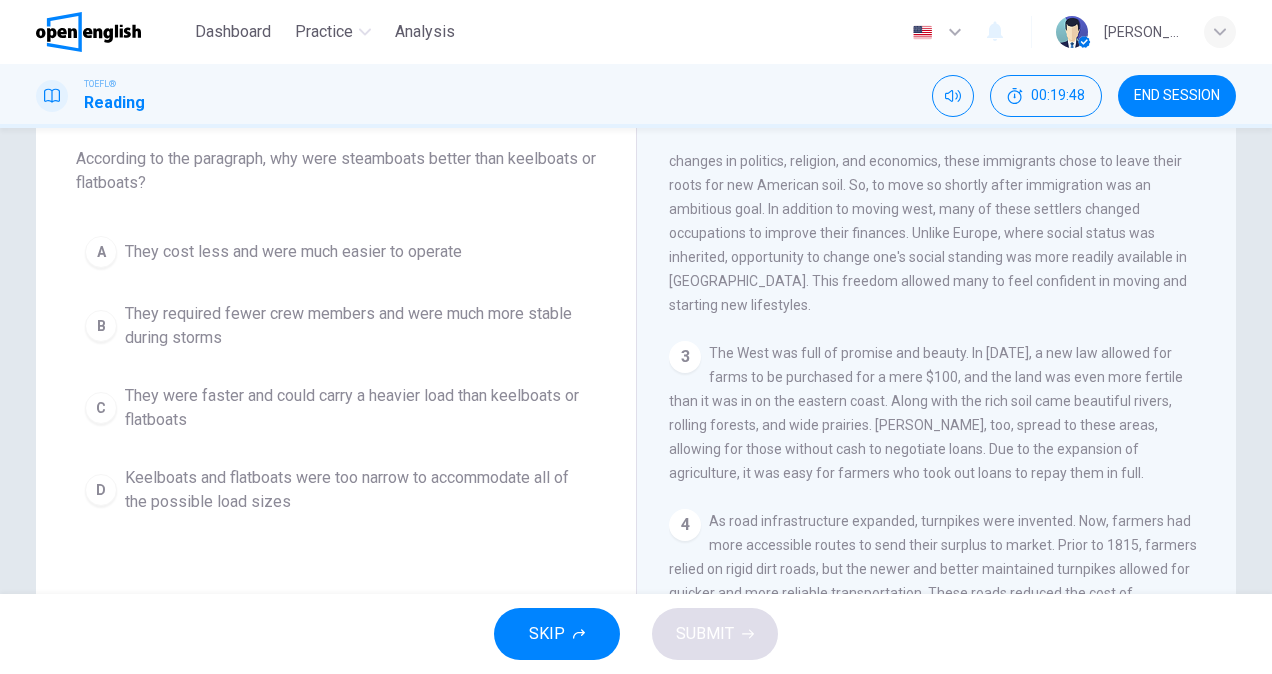 click on "They were faster and could carry a heavier load than keelboats or flatboats" at bounding box center [356, 408] 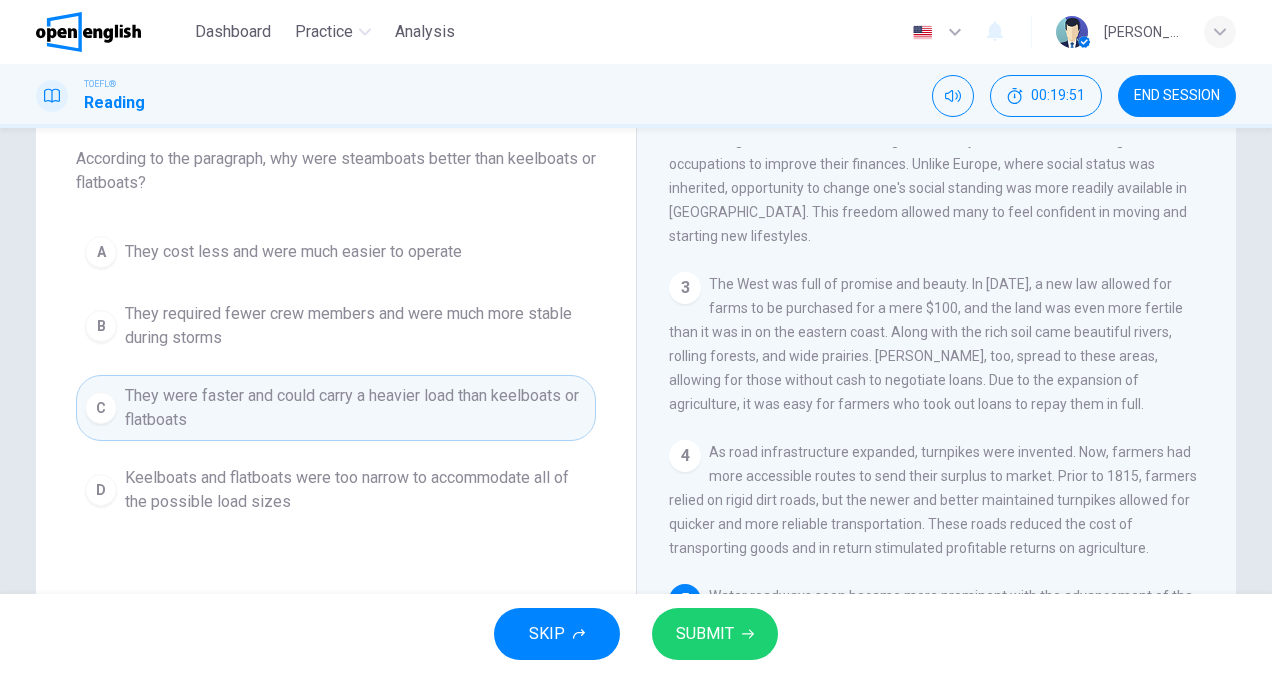 scroll, scrollTop: 506, scrollLeft: 0, axis: vertical 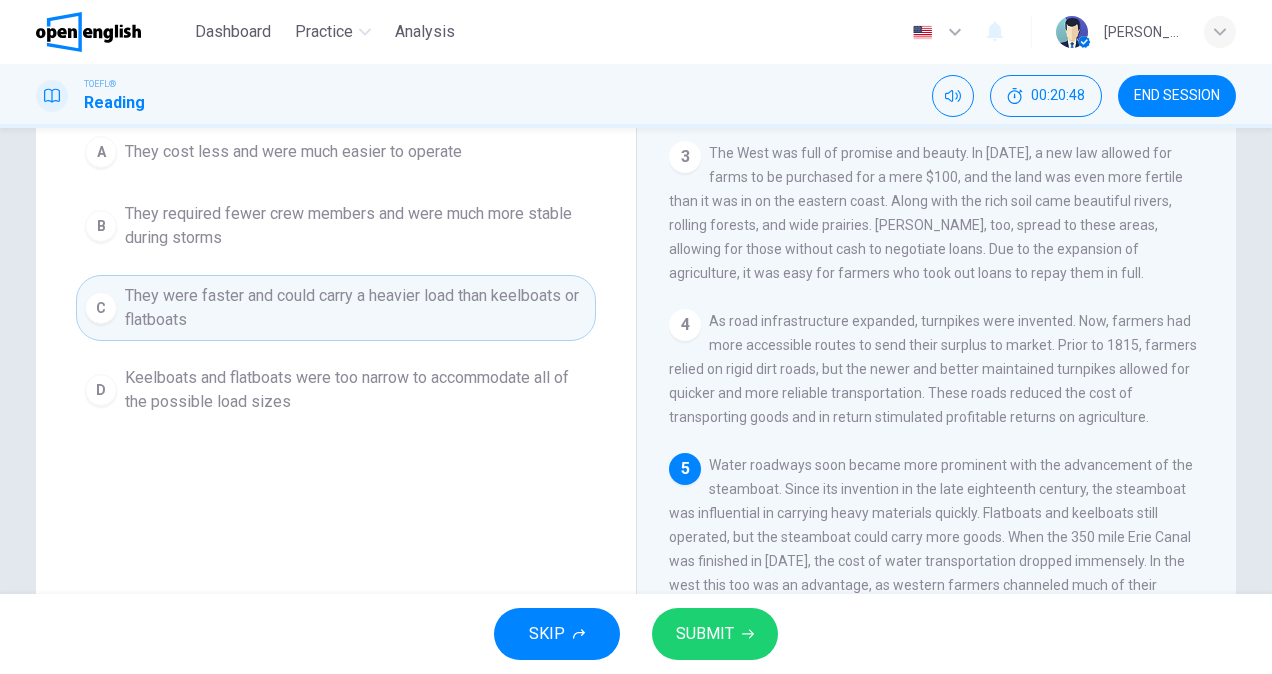 click on "SUBMIT" at bounding box center [715, 634] 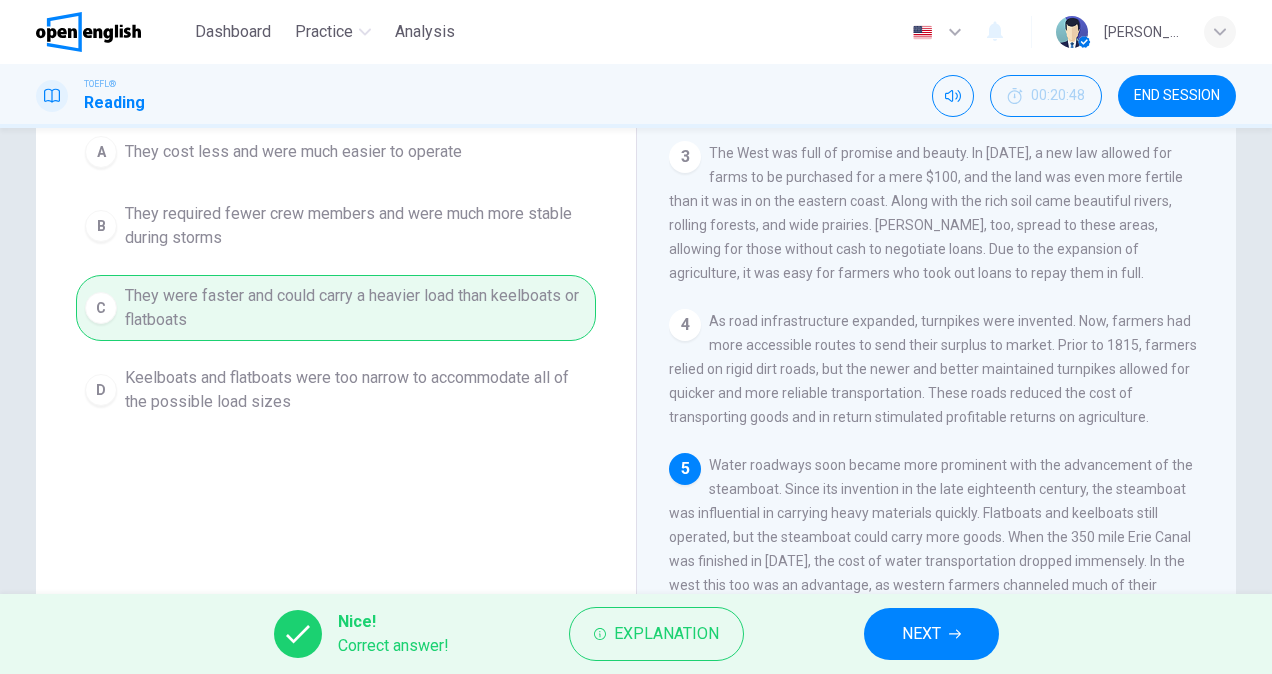click on "NEXT" at bounding box center (931, 634) 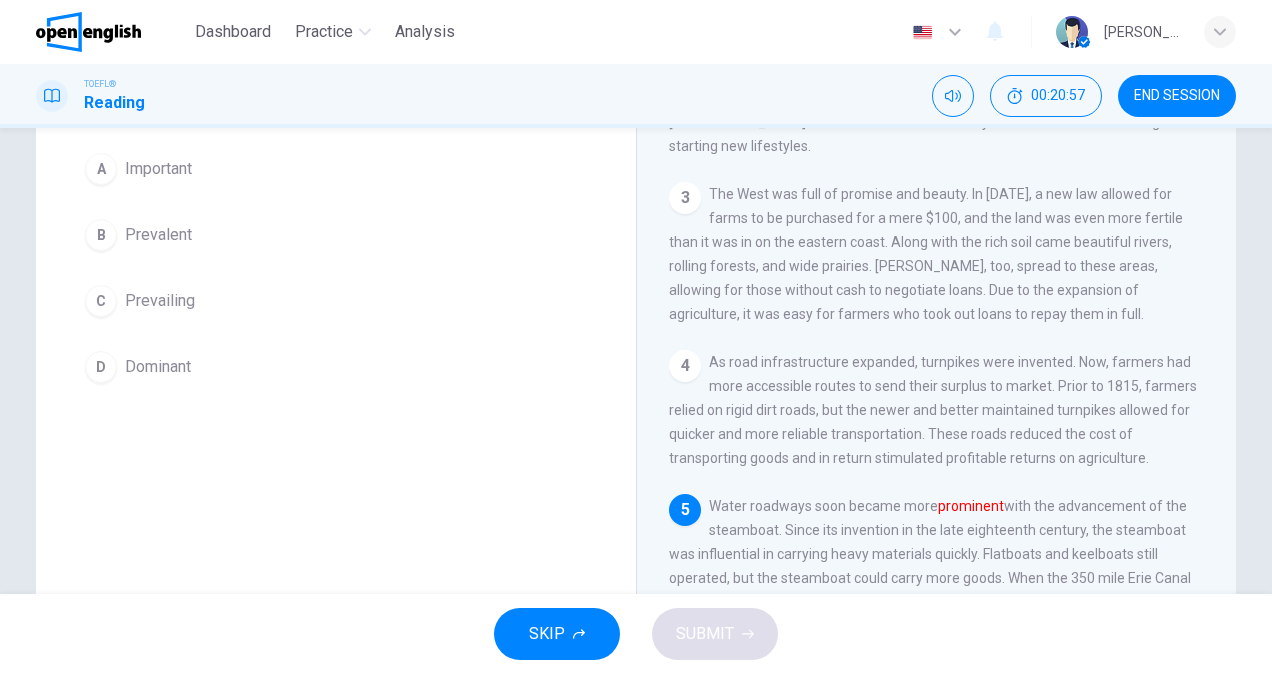 scroll, scrollTop: 200, scrollLeft: 0, axis: vertical 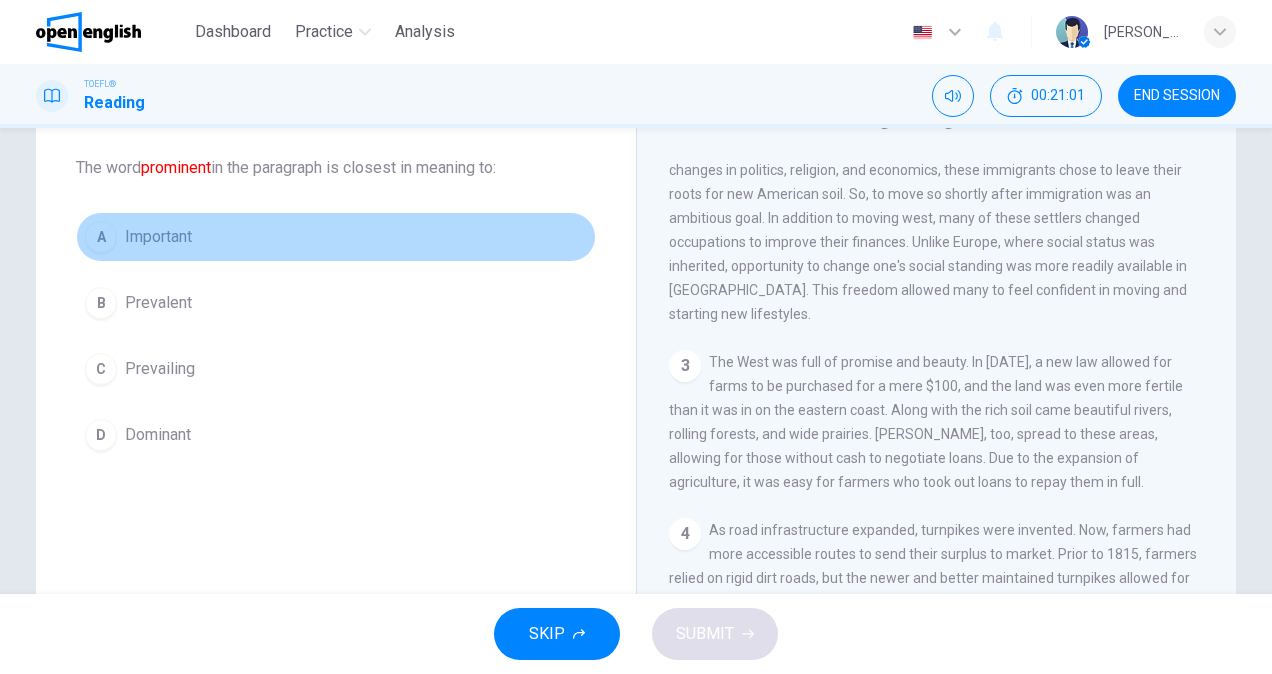 click on "Important" at bounding box center [158, 237] 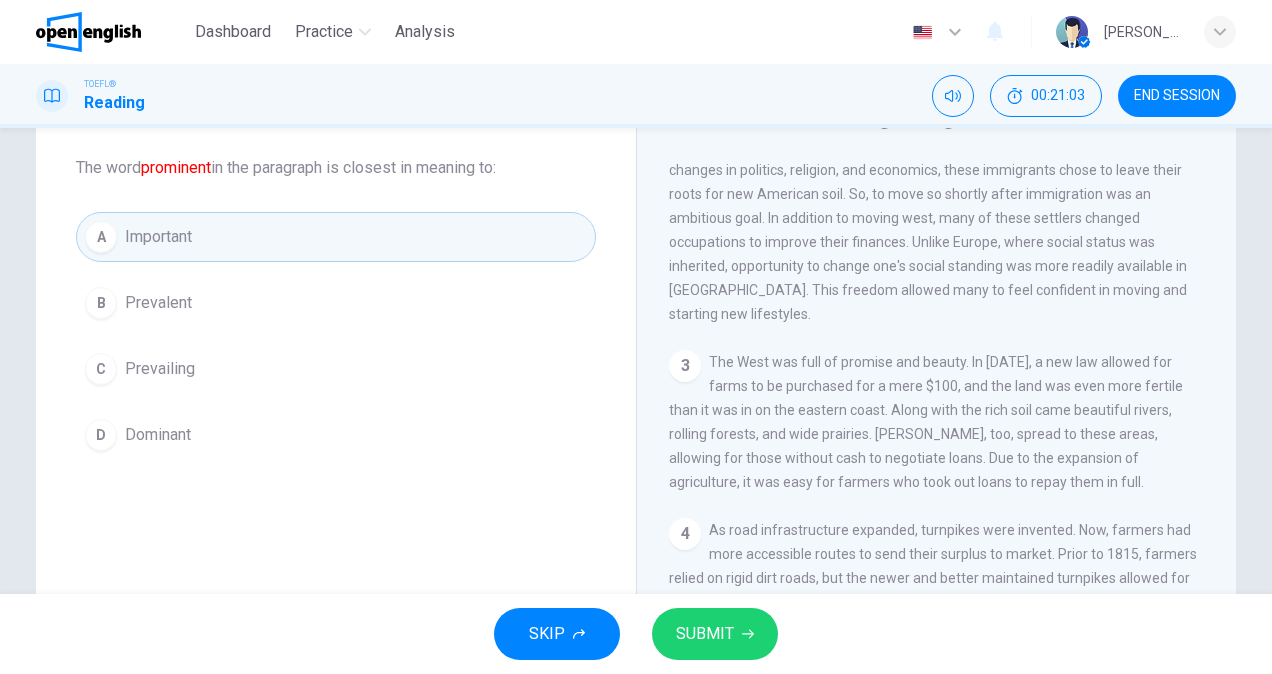 click on "SUBMIT" at bounding box center [705, 634] 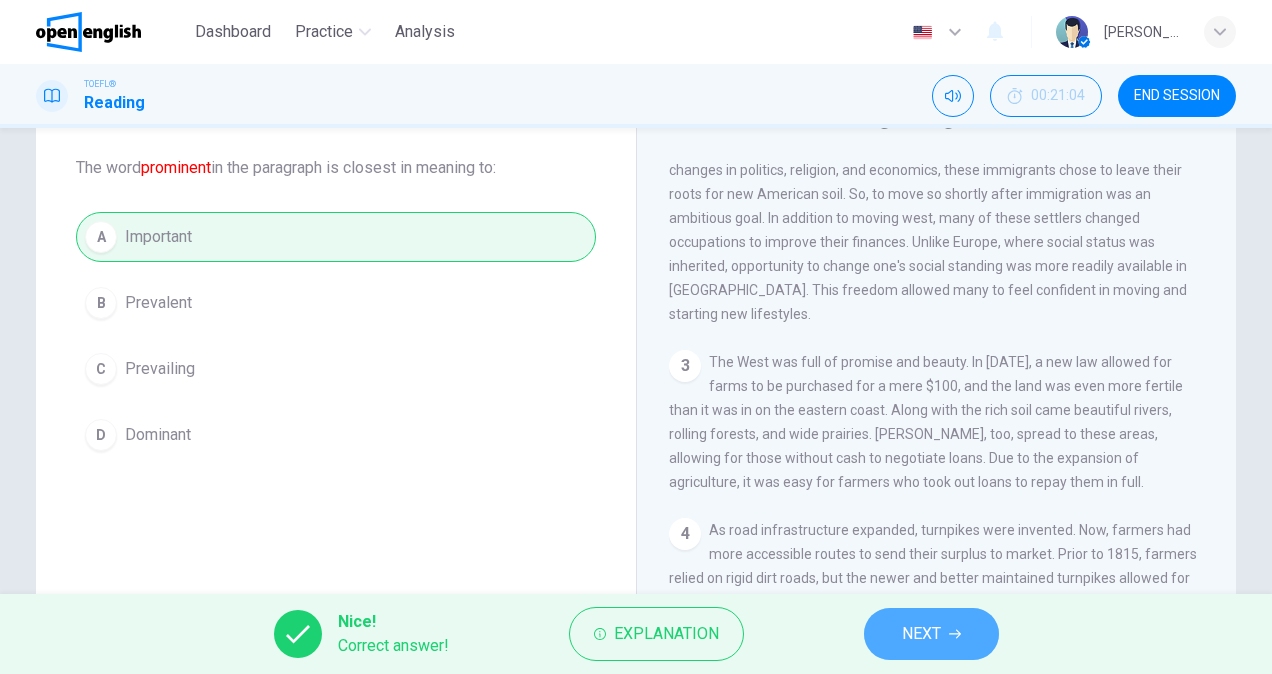 click on "NEXT" at bounding box center [931, 634] 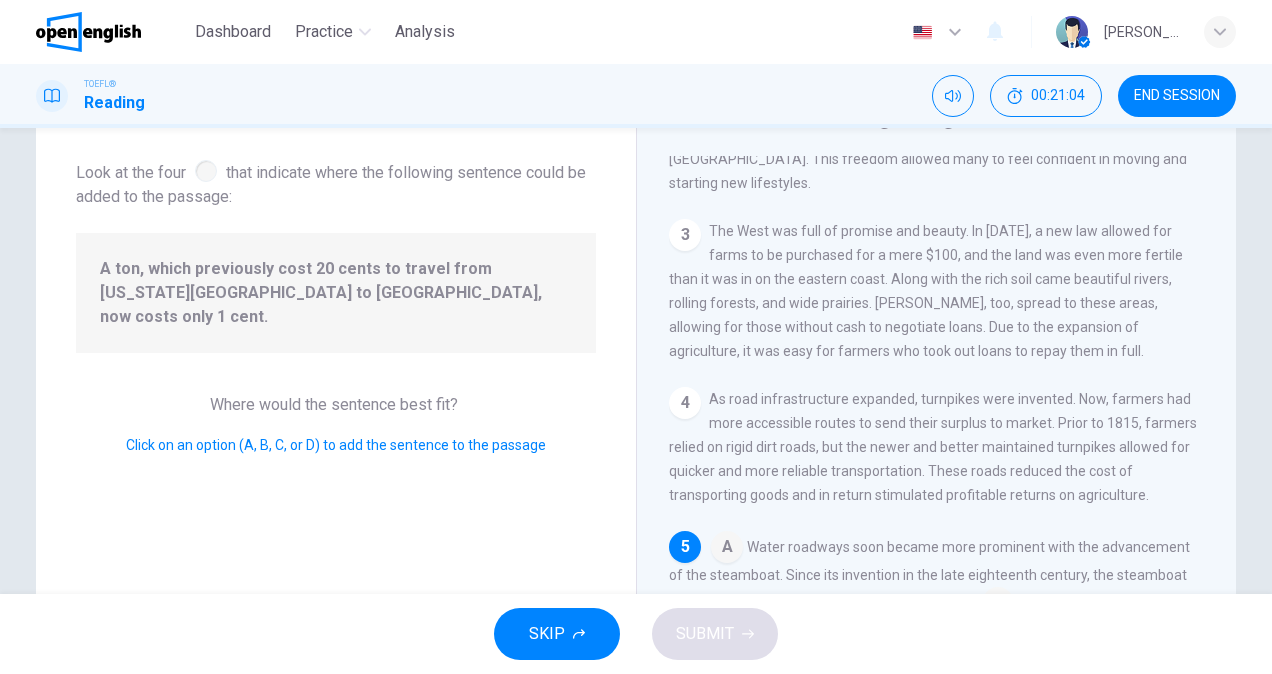 scroll, scrollTop: 558, scrollLeft: 0, axis: vertical 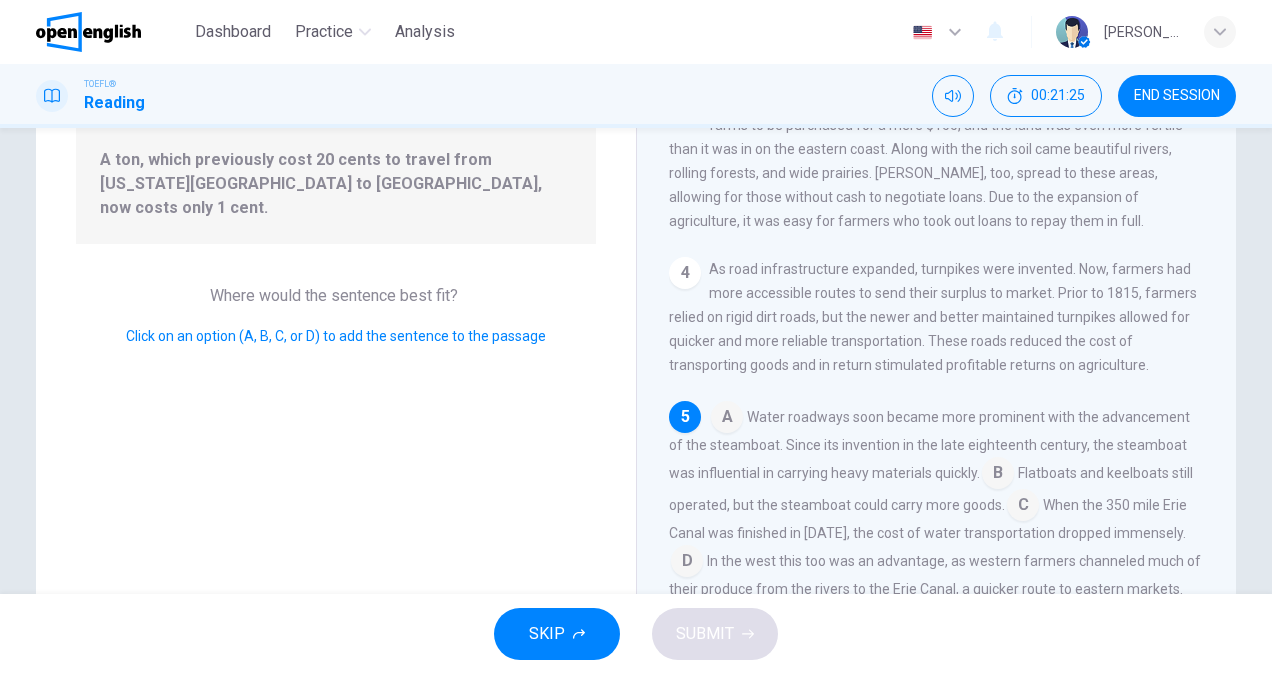 click at bounding box center [998, 475] 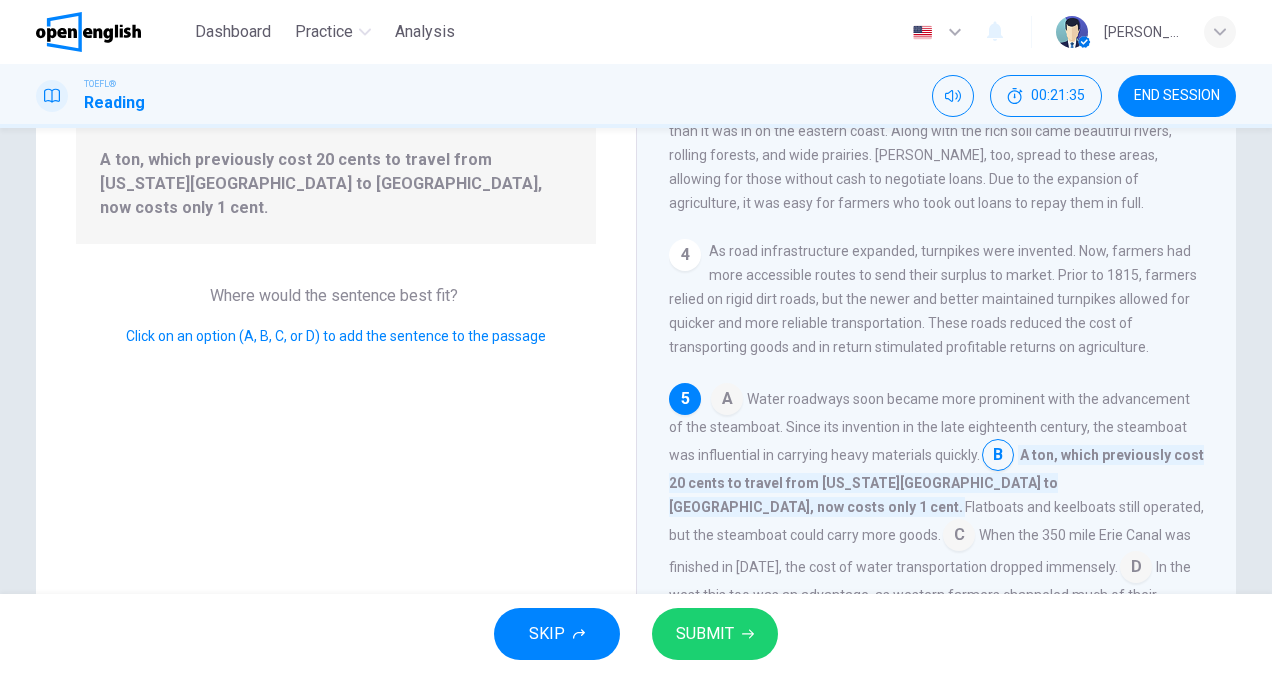scroll, scrollTop: 582, scrollLeft: 0, axis: vertical 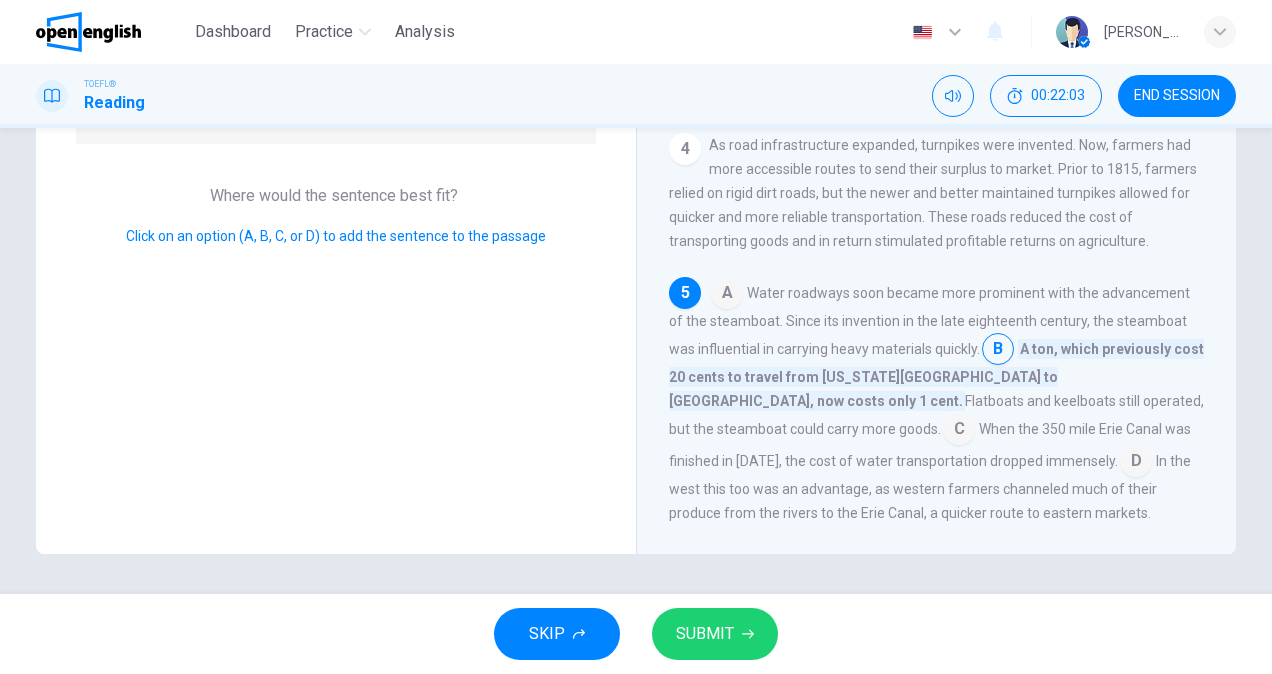 click at bounding box center (959, 431) 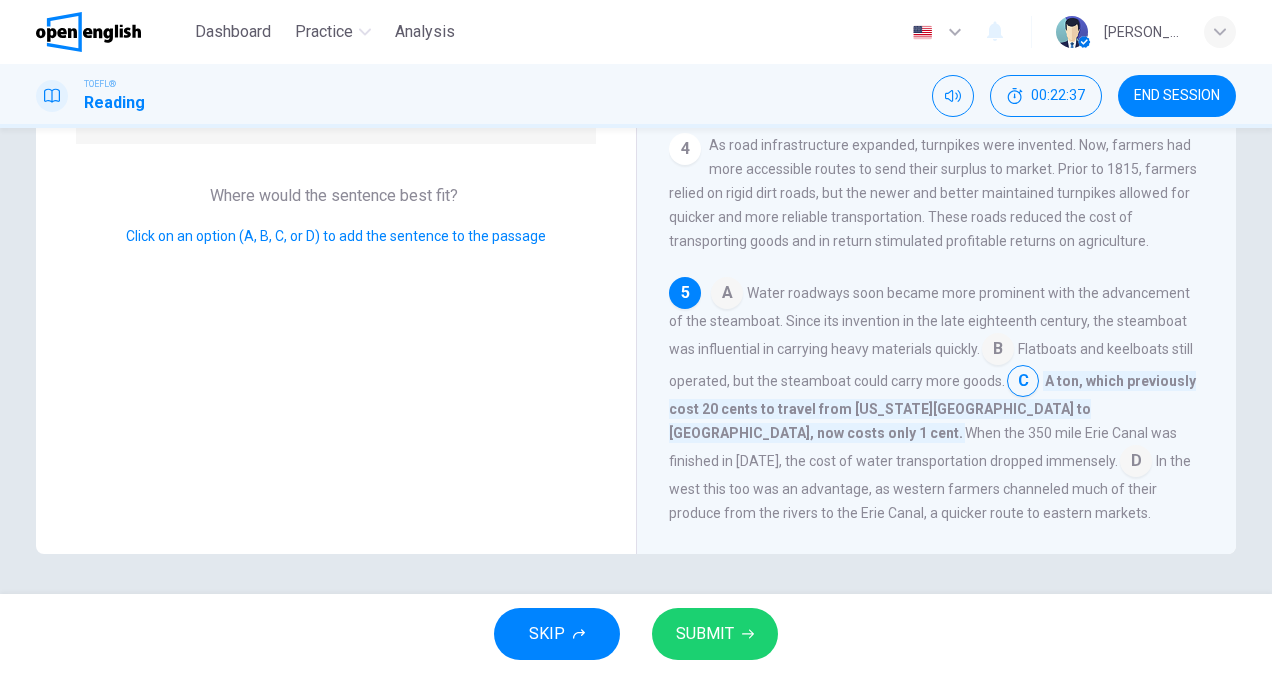 click at bounding box center (1136, 463) 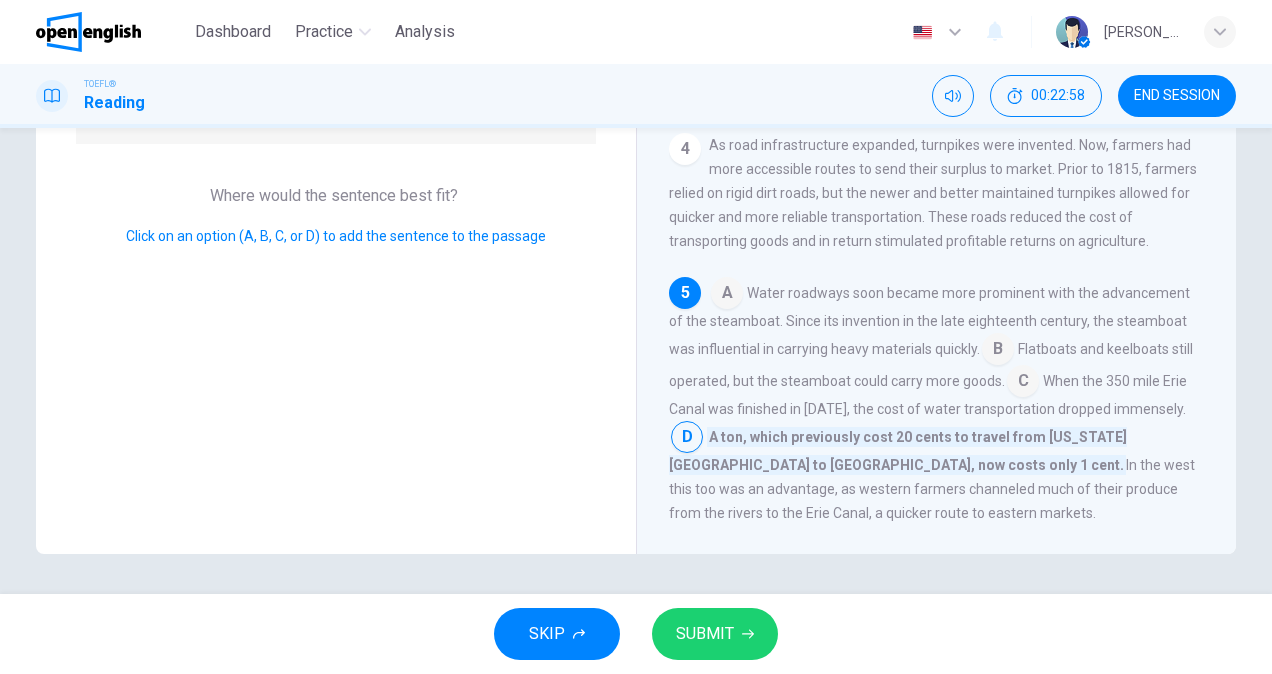 click on "SUBMIT" at bounding box center (705, 634) 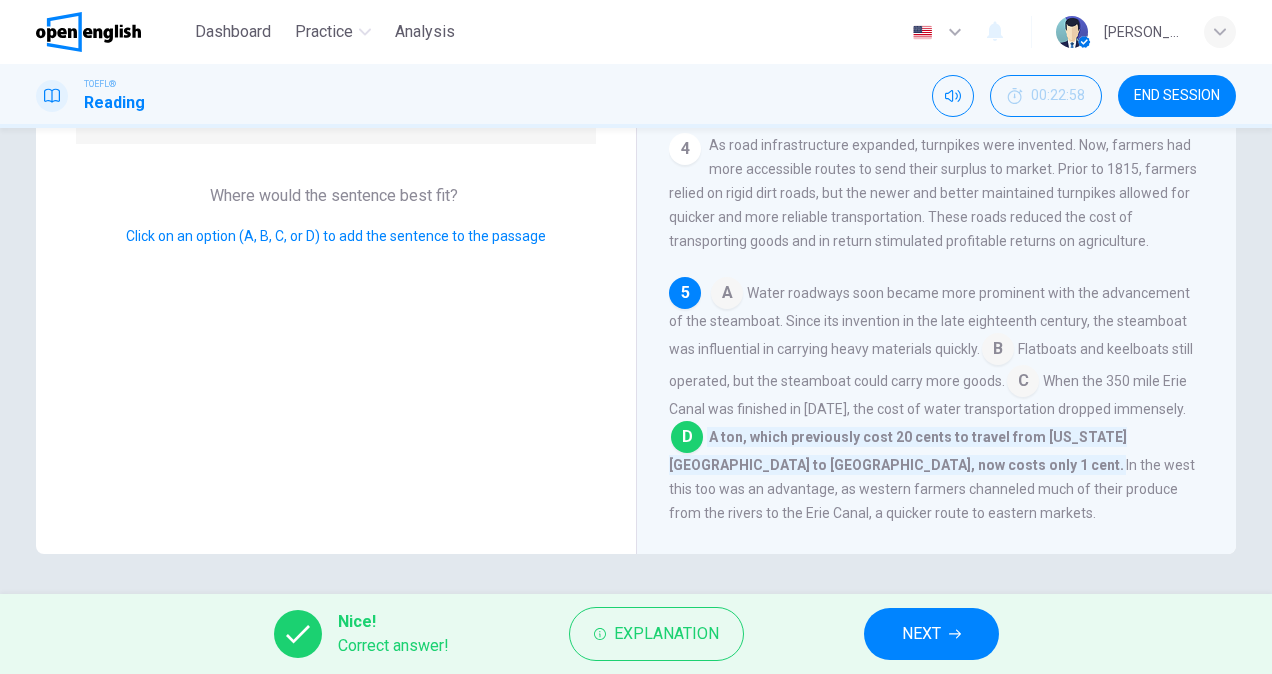 click on "NEXT" at bounding box center [931, 634] 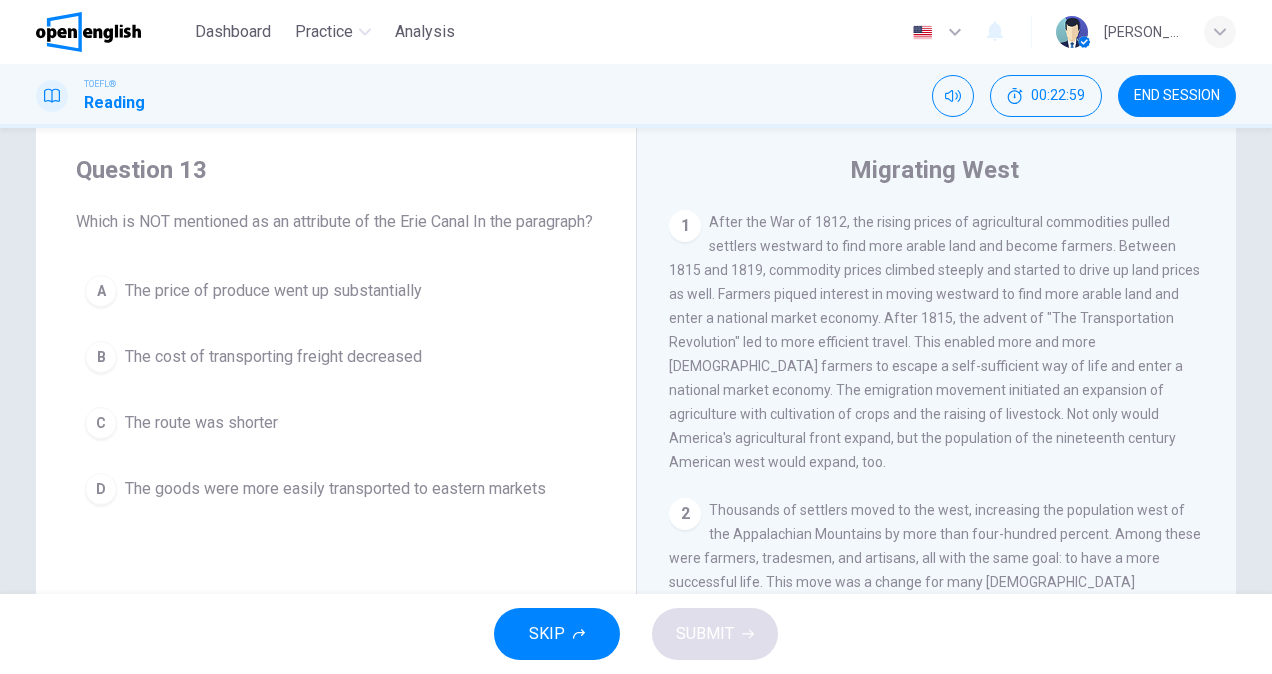 scroll, scrollTop: 0, scrollLeft: 0, axis: both 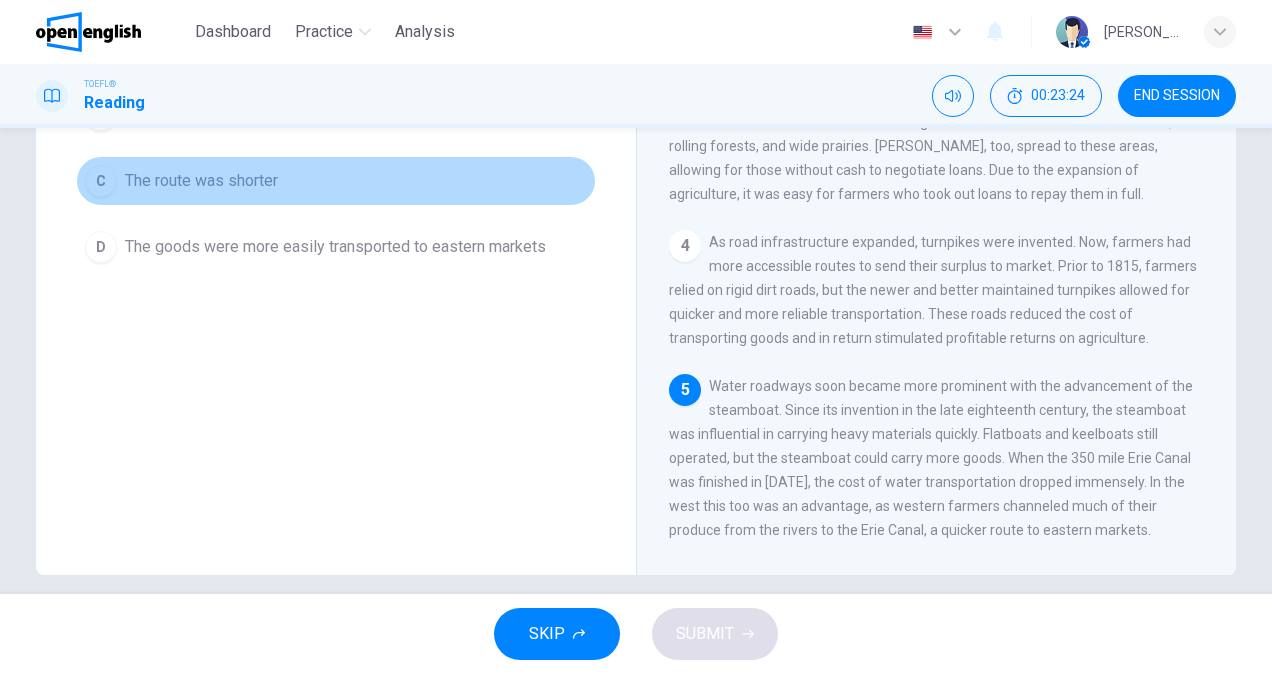 click on "C The route was shorter" at bounding box center [336, 181] 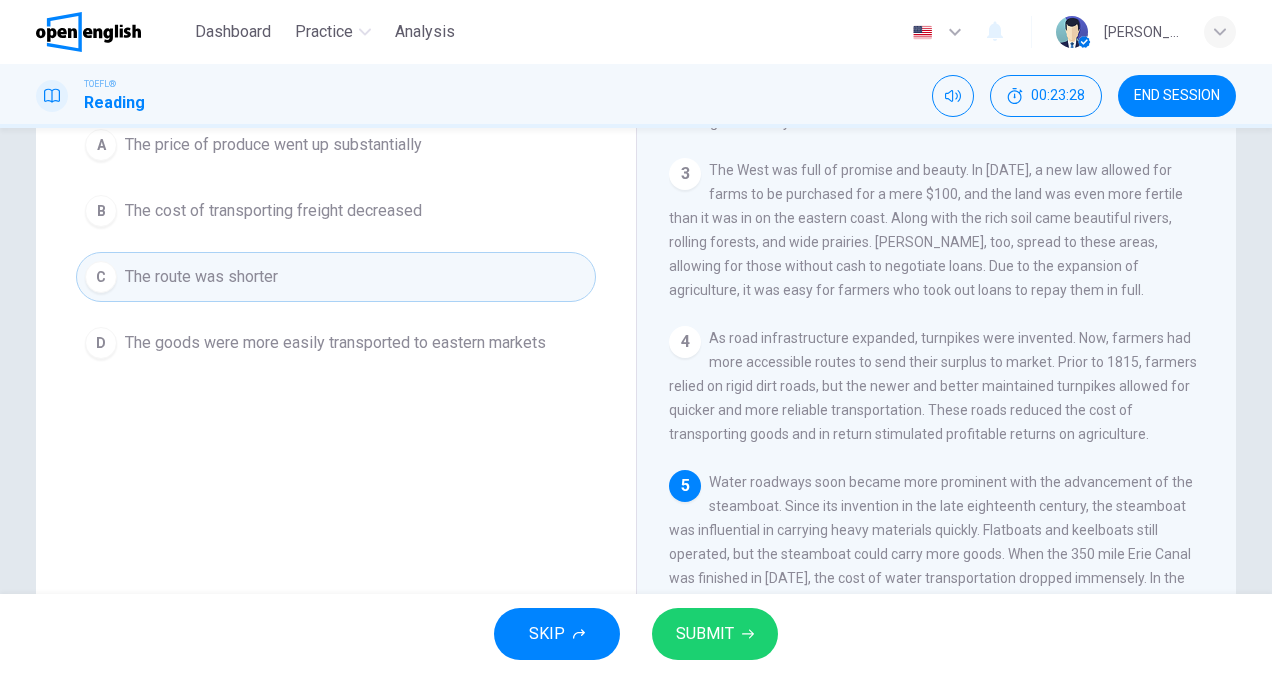 scroll, scrollTop: 309, scrollLeft: 0, axis: vertical 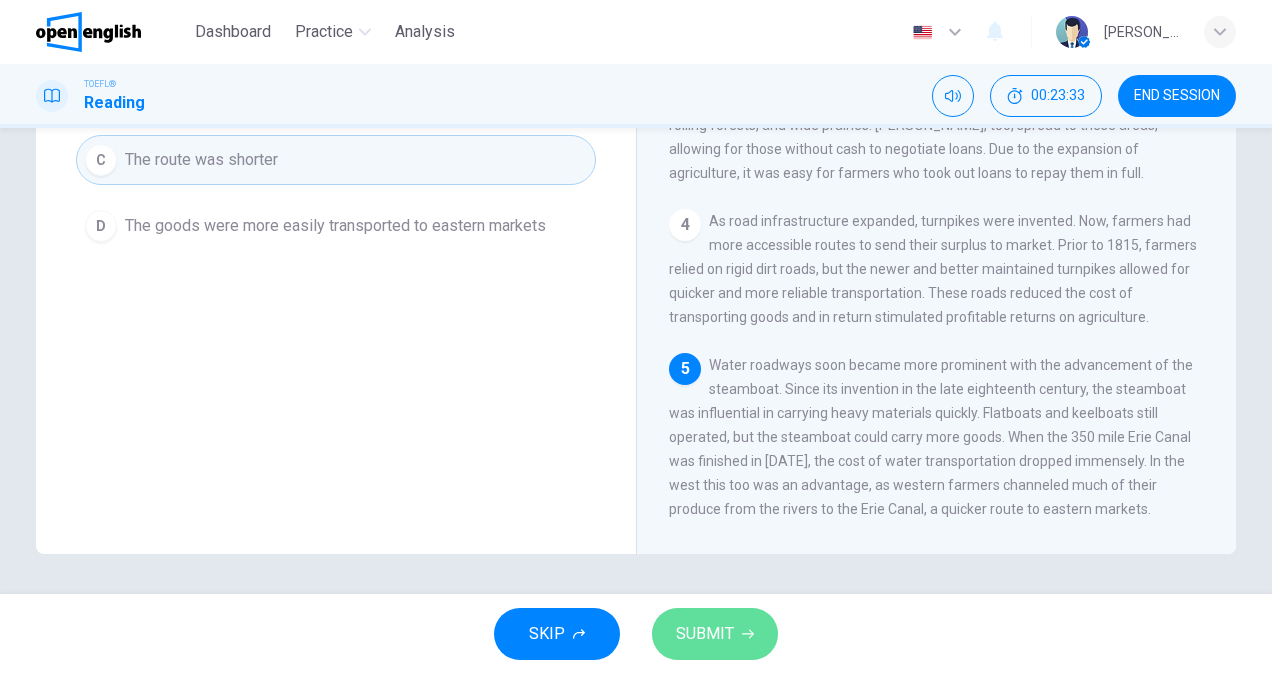 click on "SUBMIT" at bounding box center [715, 634] 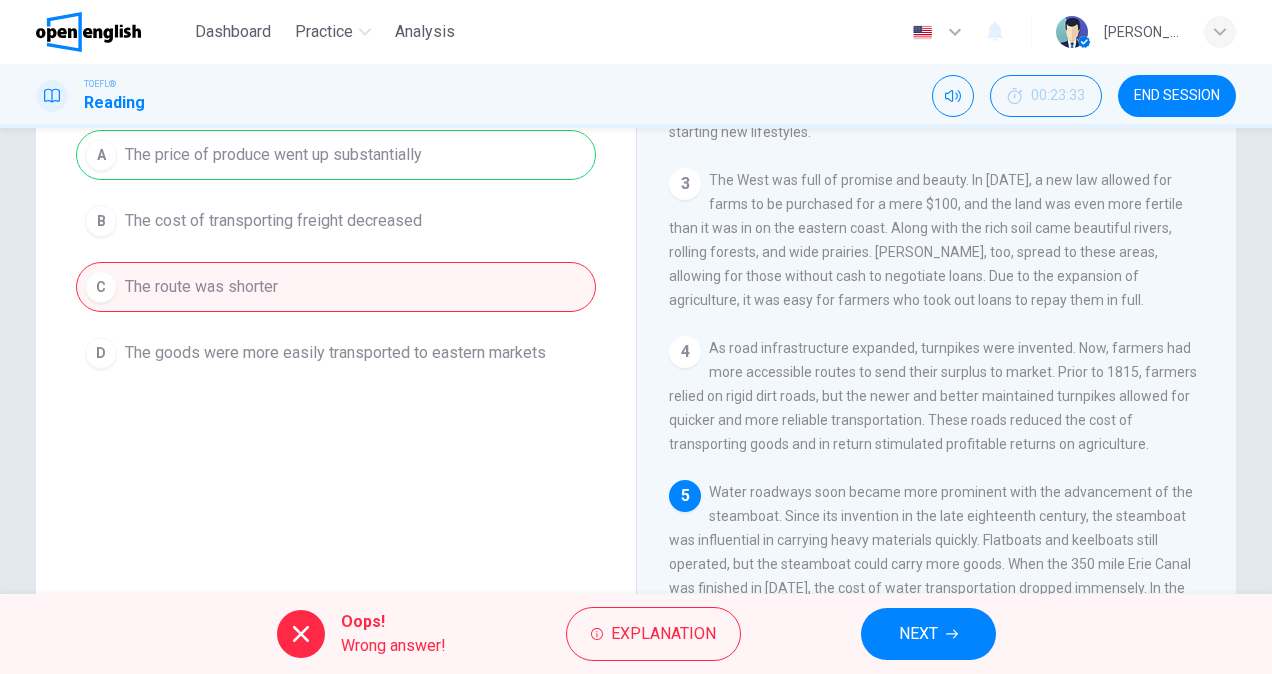 scroll, scrollTop: 109, scrollLeft: 0, axis: vertical 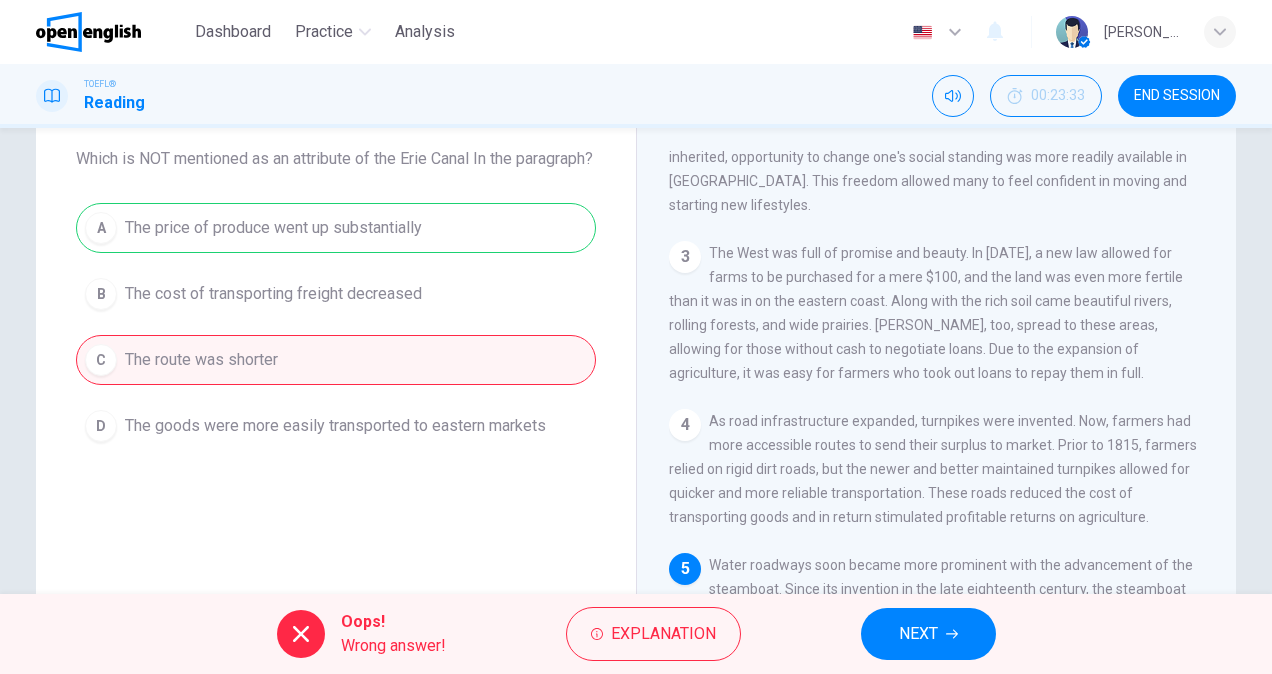 click on "NEXT" at bounding box center (918, 634) 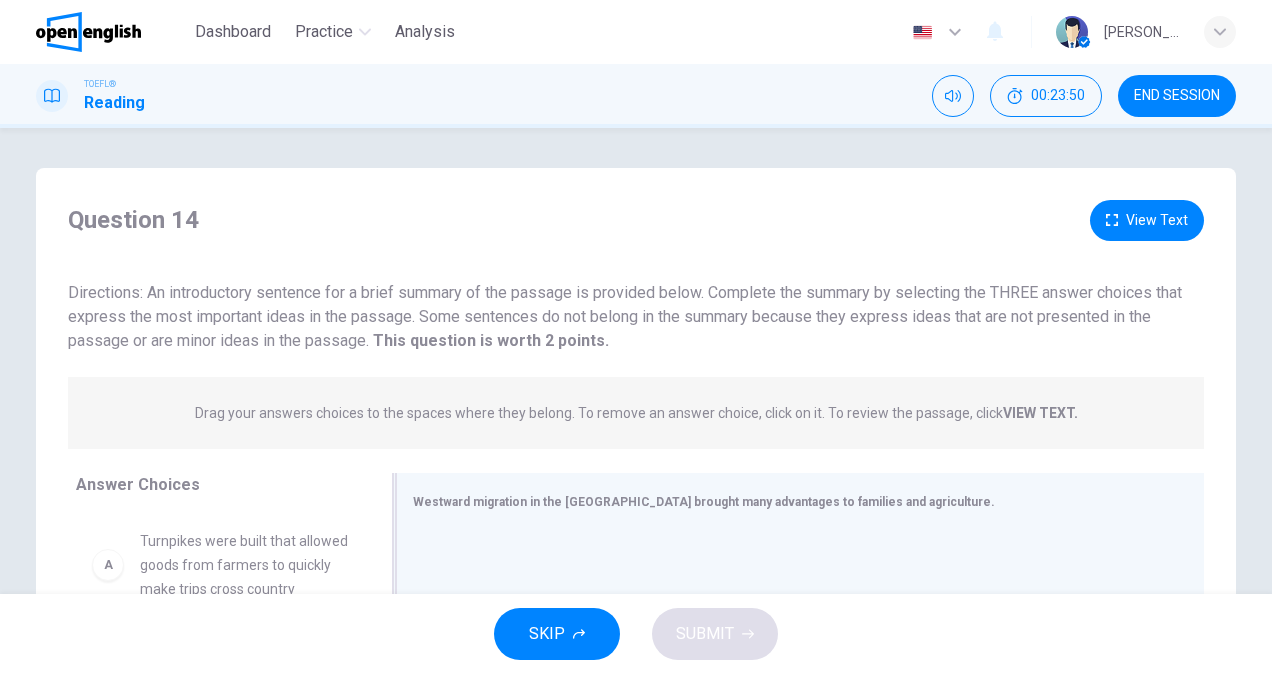 scroll, scrollTop: 100, scrollLeft: 0, axis: vertical 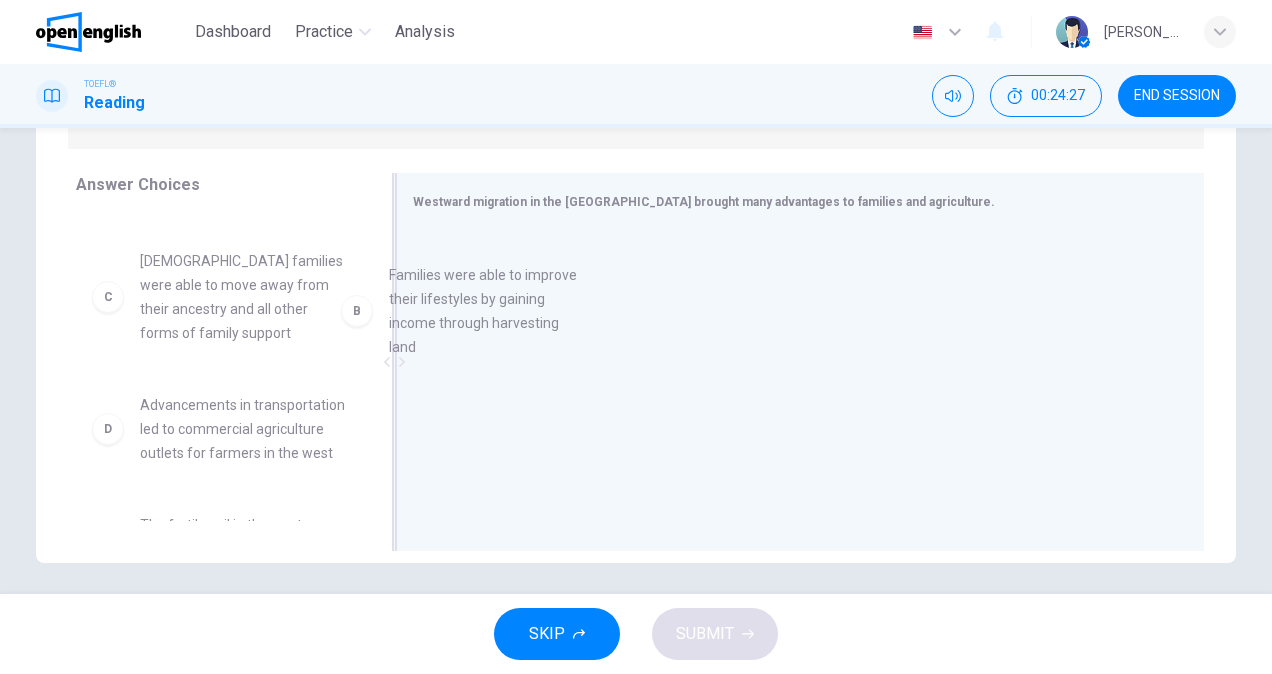 drag, startPoint x: 270, startPoint y: 327, endPoint x: 635, endPoint y: 304, distance: 365.72394 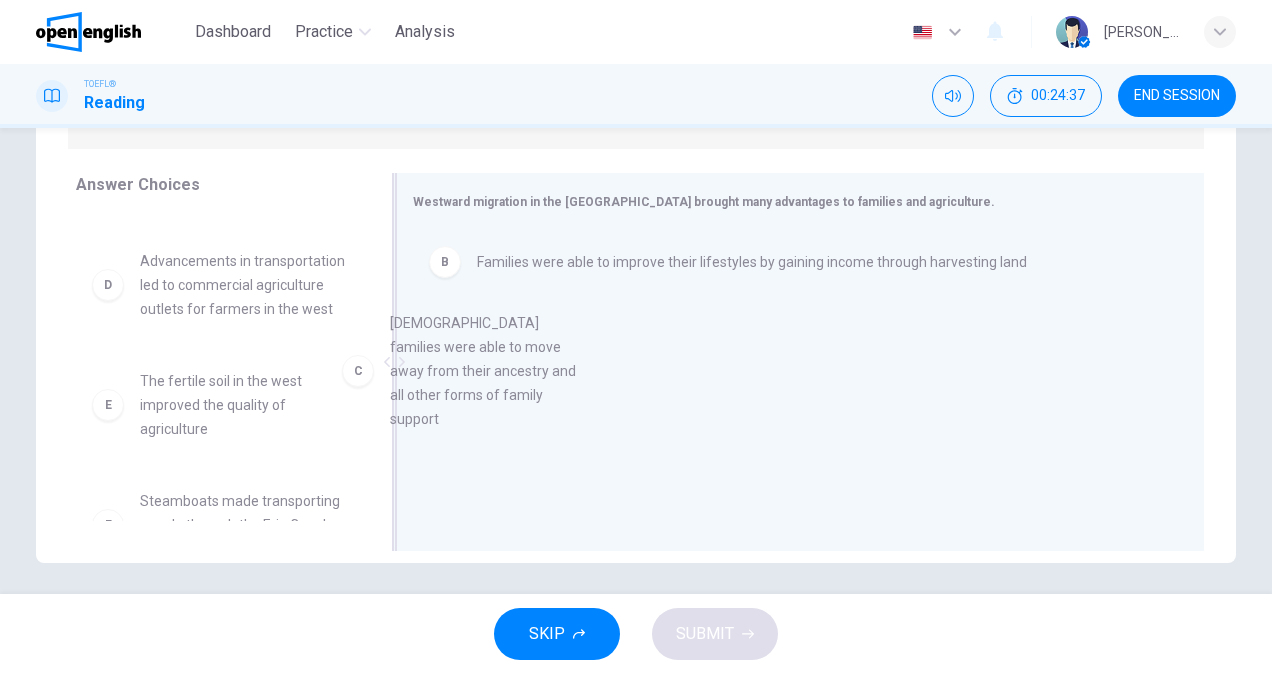 drag, startPoint x: 258, startPoint y: 314, endPoint x: 517, endPoint y: 355, distance: 262.2251 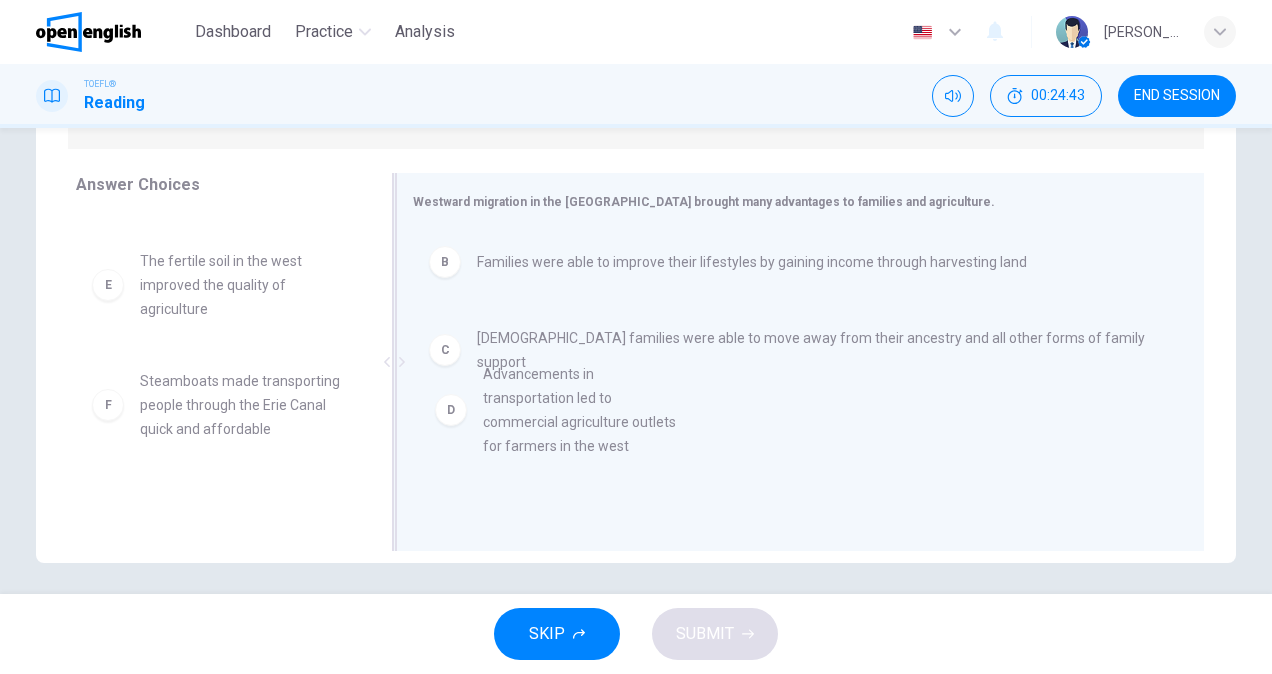 drag, startPoint x: 284, startPoint y: 319, endPoint x: 636, endPoint y: 411, distance: 363.82413 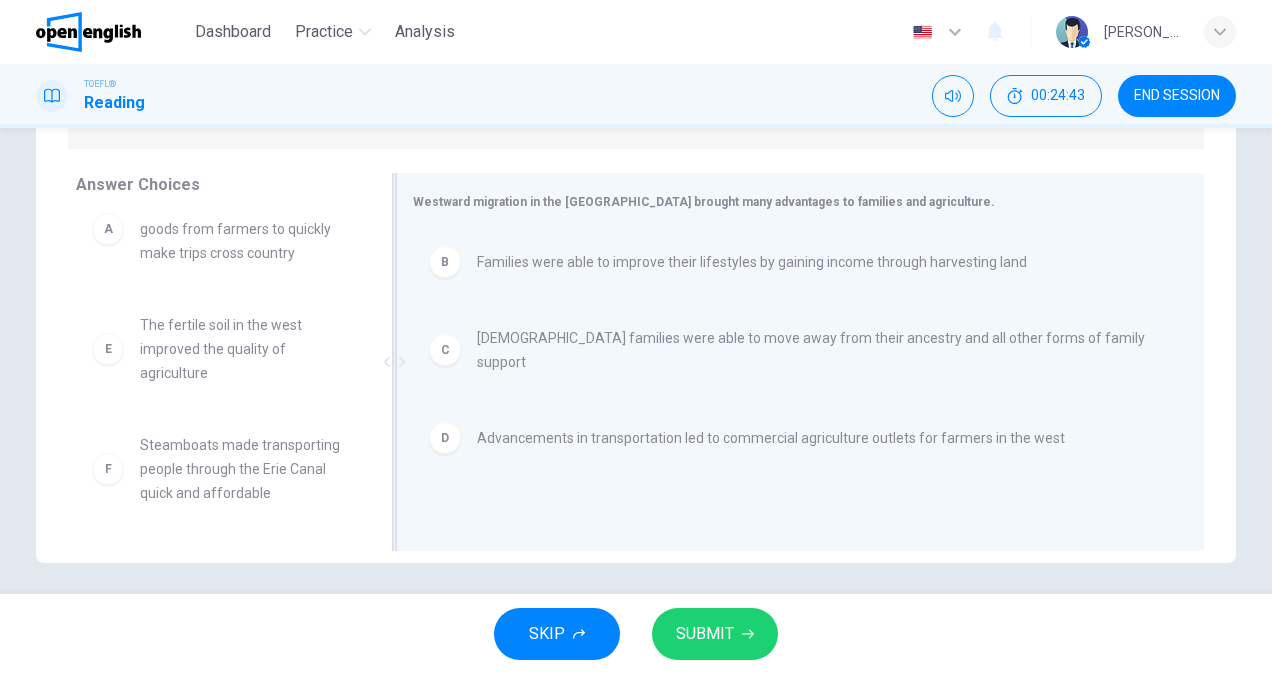 scroll, scrollTop: 60, scrollLeft: 0, axis: vertical 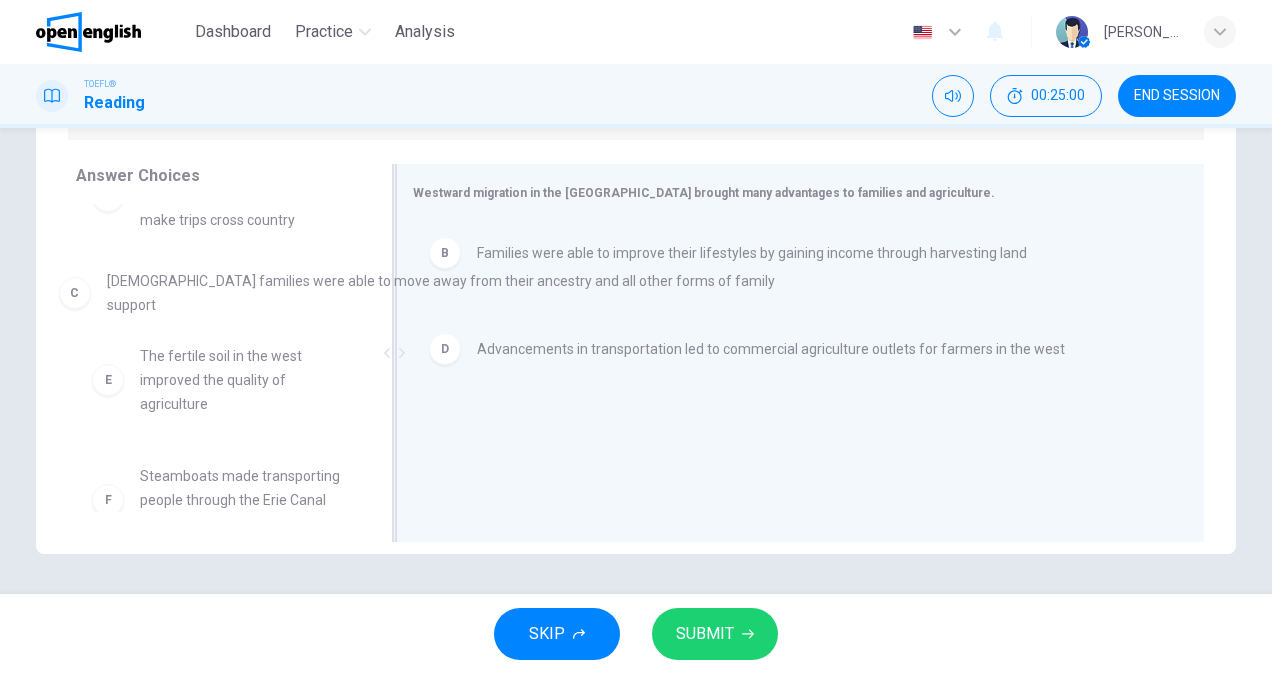 drag, startPoint x: 694, startPoint y: 343, endPoint x: 322, endPoint y: 293, distance: 375.34518 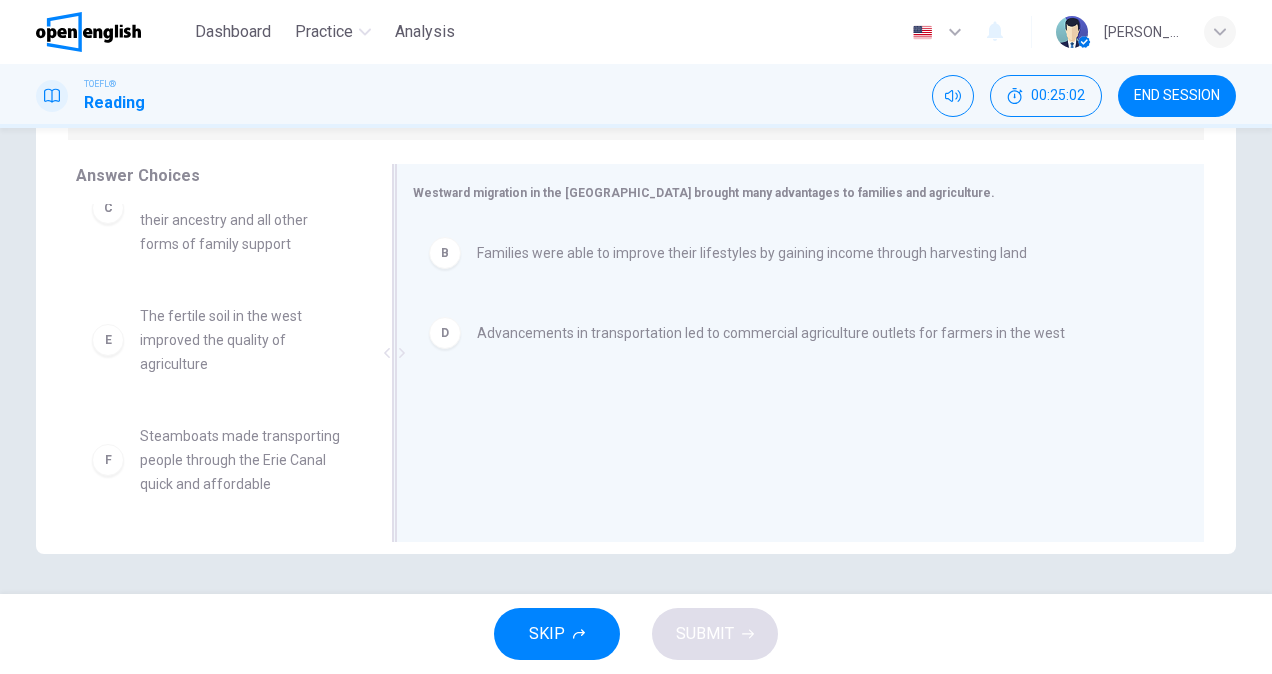 scroll, scrollTop: 204, scrollLeft: 0, axis: vertical 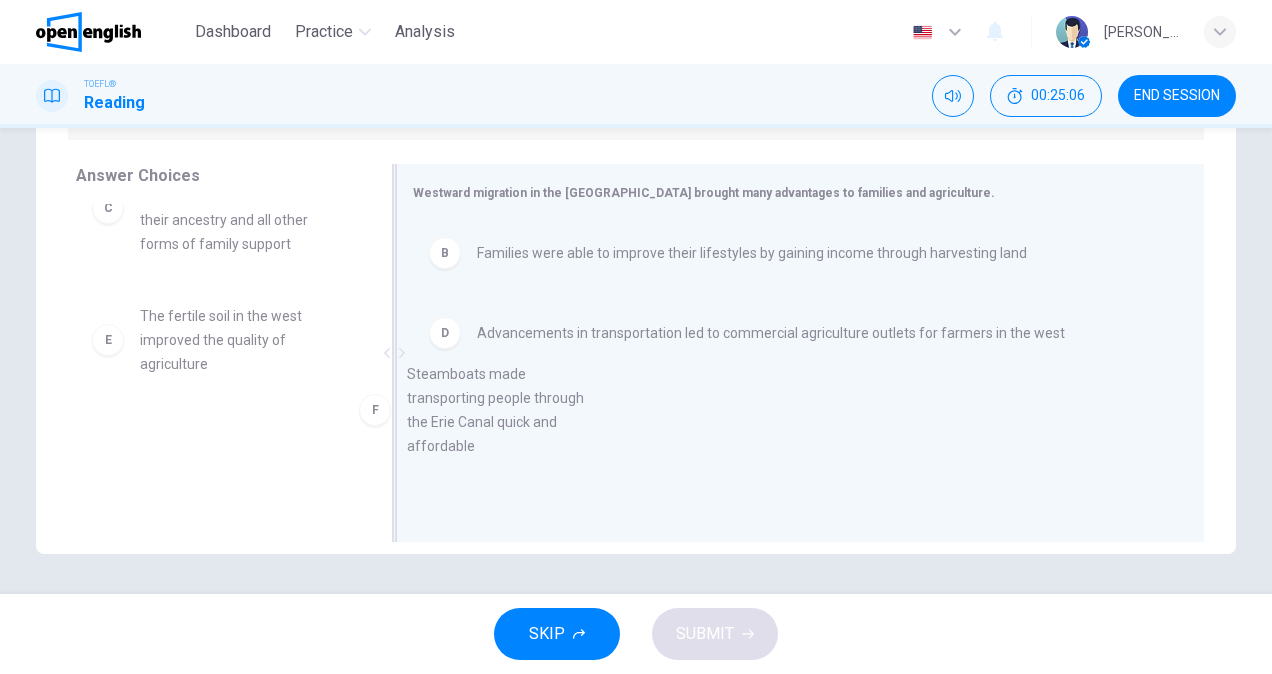 drag, startPoint x: 240, startPoint y: 471, endPoint x: 523, endPoint y: 409, distance: 289.7119 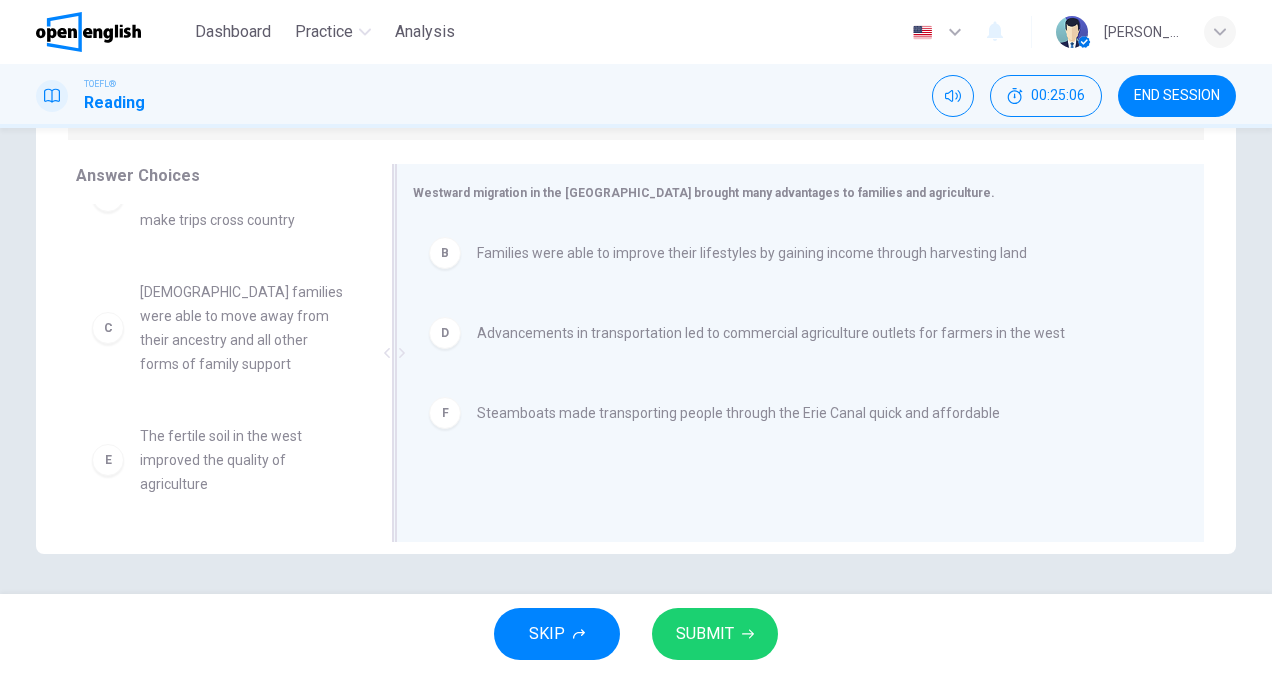 scroll, scrollTop: 84, scrollLeft: 0, axis: vertical 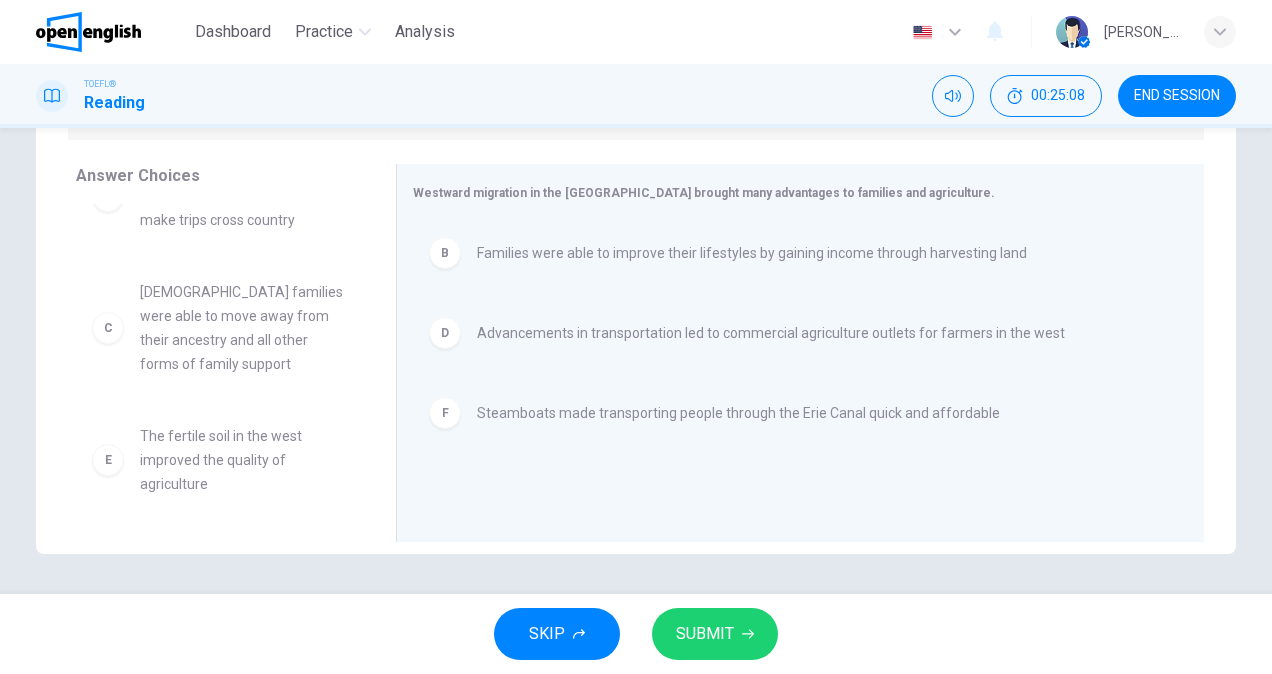 click on "SUBMIT" at bounding box center (715, 634) 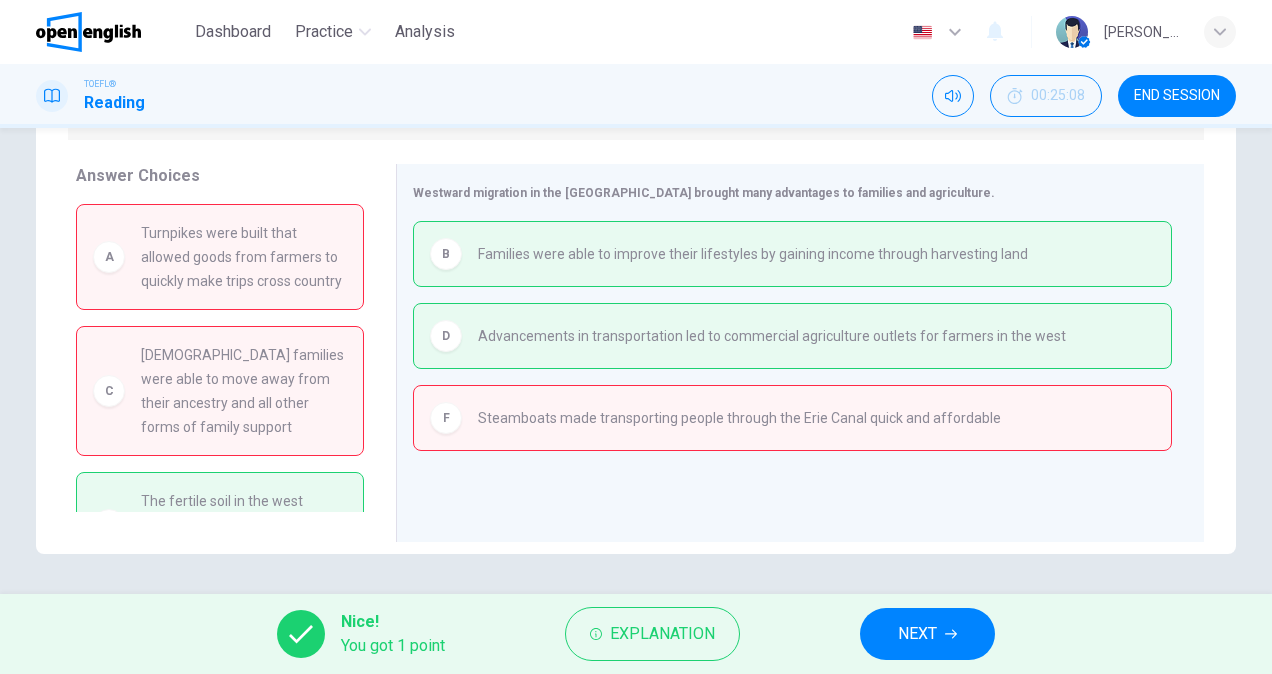 scroll, scrollTop: 88, scrollLeft: 0, axis: vertical 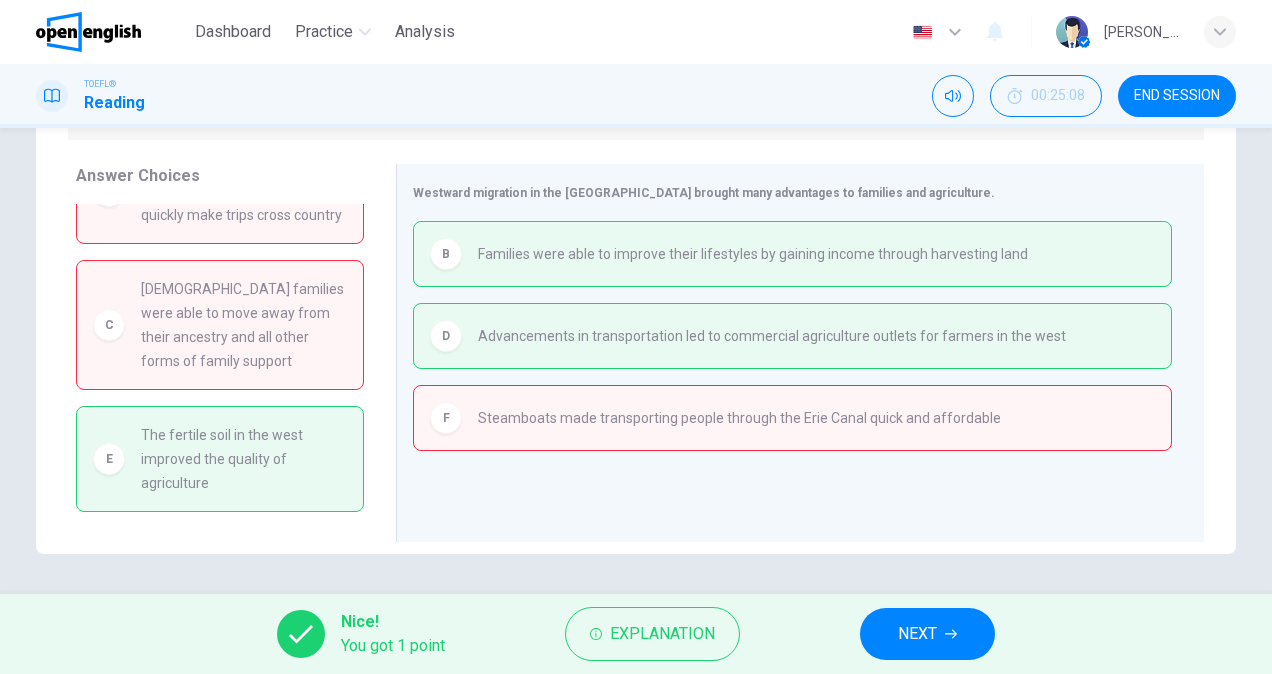 click on "NEXT" at bounding box center (927, 634) 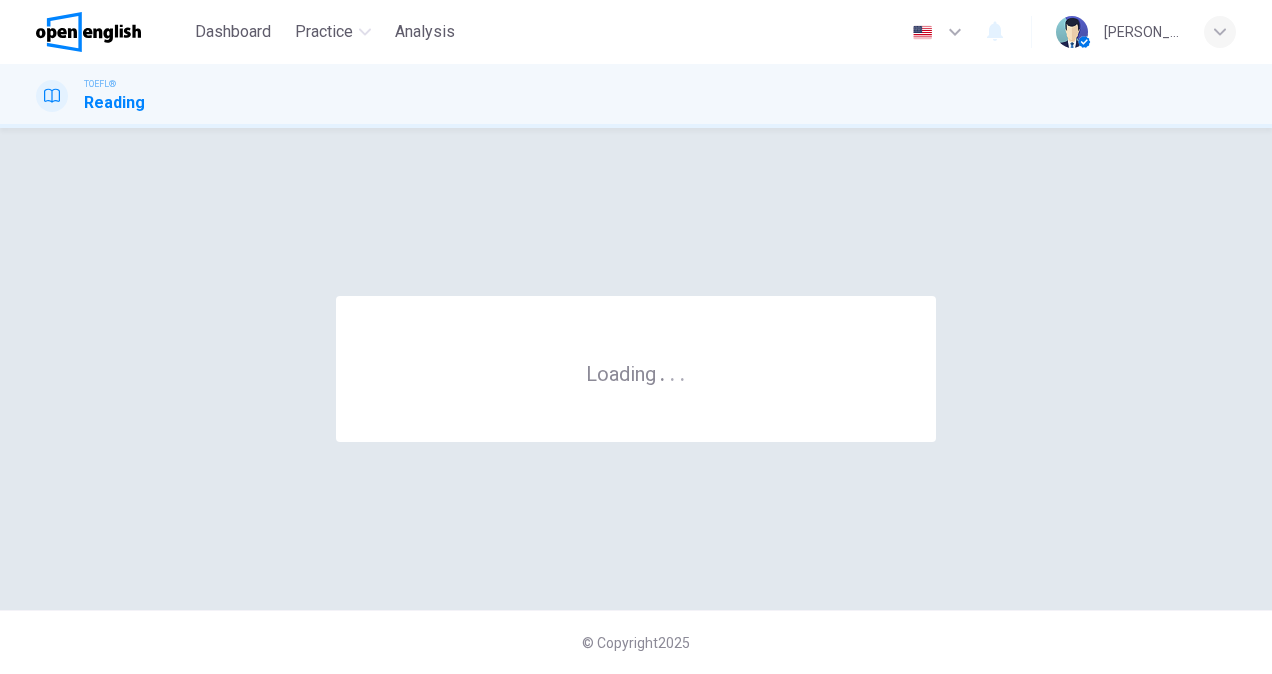 scroll, scrollTop: 0, scrollLeft: 0, axis: both 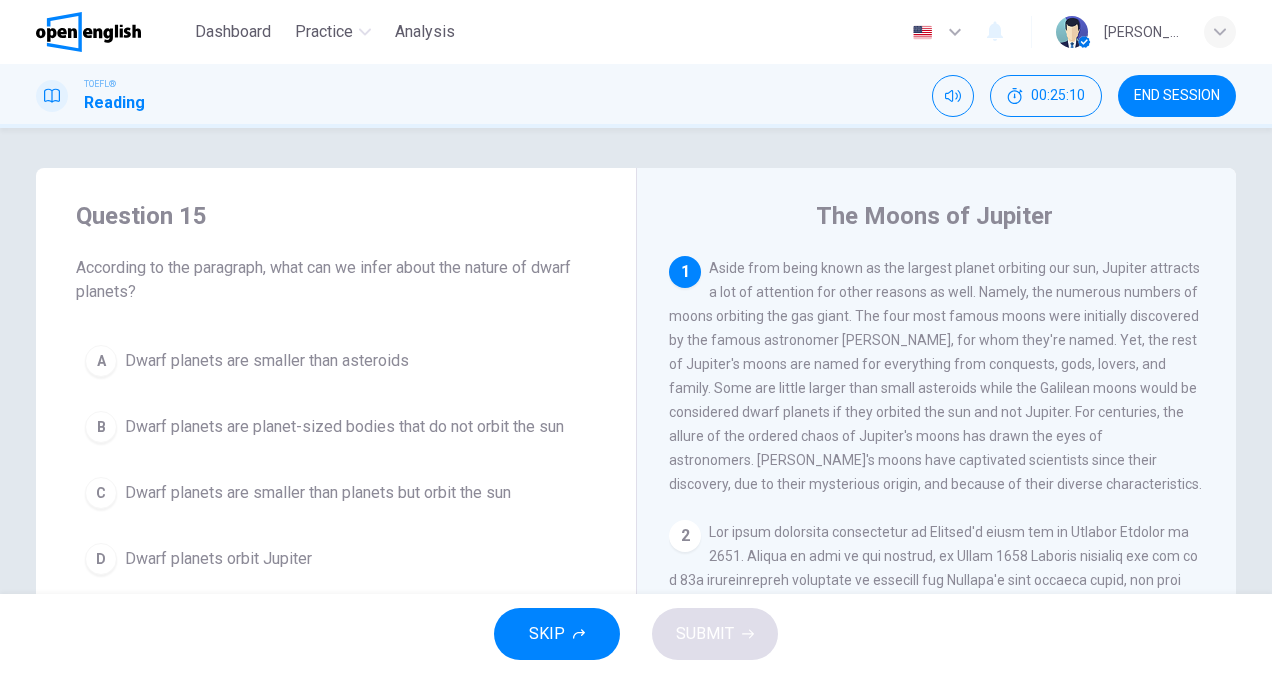 click on "SKIP" at bounding box center [547, 634] 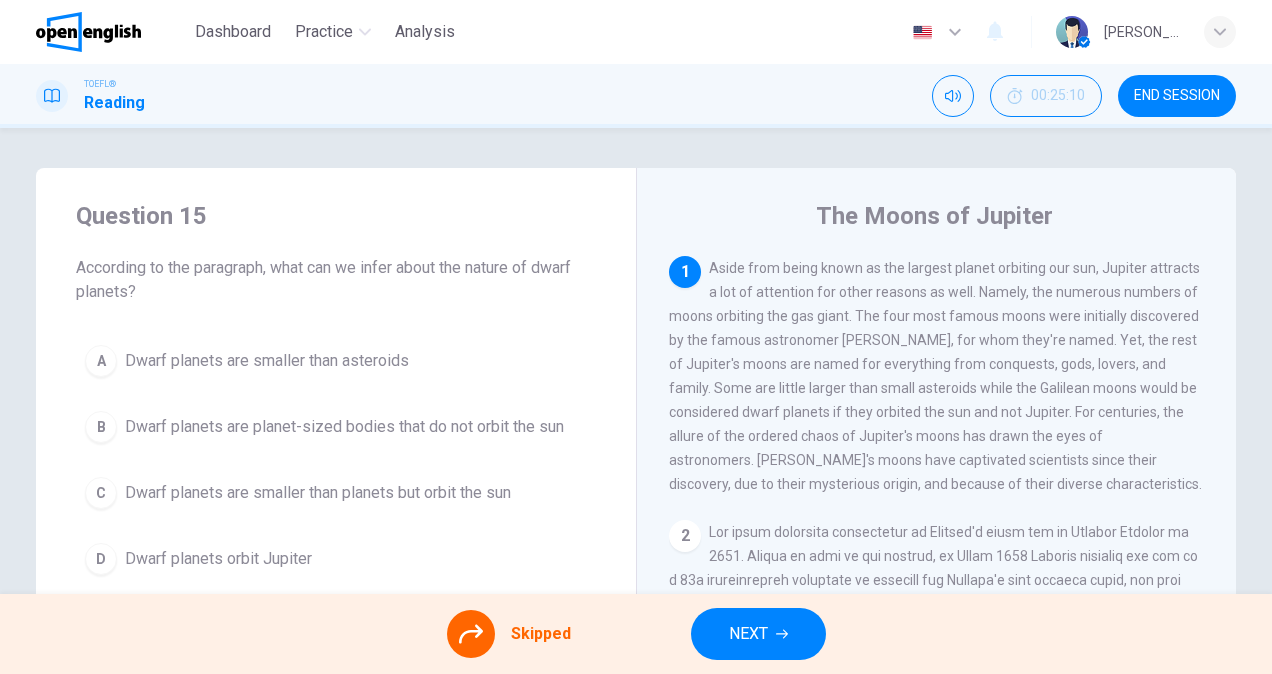 click on "Skipped" at bounding box center [509, 634] 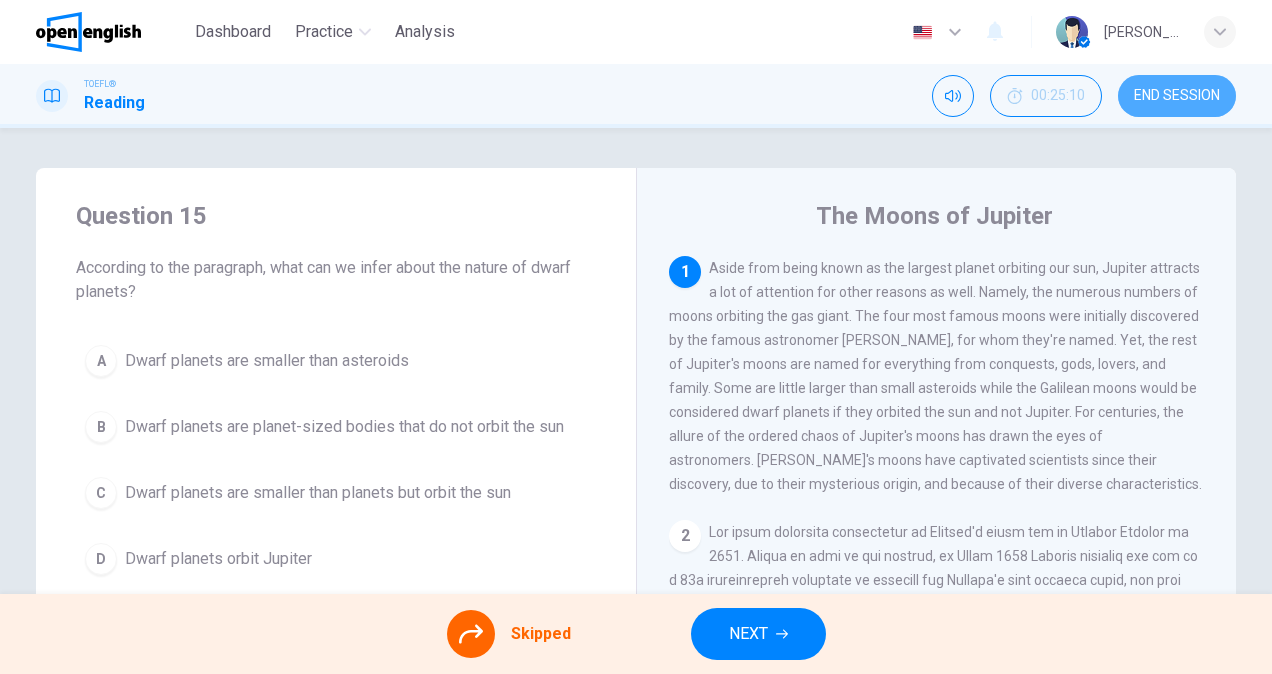click on "END SESSION" at bounding box center (1177, 96) 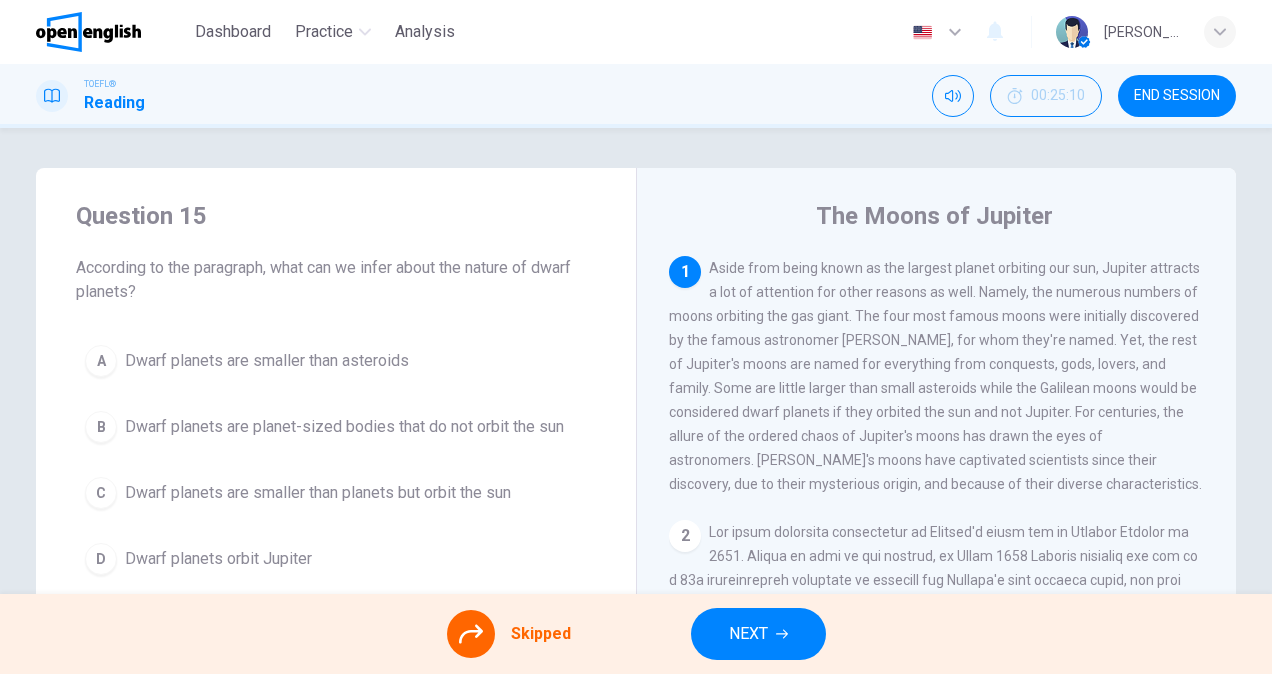 click 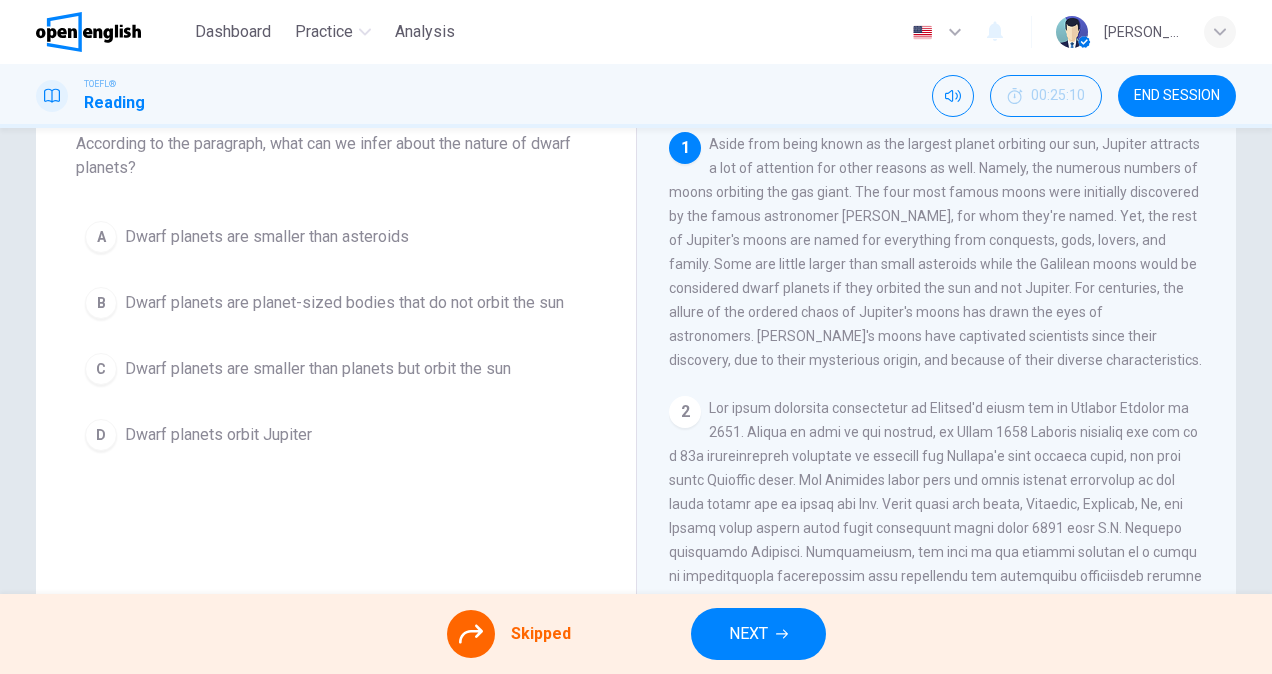 scroll, scrollTop: 0, scrollLeft: 0, axis: both 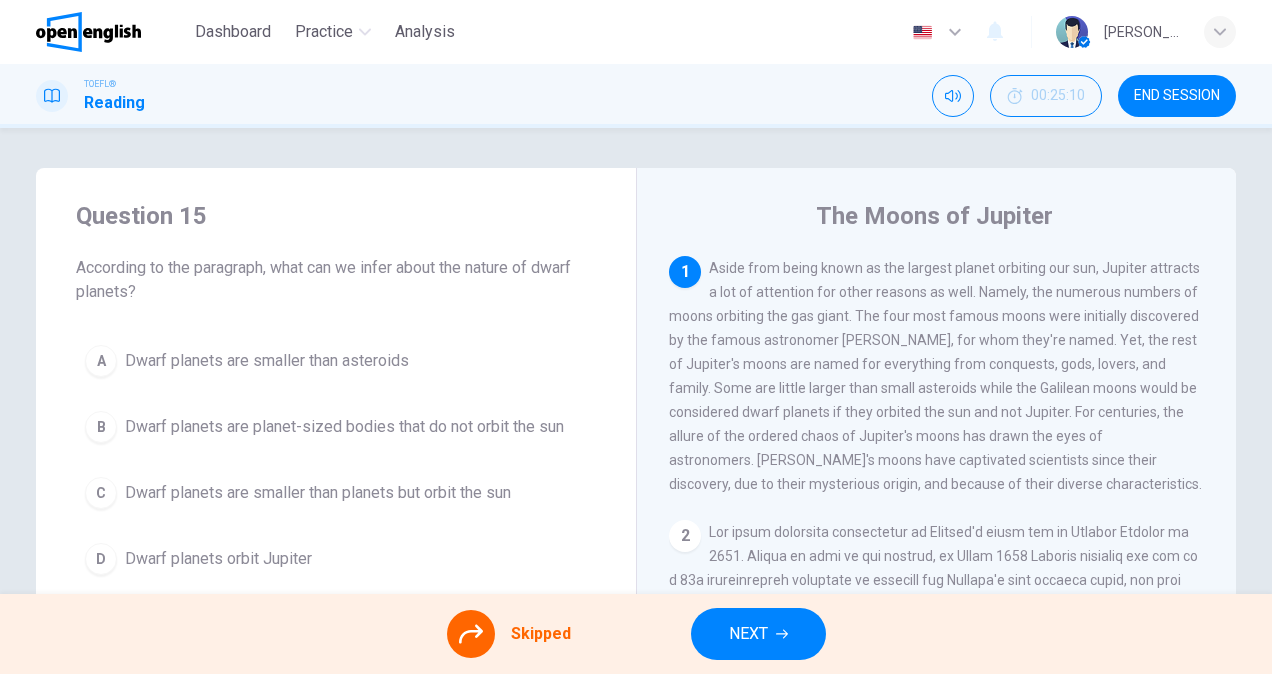 click on "END SESSION" at bounding box center [1177, 96] 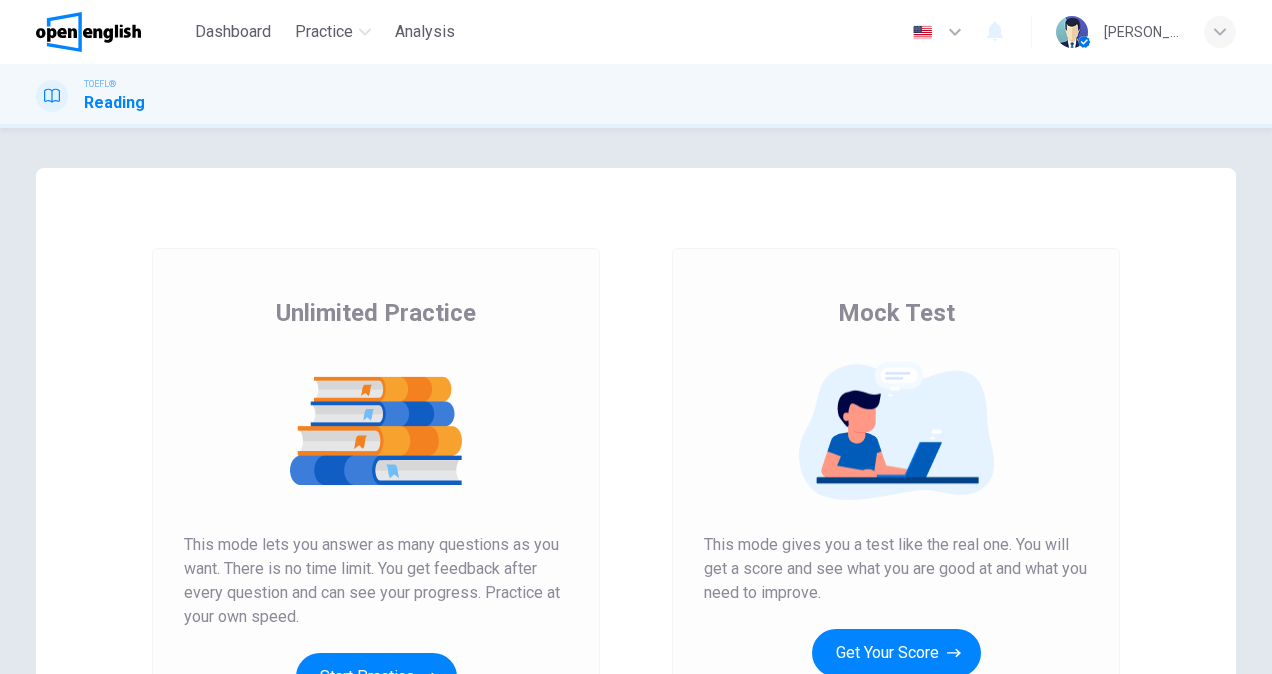 scroll, scrollTop: 0, scrollLeft: 0, axis: both 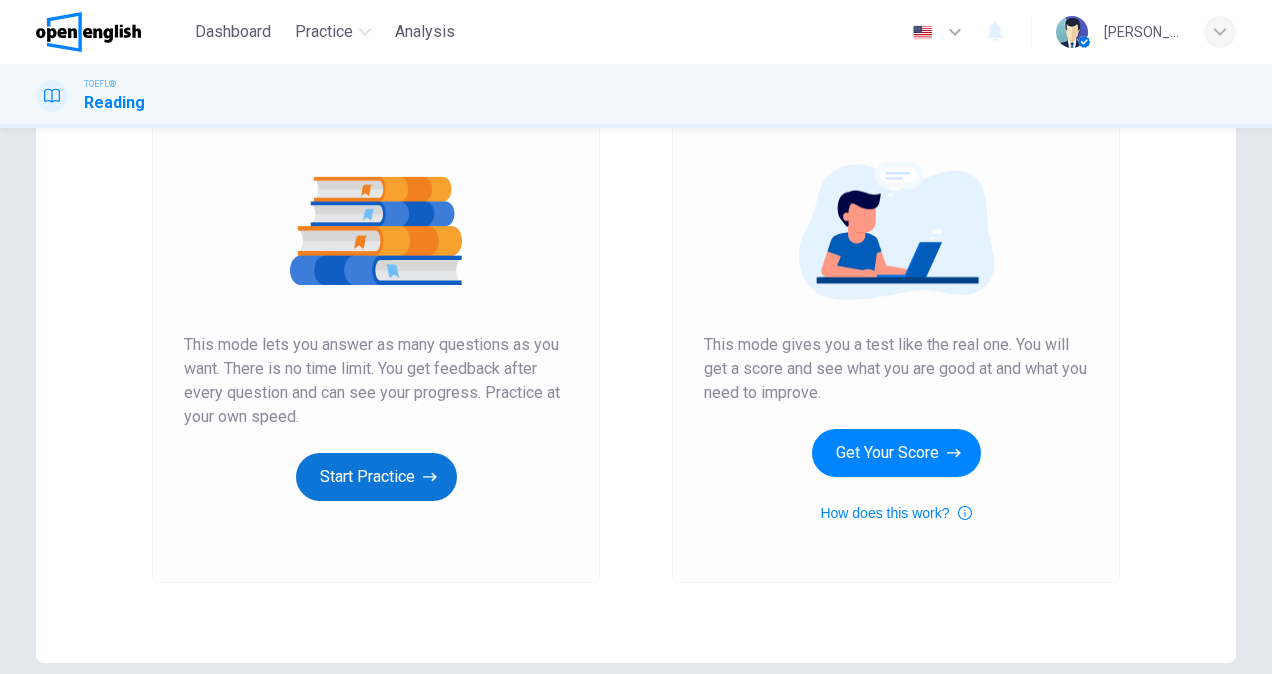 click on "Start Practice" at bounding box center [376, 477] 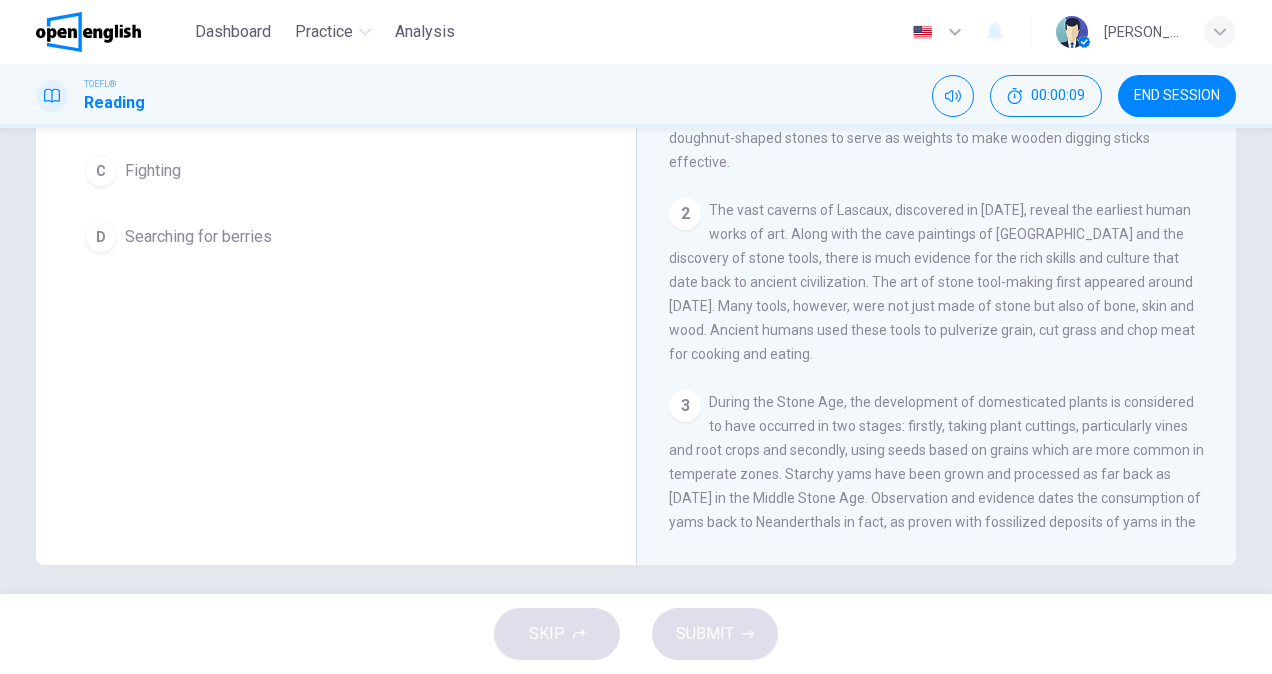 scroll, scrollTop: 300, scrollLeft: 0, axis: vertical 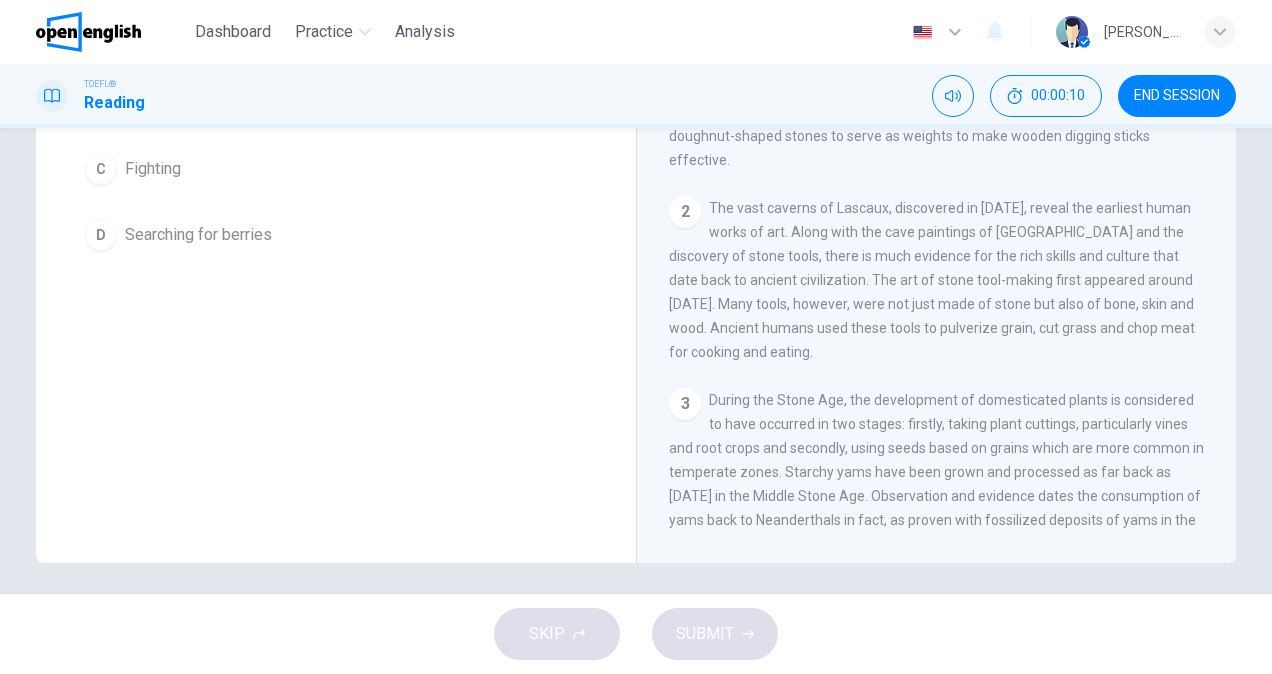 click on "During the Stone Age, the development of domesticated plants is considered to have occurred in two stages: firstly, taking plant cuttings, particularly vines and root crops and secondly, using seeds based on grains which are more common in temperate zones. Starchy yams have been grown and processed as far back as 100,000 years ago in the Middle Stone Age. Observation and evidence dates the consumption of yams back to Neanderthals in fact, as proven with fossilized deposits of yams in the teeth and gums of Neanderthal remains. Furthermore, archaeologists, such as Julio Mercader, have recovered several stone tools from caves in Mozambique that indicate that wild sorghum, bananas and wild oranges were consumed by humans." at bounding box center [936, 508] 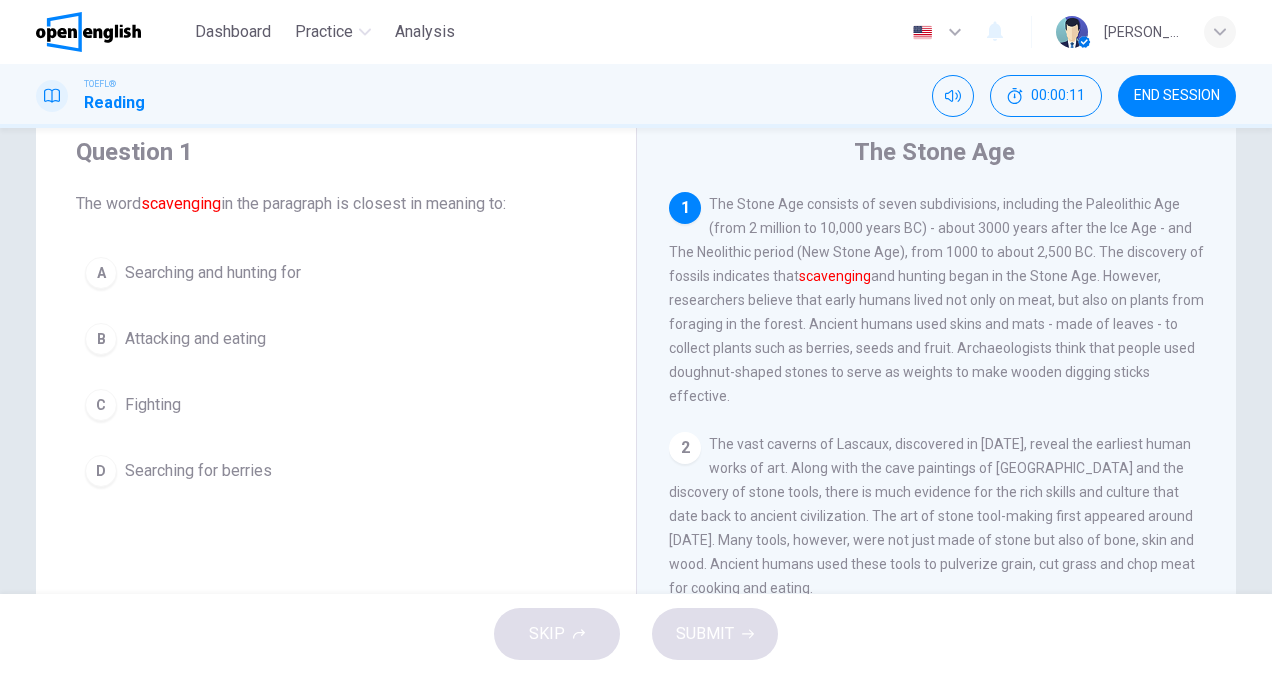 scroll, scrollTop: 0, scrollLeft: 0, axis: both 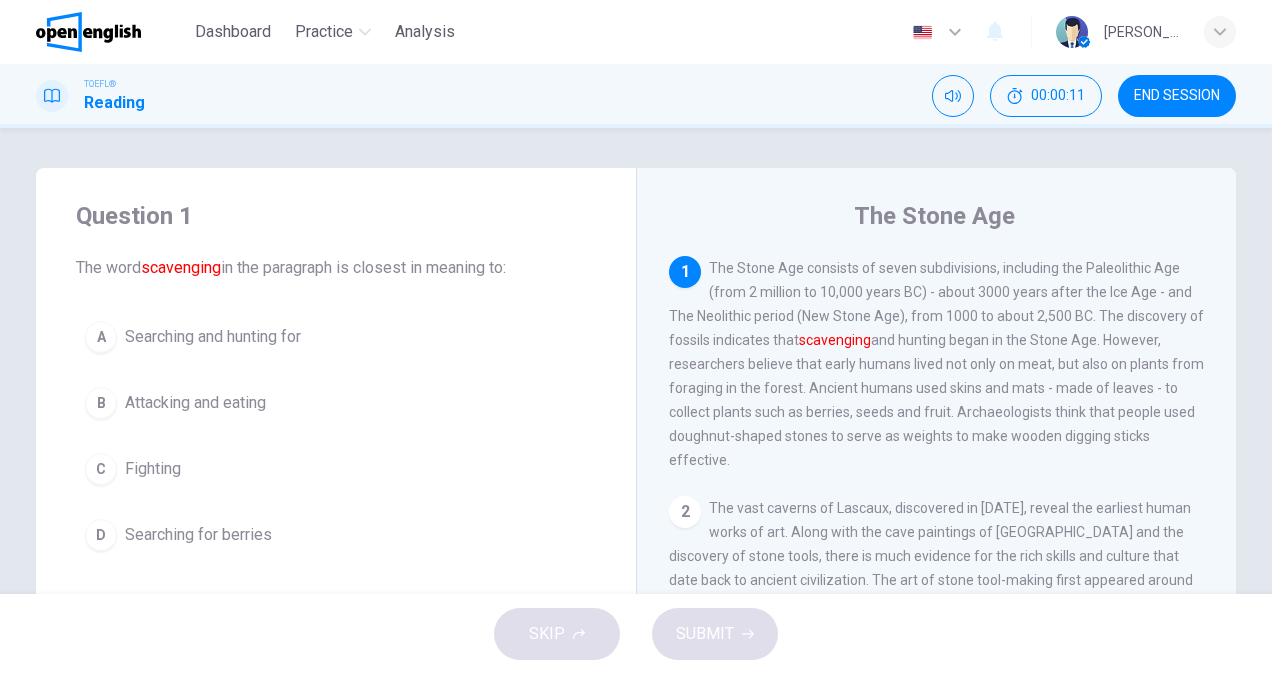 click on "Searching and hunting for" at bounding box center [213, 337] 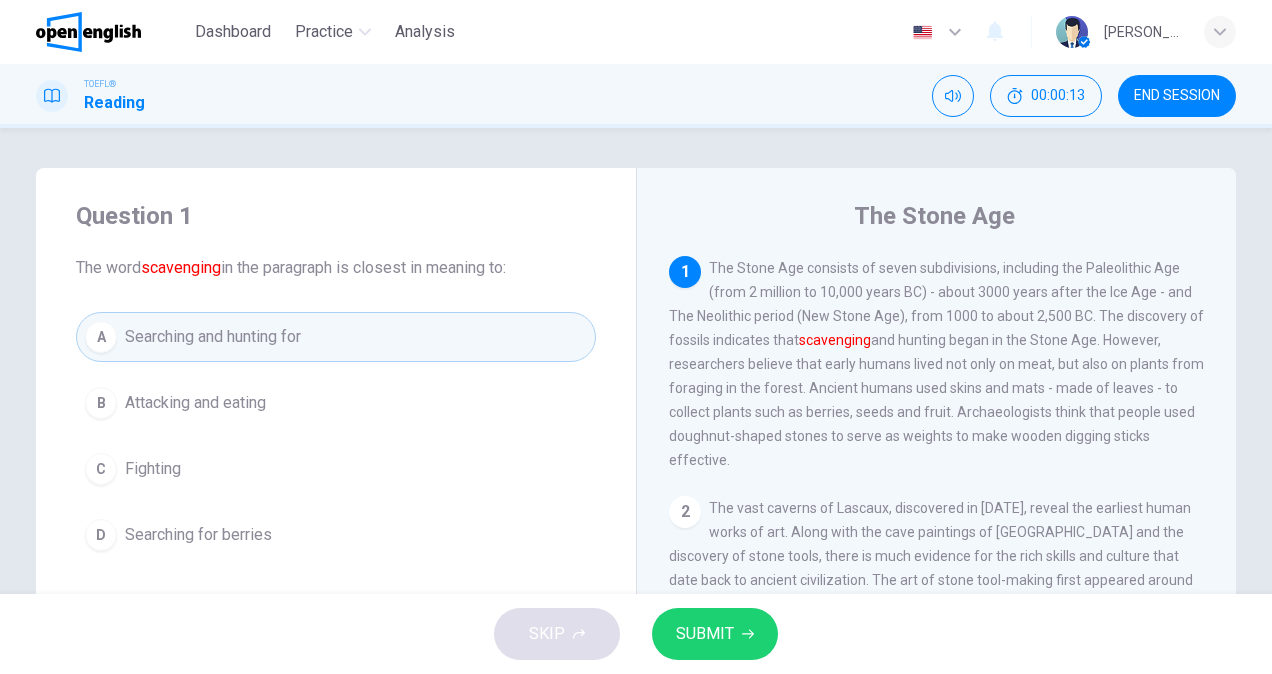 click on "Searching and hunting for" at bounding box center (213, 337) 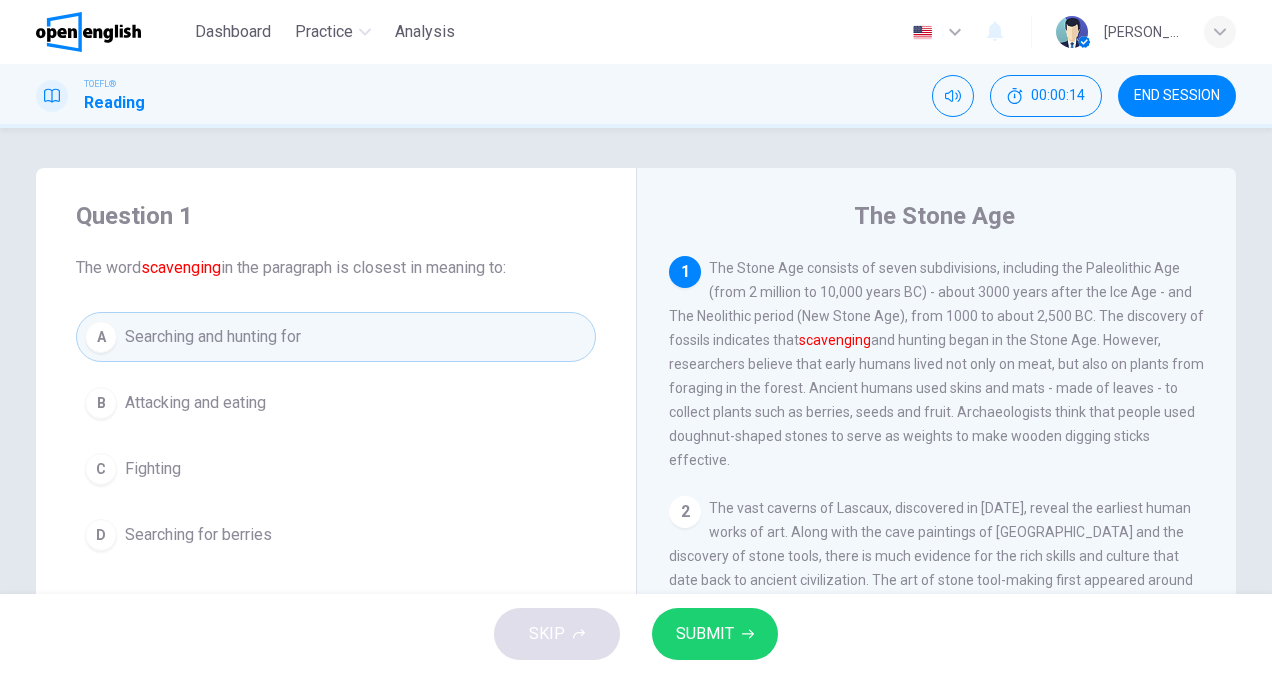 click on "1 The Stone Age consists of seven subdivisions, including the Paleolithic Age (from 2 million to 10,000 years BC) - about 3000 years after the Ice Age - and The Neolithic period (New Stone Age), from 1000 to about 2,500 BC. The discovery of fossils indicates that  scavenging  and hunting began in the Stone Age. However, researchers believe that early humans lived not only on meat, but also on plants from foraging in the forest. Ancient humans used skins and mats - made of leaves - to collect plants such as berries, seeds and fruit. Archaeologists think that people used doughnut-shaped stones to serve as weights to make wooden digging sticks effective." at bounding box center (937, 364) 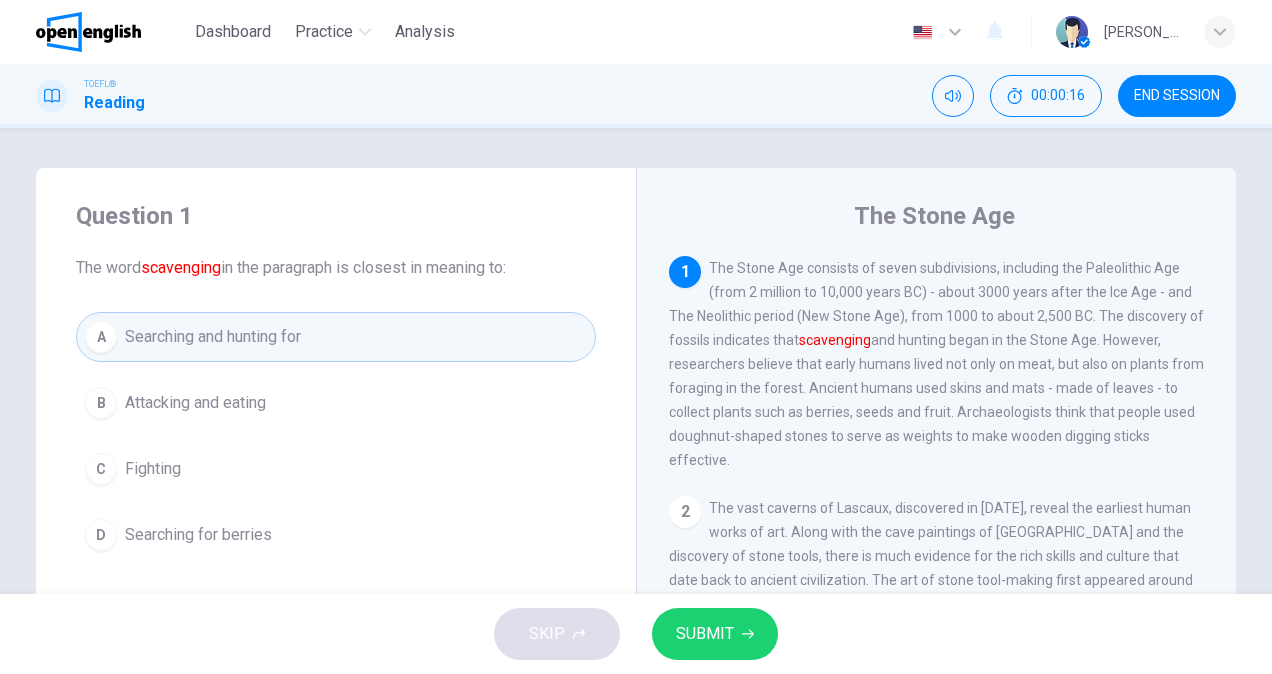 click on "The word  scavenging  in the paragraph is closest in meaning to:" at bounding box center (336, 268) 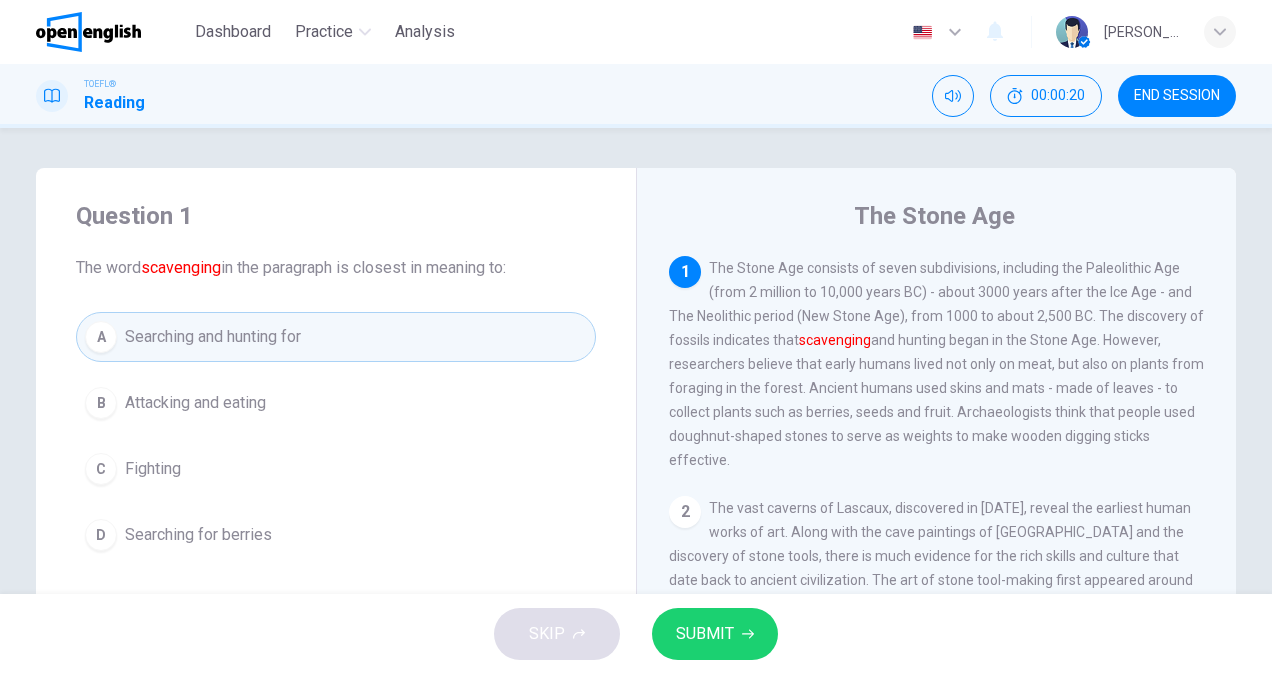click on "Question 1 The word  scavenging  in the paragraph is closest in meaning to: A Searching and hunting for B Attacking and eating C Fighting D Searching for berries" at bounding box center (336, 380) 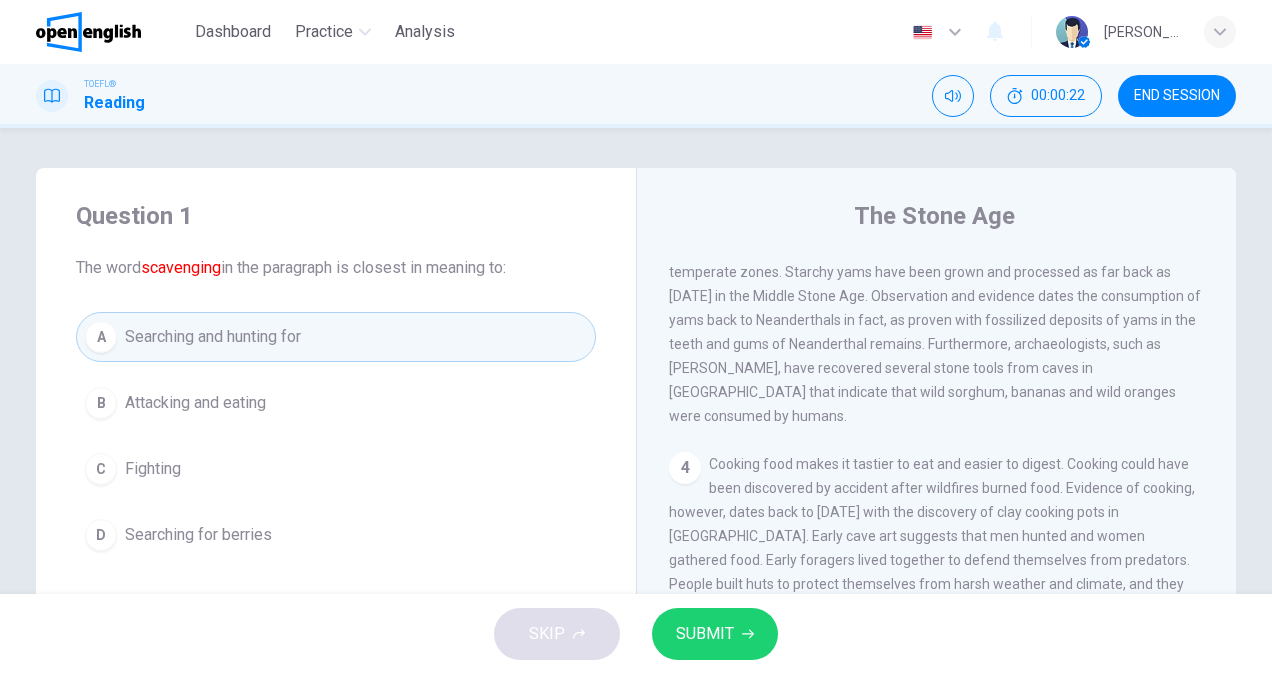 scroll, scrollTop: 703, scrollLeft: 0, axis: vertical 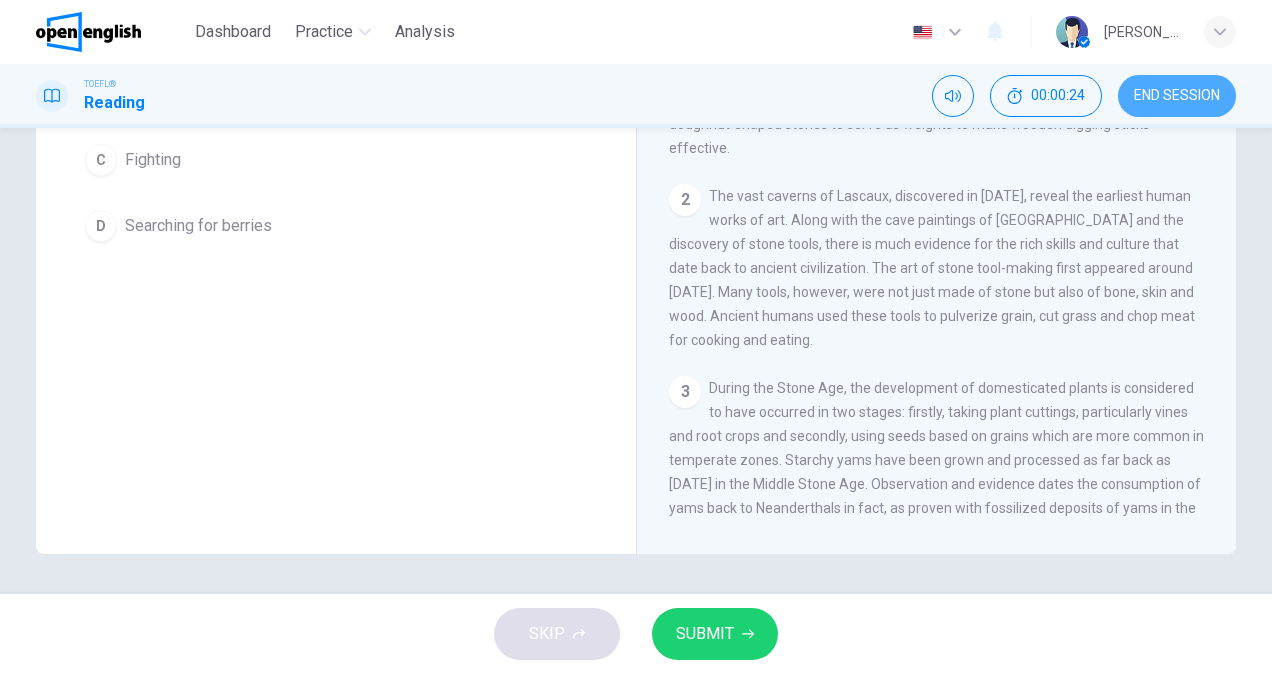click on "END SESSION" at bounding box center (1177, 96) 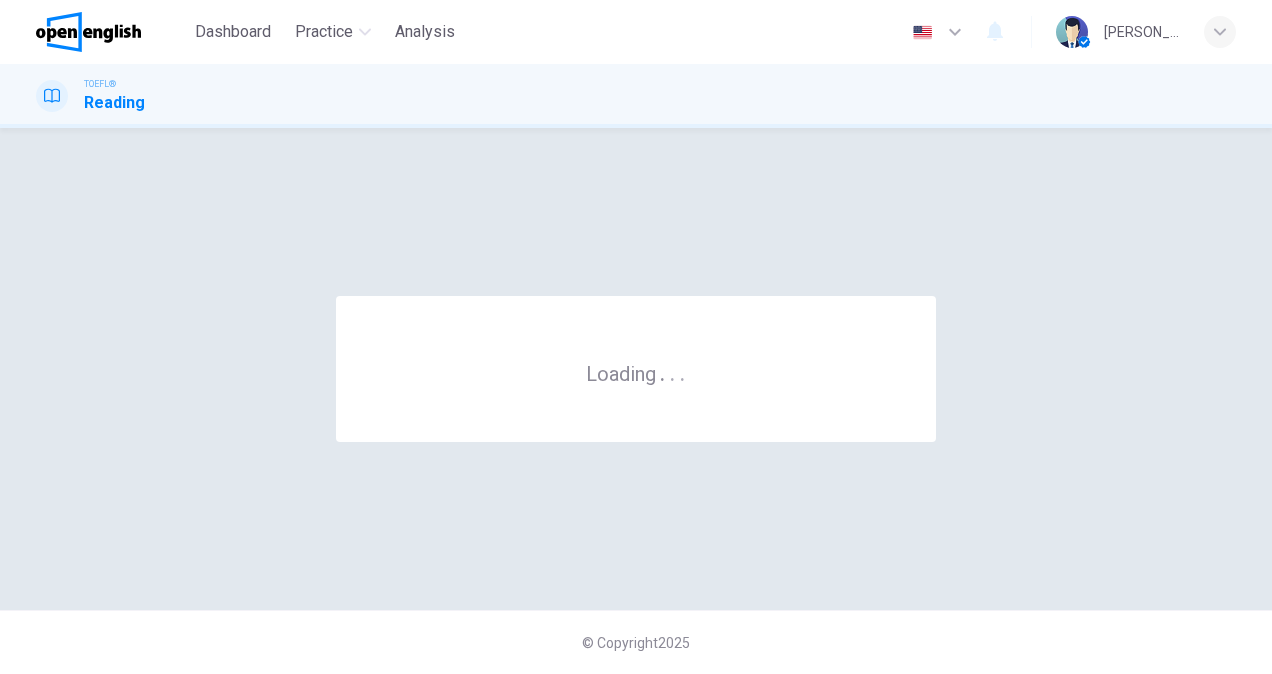 scroll, scrollTop: 0, scrollLeft: 0, axis: both 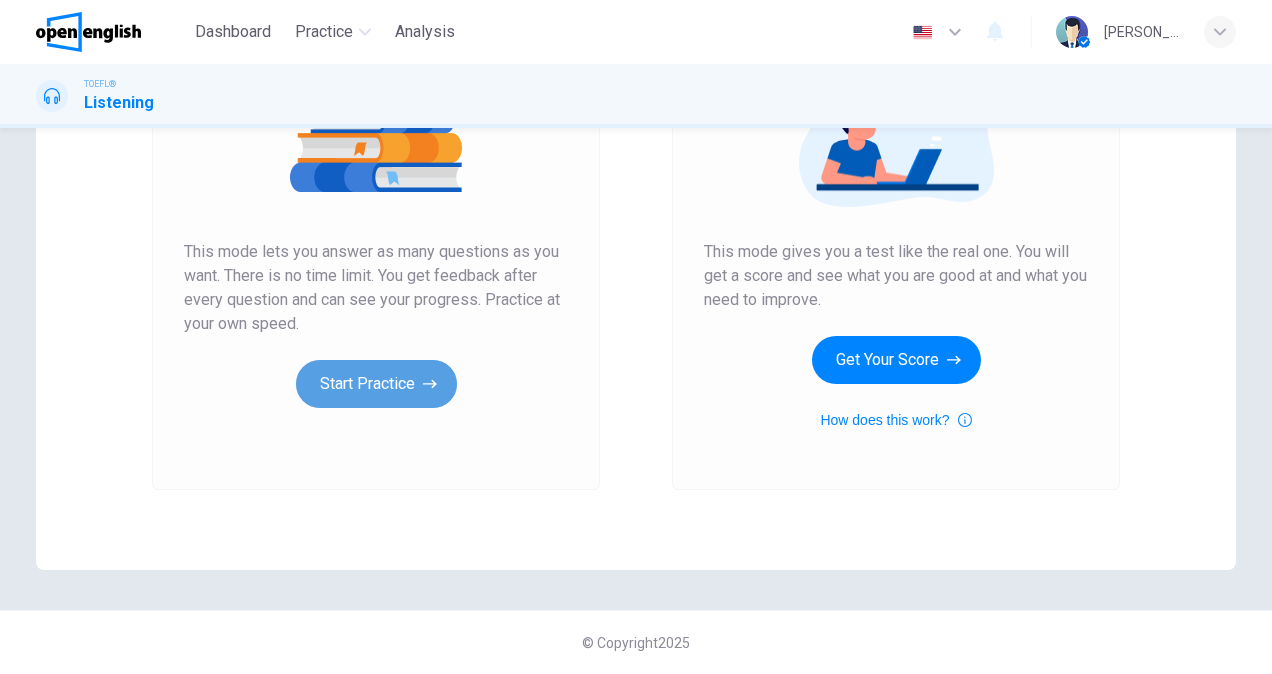 click on "Start Practice" at bounding box center [376, 384] 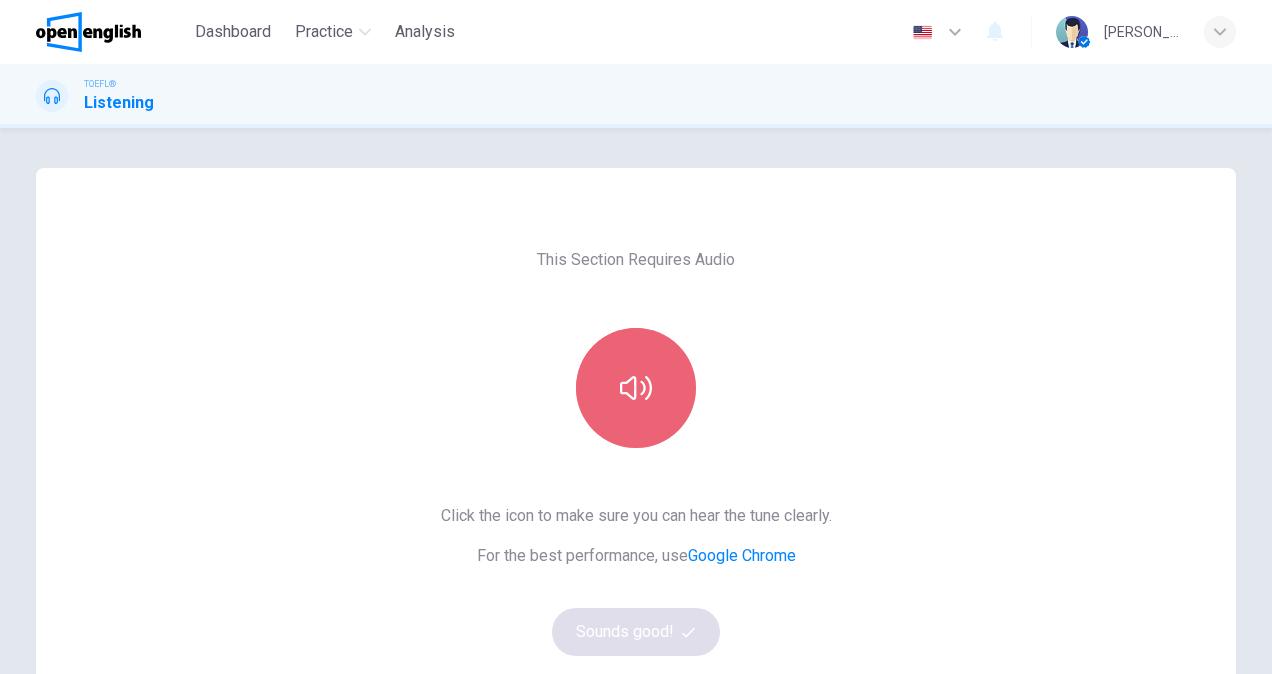 click 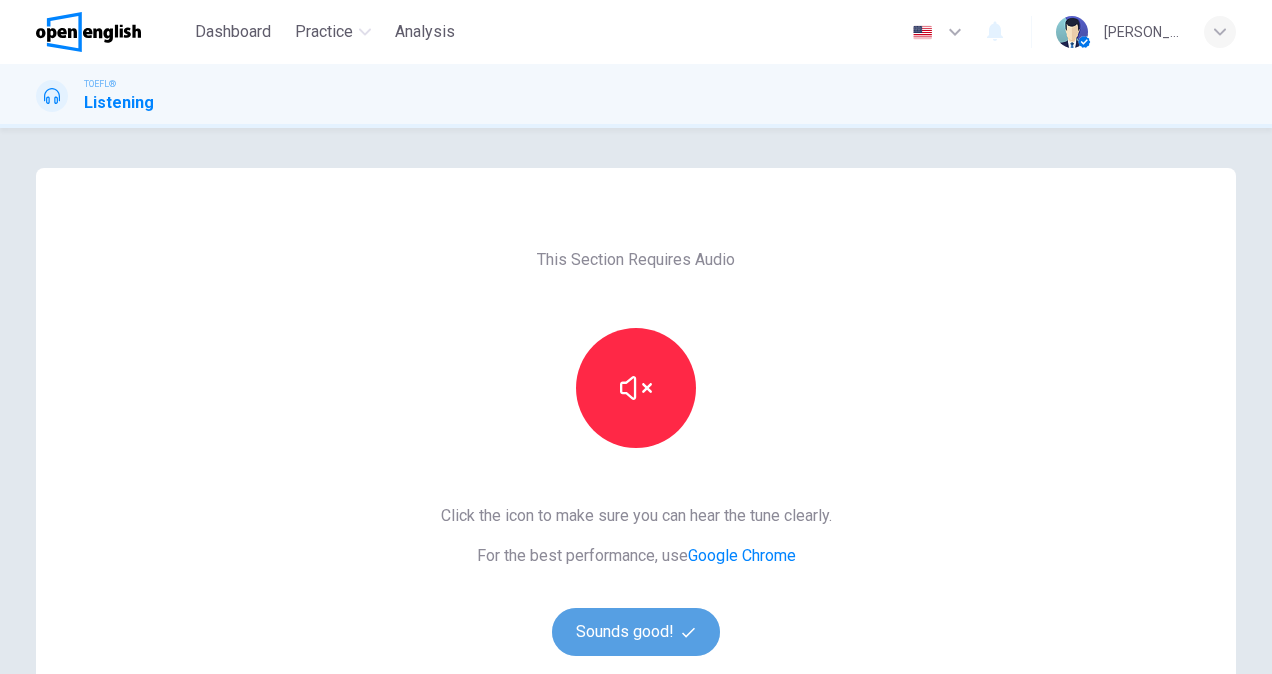 click 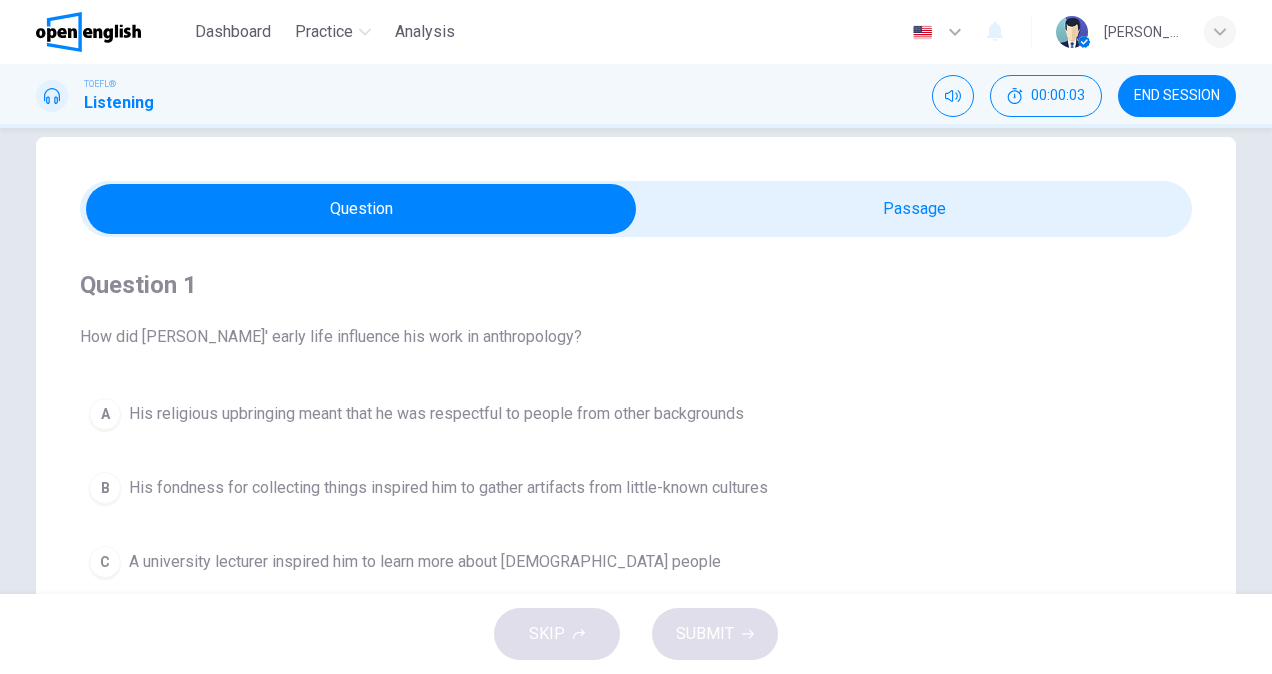 scroll, scrollTop: 0, scrollLeft: 0, axis: both 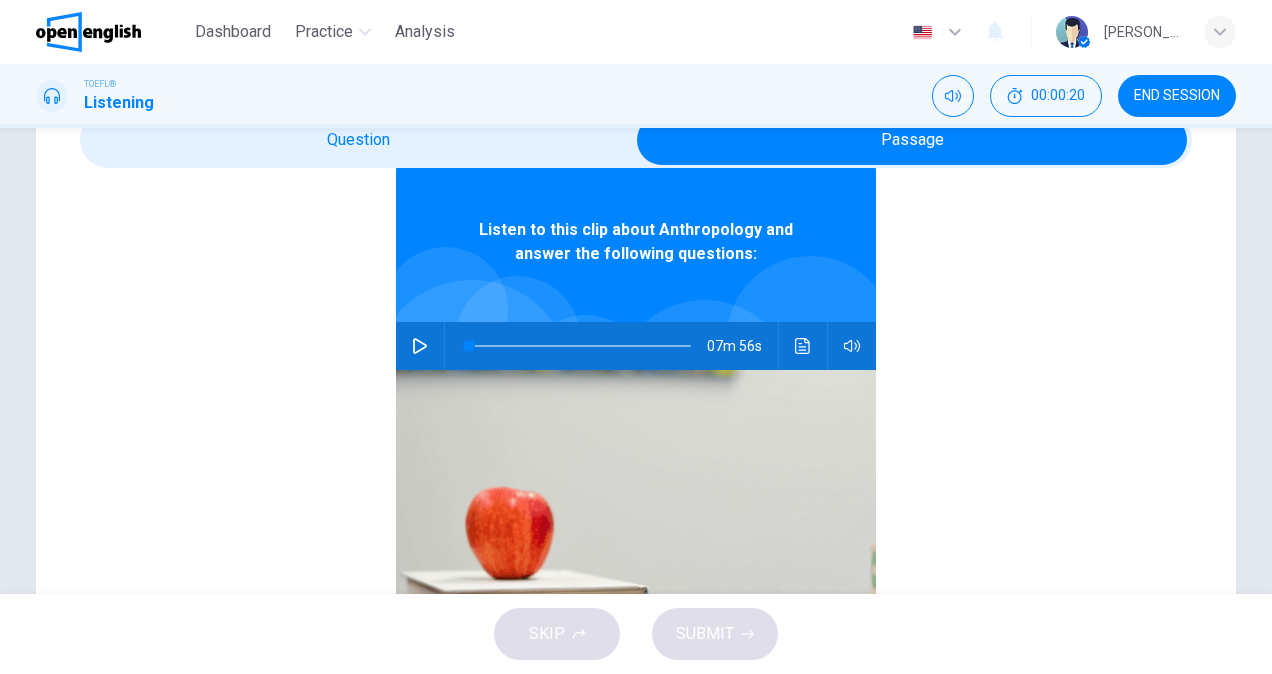 click 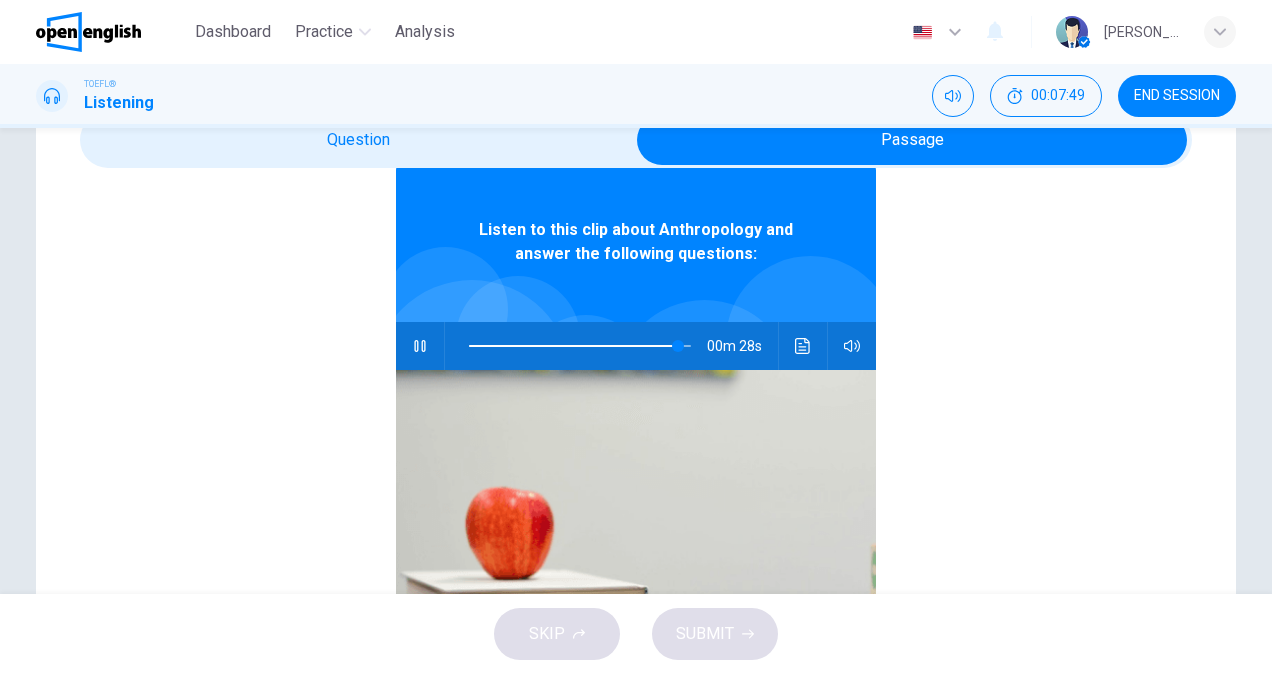 scroll, scrollTop: 112, scrollLeft: 0, axis: vertical 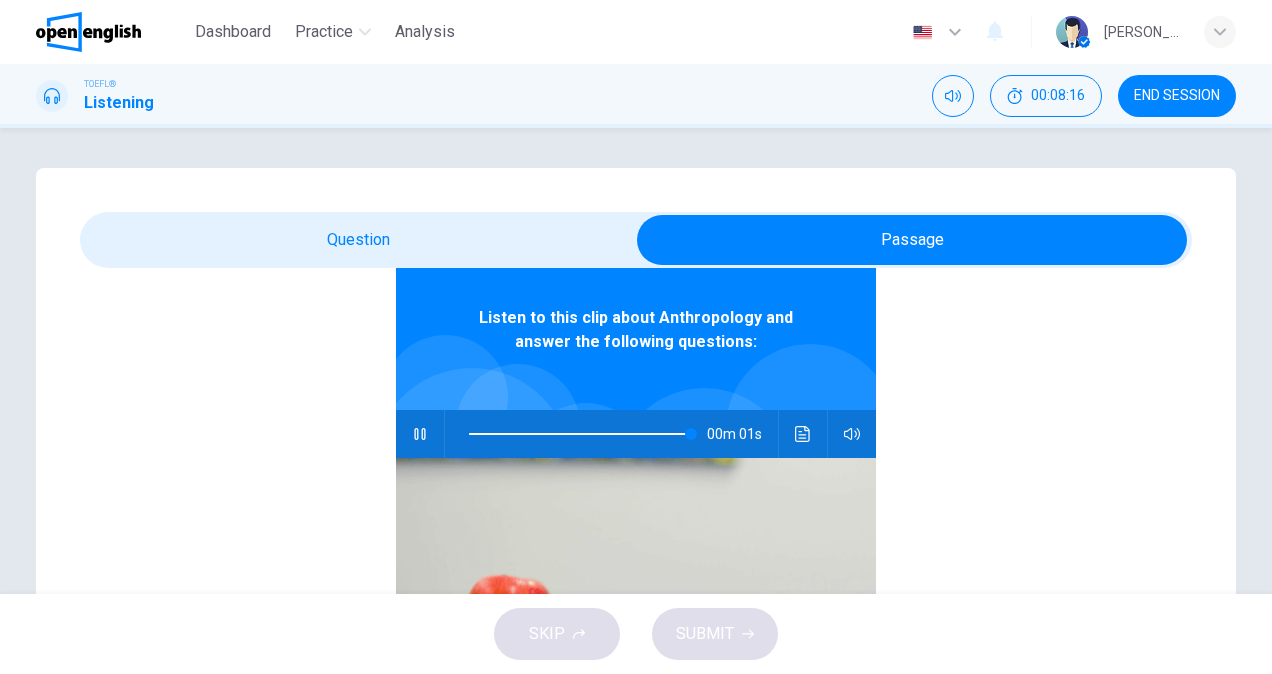 type on "*" 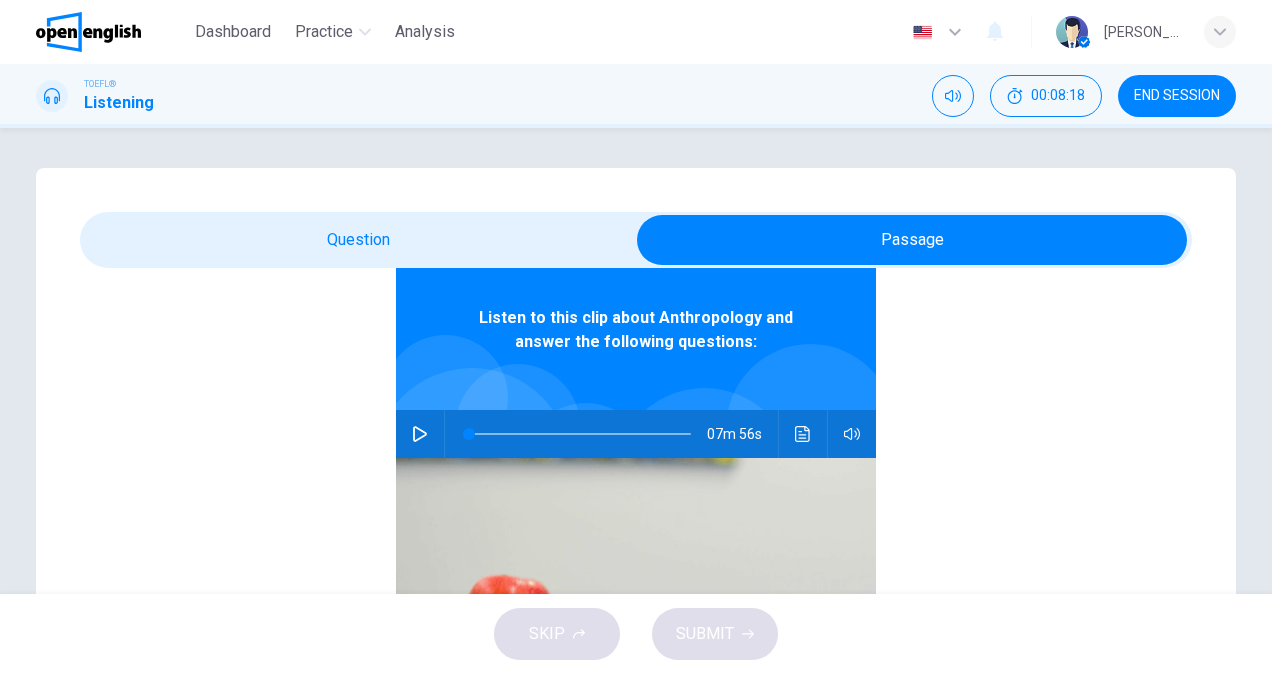 scroll, scrollTop: 0, scrollLeft: 0, axis: both 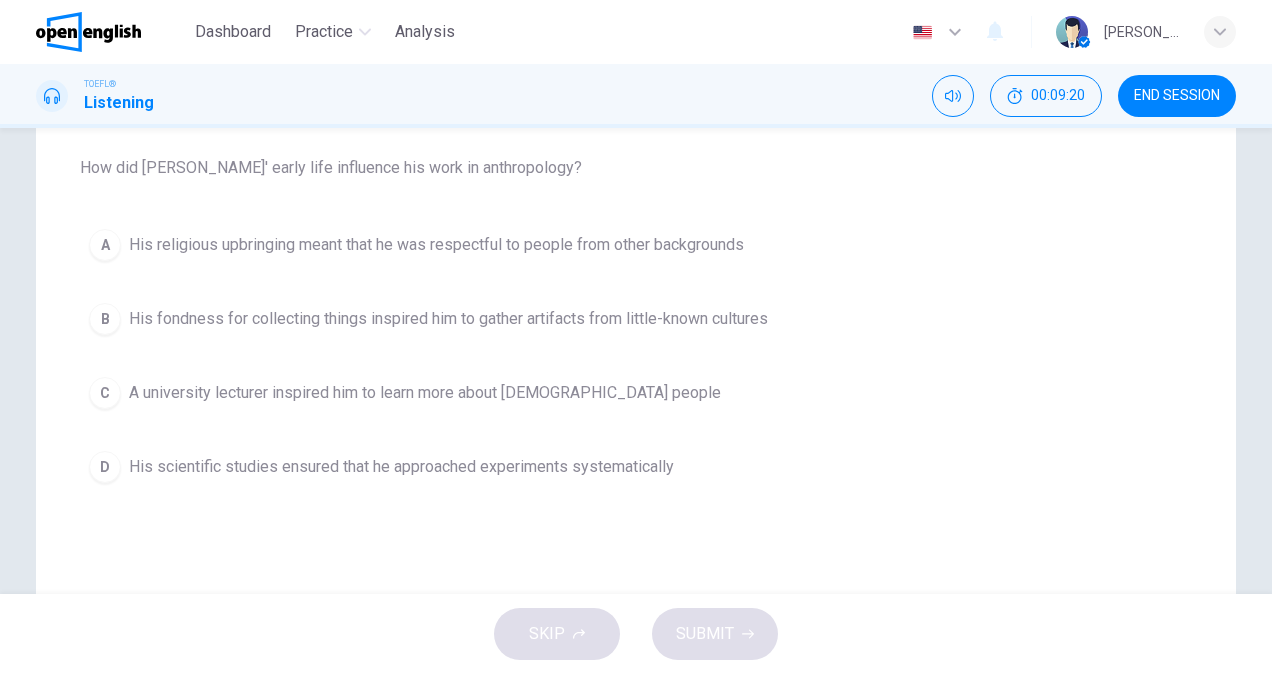 click on "A His religious upbringing meant that he was respectful to people from other backgrounds" at bounding box center (636, 245) 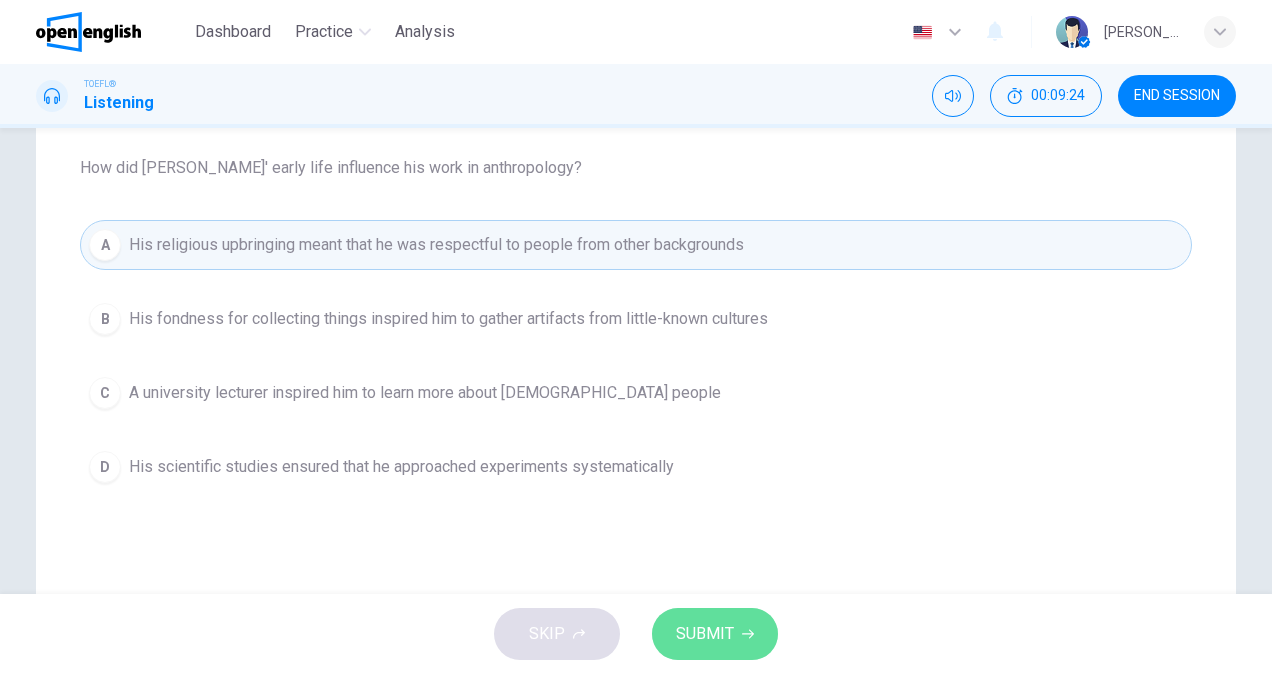 click on "SUBMIT" at bounding box center (715, 634) 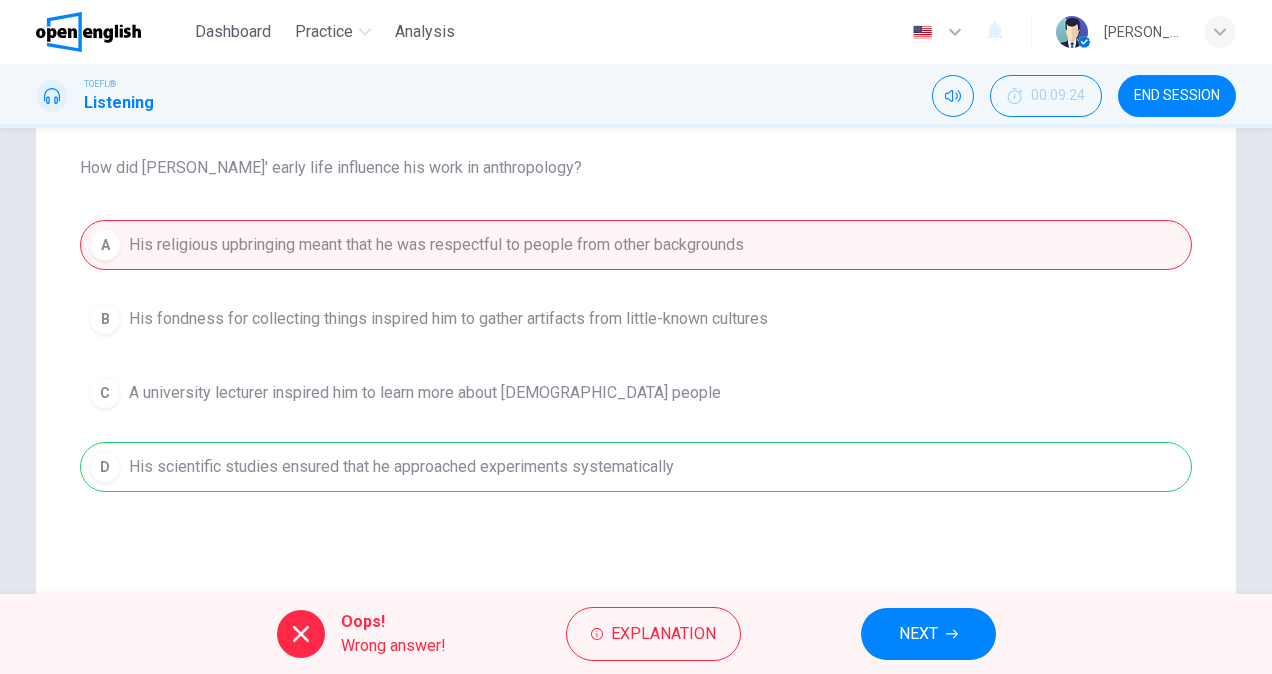 click on "A His religious upbringing meant that he was respectful to people from other backgrounds B His fondness for collecting things inspired him to gather artifacts from little-known cultures C A university lecturer inspired him to learn more about indigenous people D His scientific studies ensured that he approached experiments systematically" at bounding box center (636, 356) 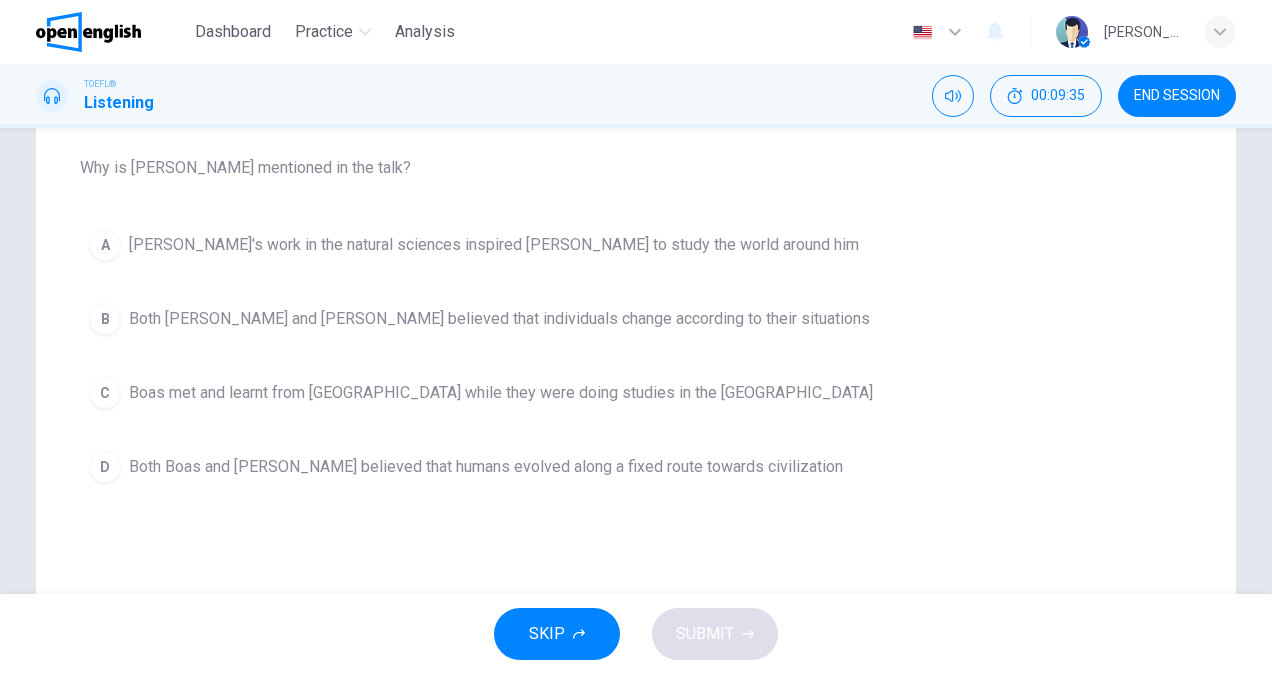 click on "Both Darwin and Boas believed that individuals change according to their situations" at bounding box center [499, 319] 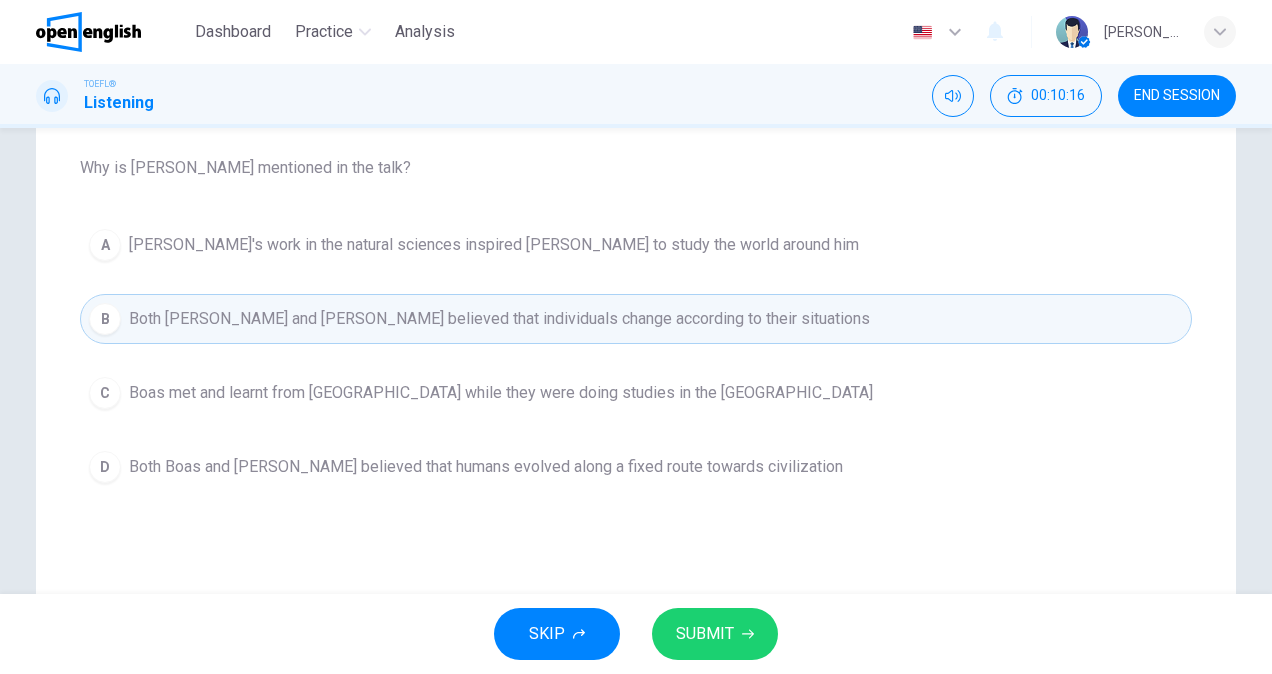 click on "SUBMIT" at bounding box center [715, 634] 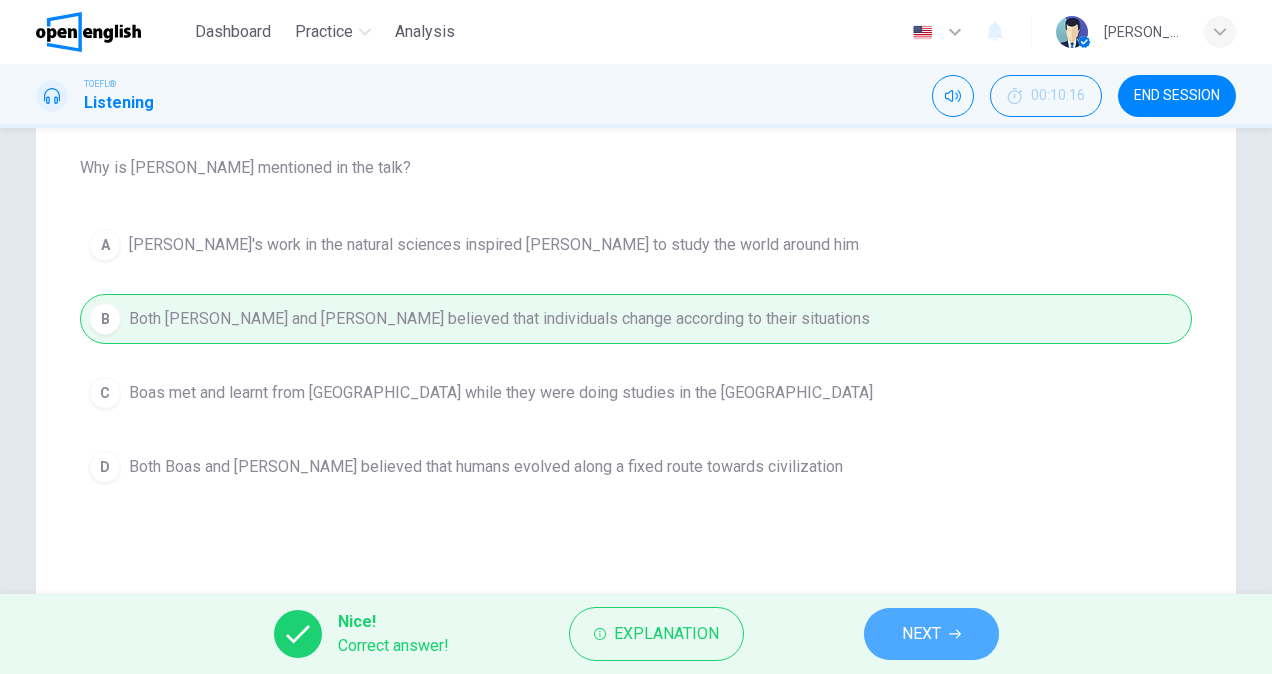 click on "NEXT" at bounding box center [931, 634] 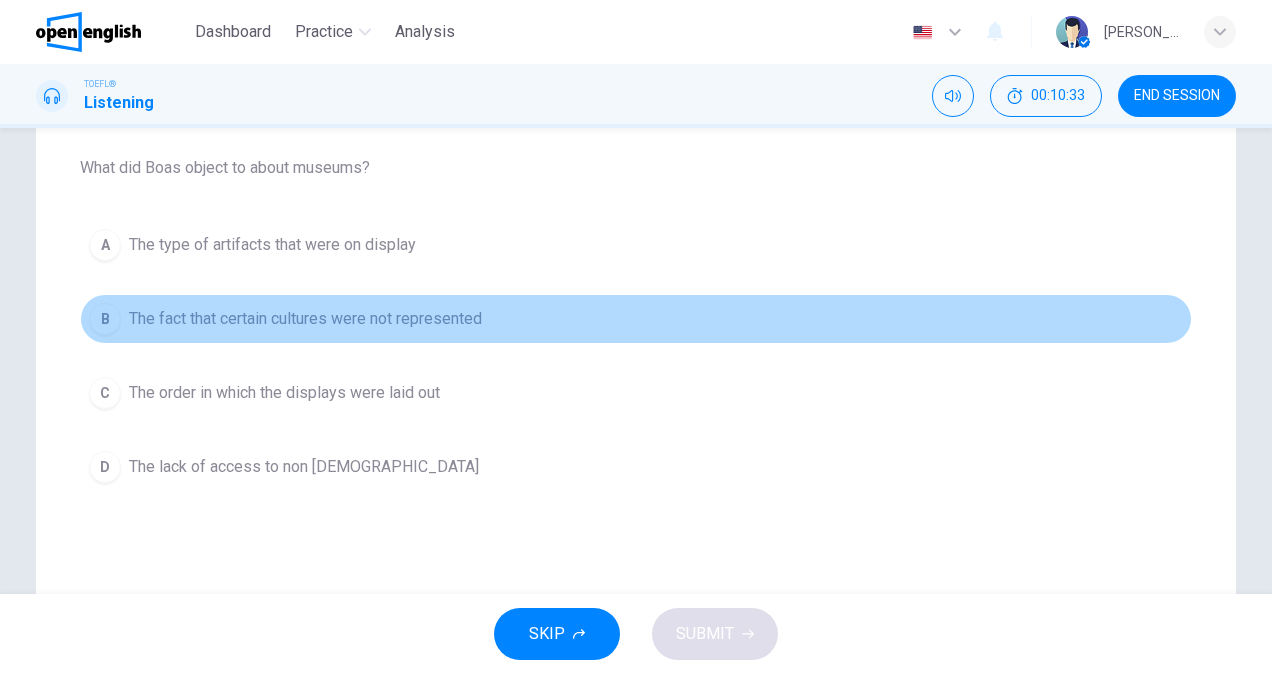 click on "The fact that certain cultures were not represented" at bounding box center [305, 319] 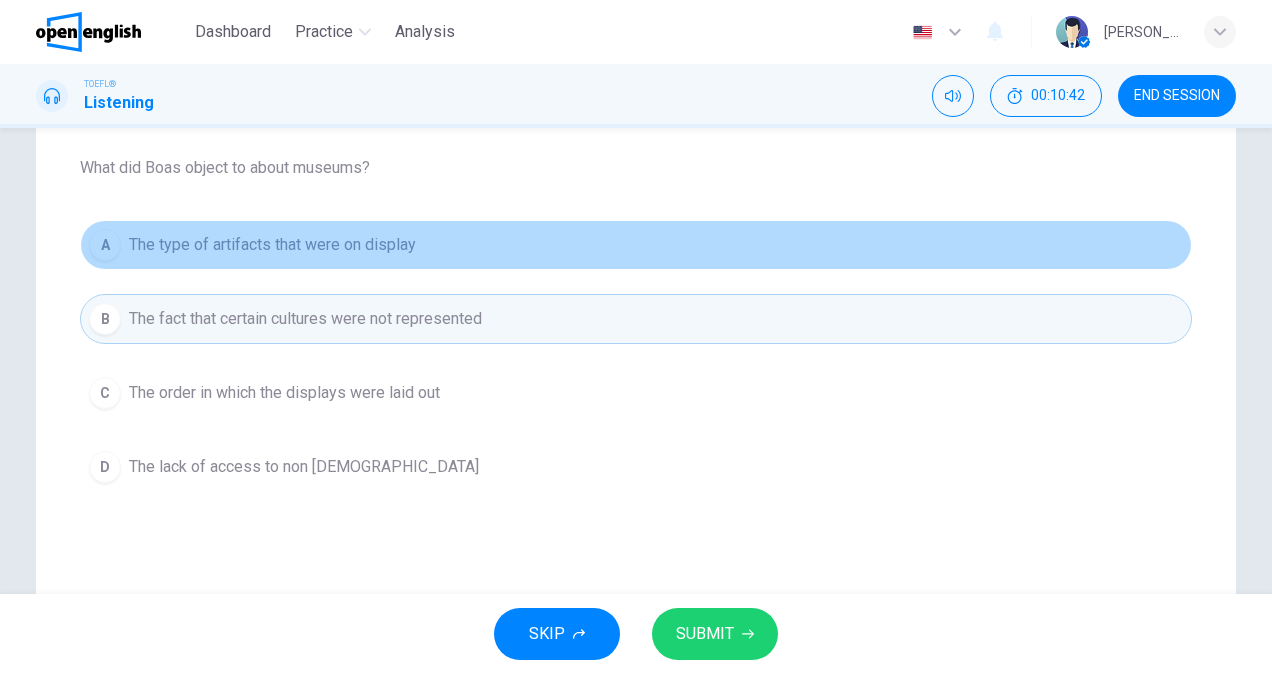 click on "The type of artifacts that were on display" at bounding box center (272, 245) 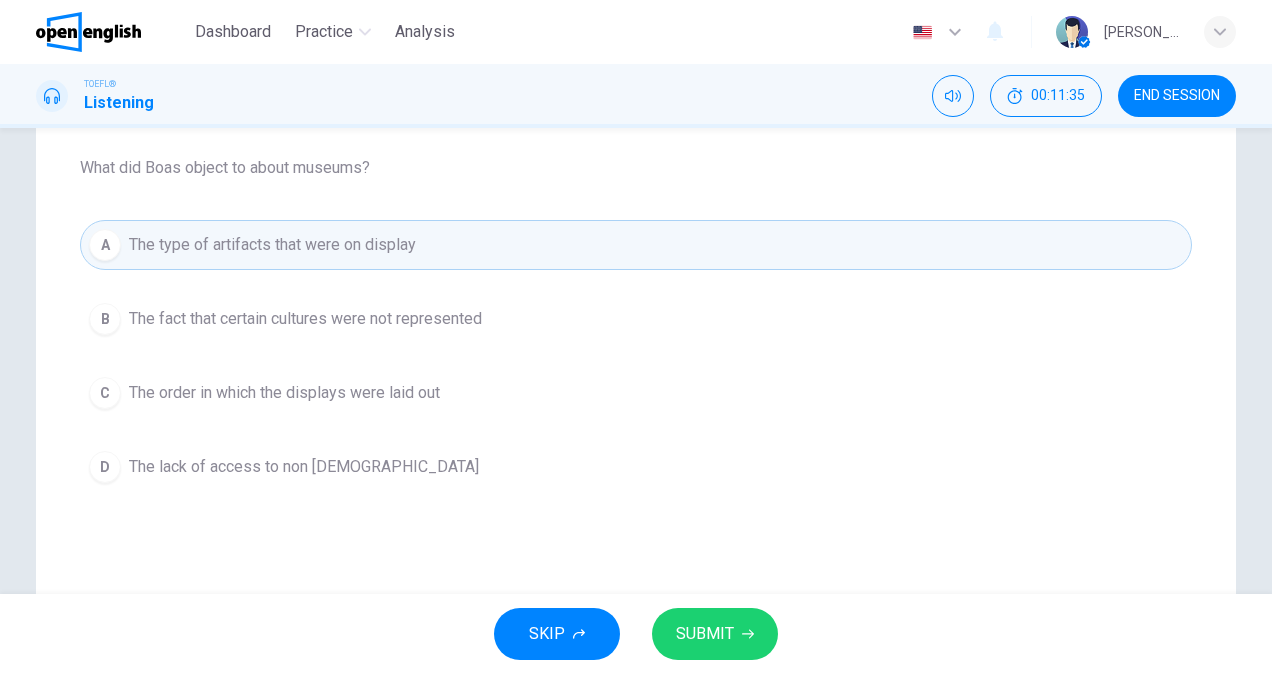 click on "A The type of artifacts that were on display B The fact that certain cultures were not represented C The order in which the displays were laid out D The lack of access to non Western Europeans" at bounding box center [636, 356] 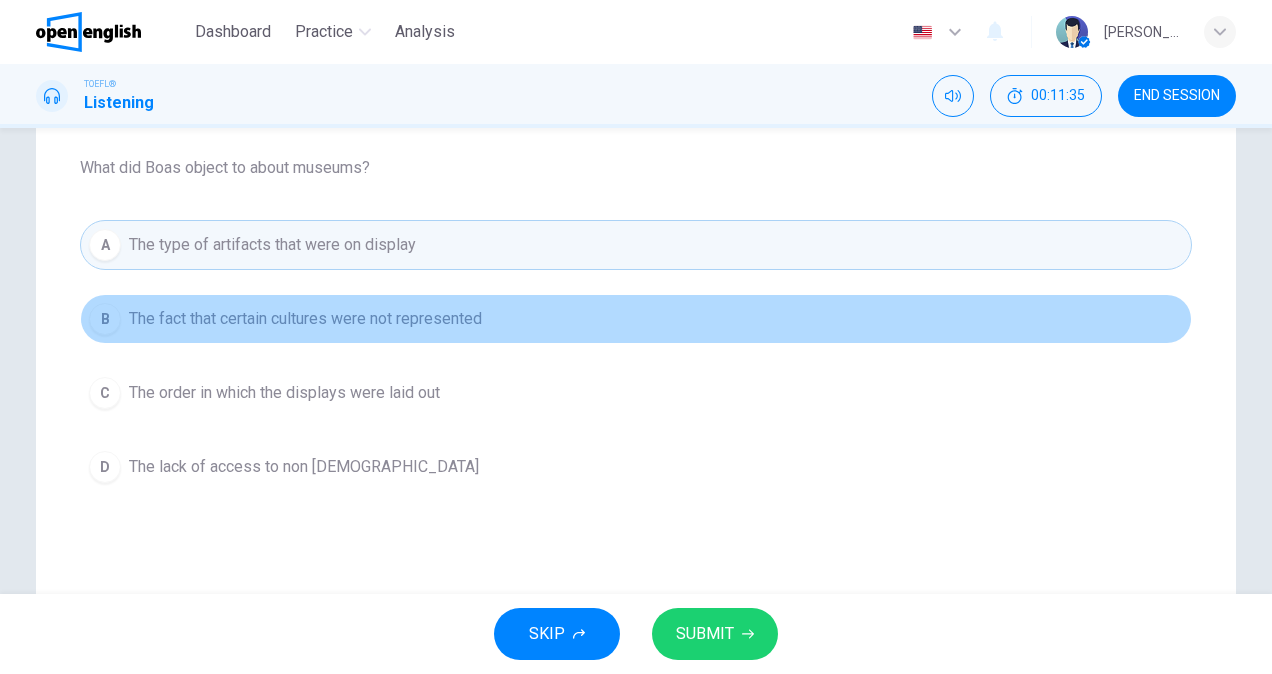 click on "The fact that certain cultures were not represented" at bounding box center [305, 319] 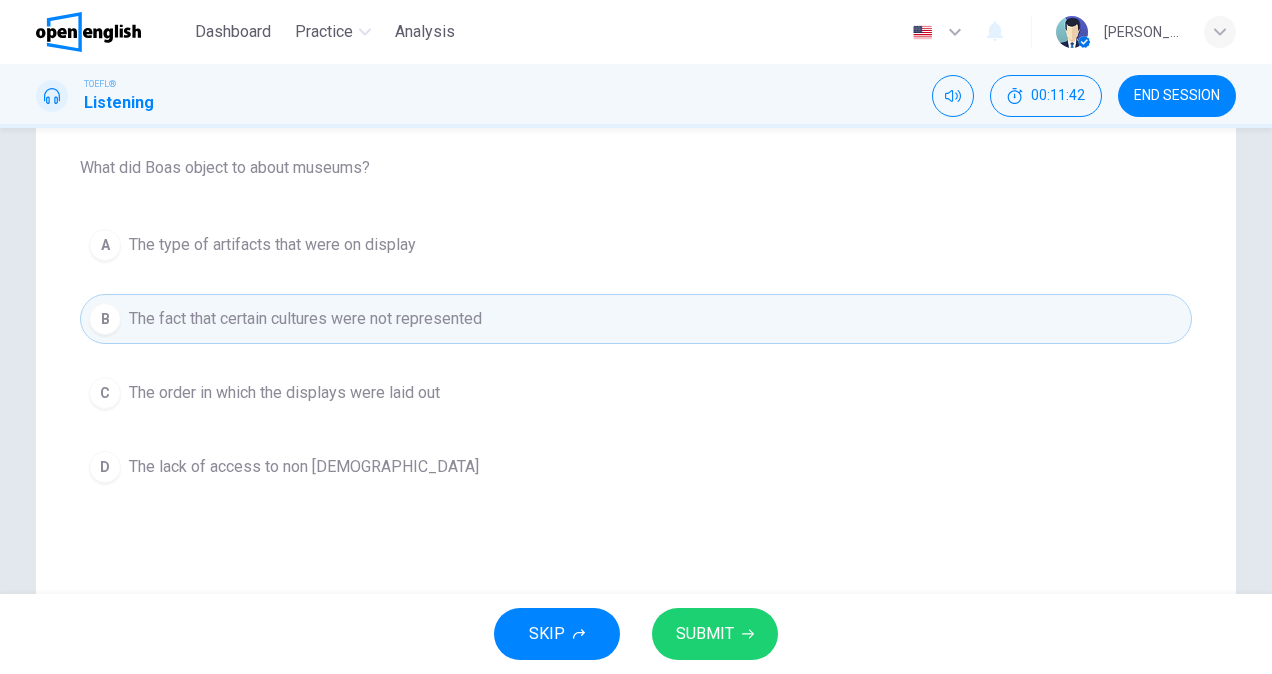 click on "SUBMIT" at bounding box center [705, 634] 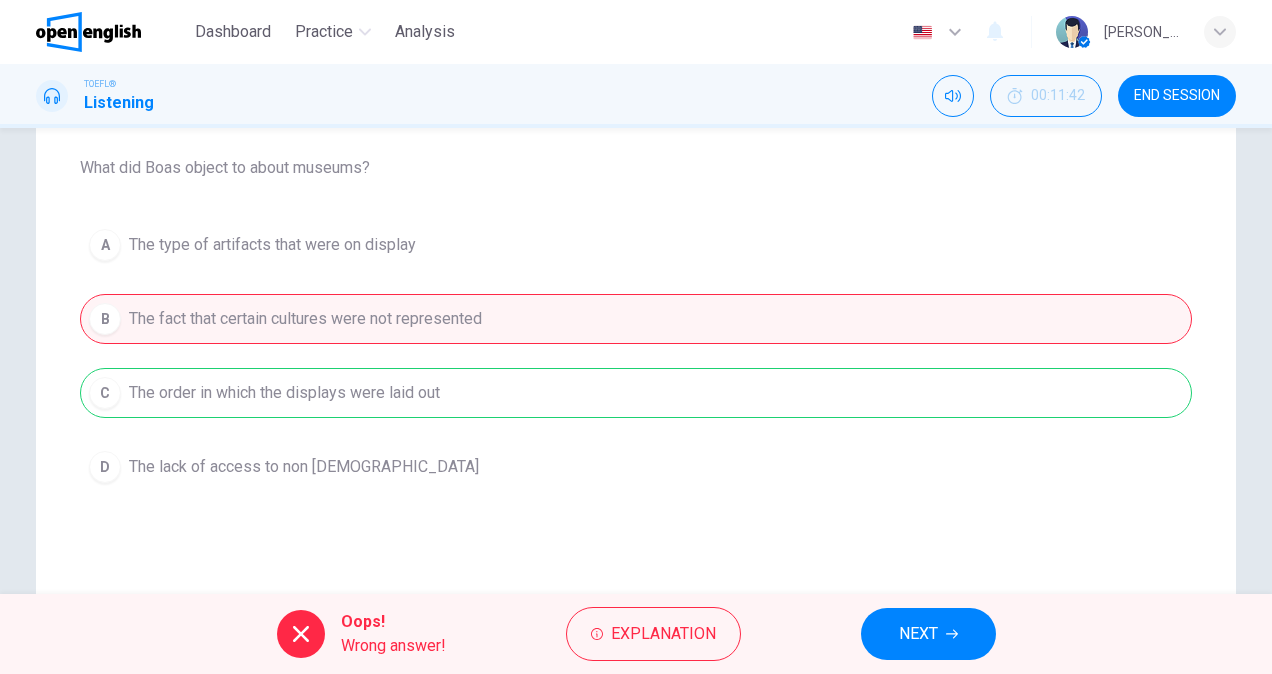 click on "A The type of artifacts that were on display B The fact that certain cultures were not represented C The order in which the displays were laid out D The lack of access to non Western Europeans" at bounding box center [636, 356] 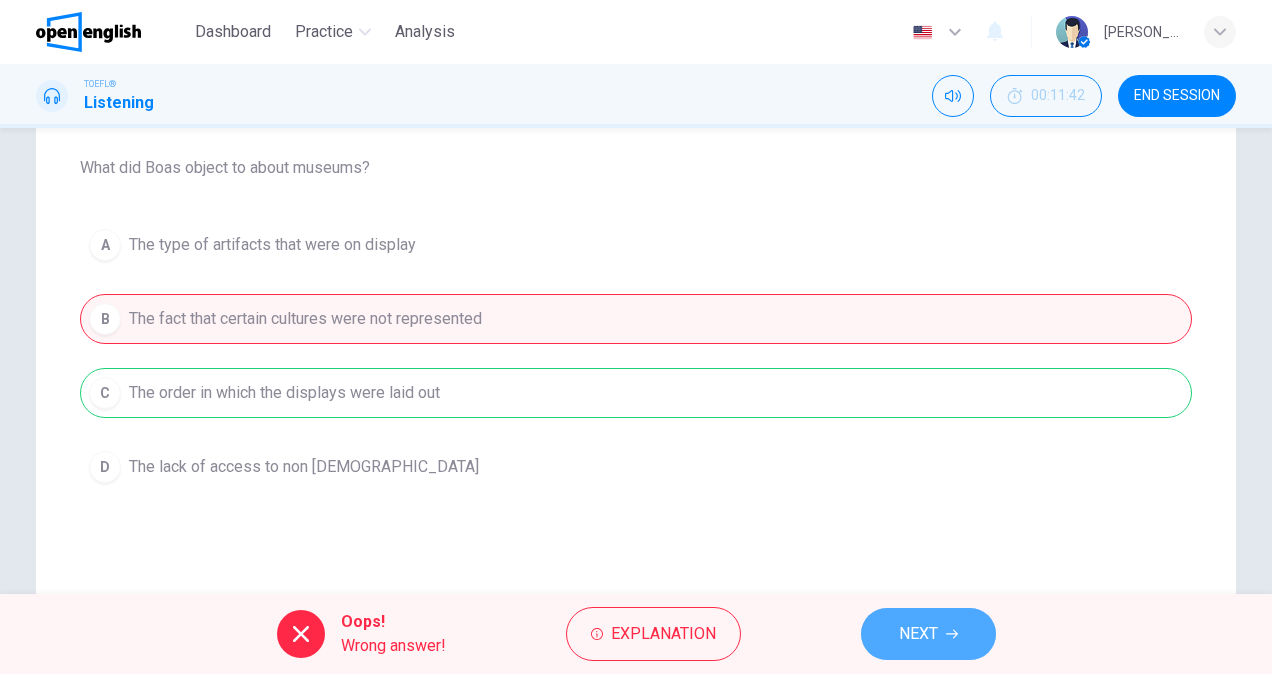 click on "NEXT" at bounding box center [918, 634] 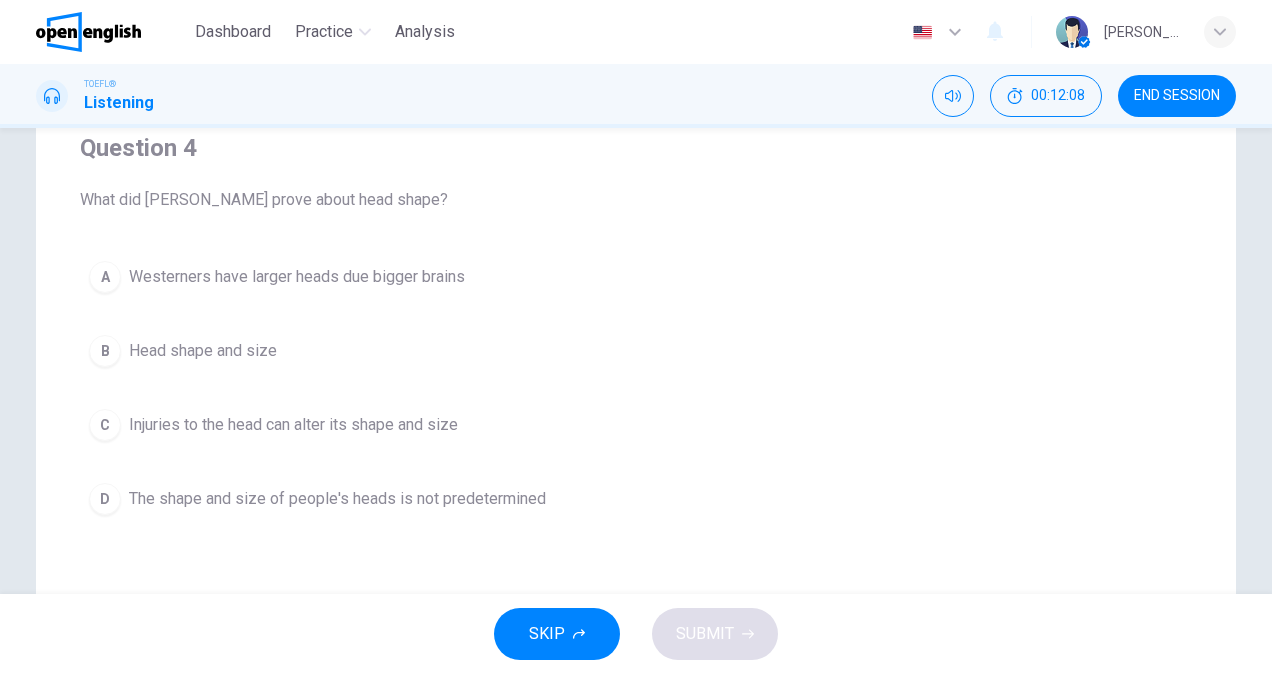 scroll, scrollTop: 200, scrollLeft: 0, axis: vertical 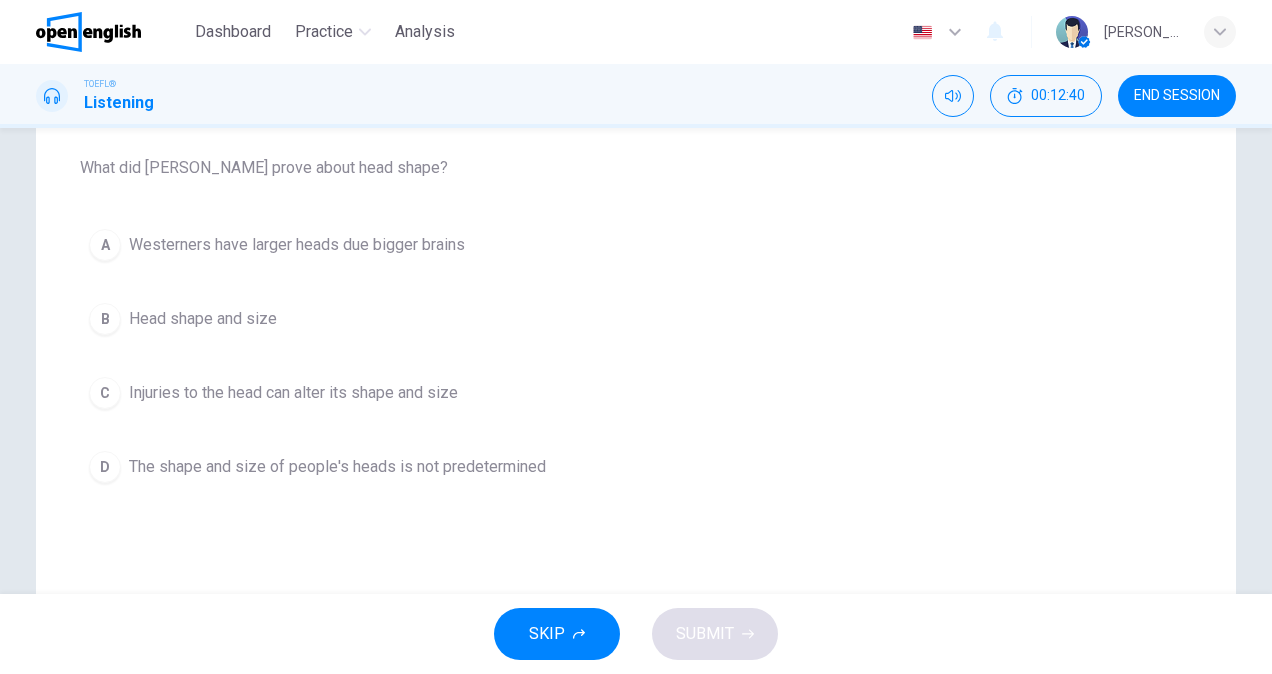 click on "Westerners have larger heads due bigger brains" at bounding box center (297, 245) 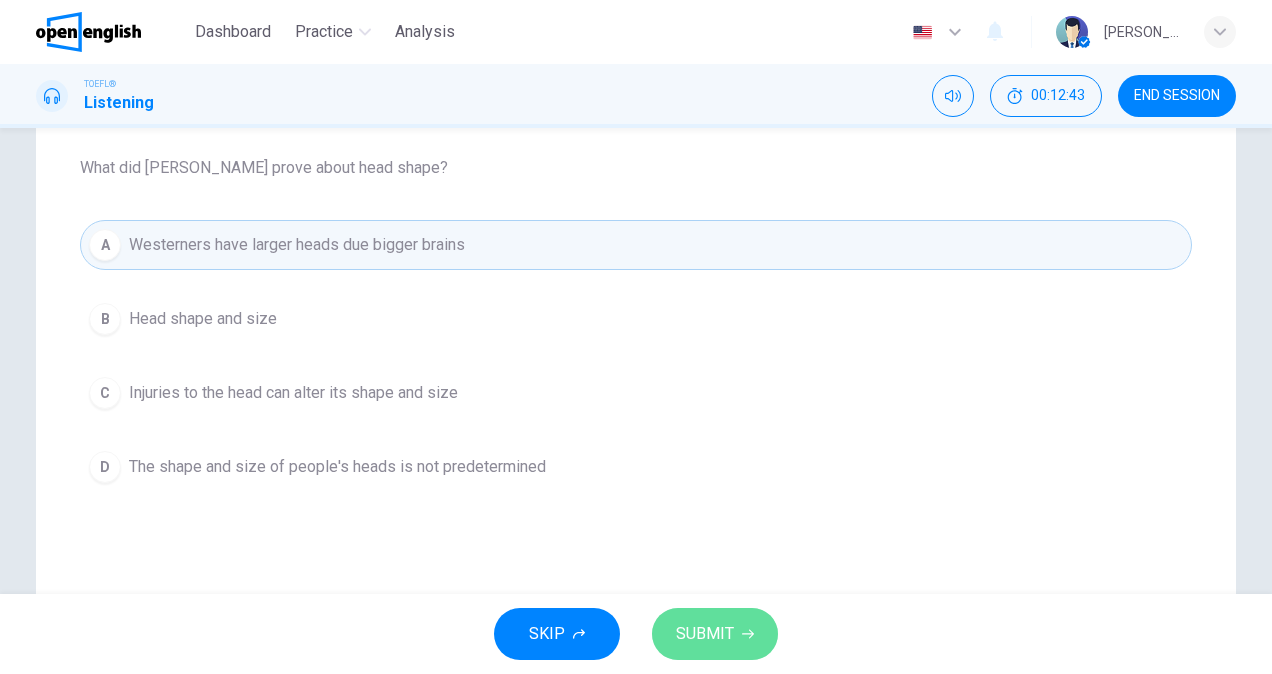 click on "SUBMIT" at bounding box center [715, 634] 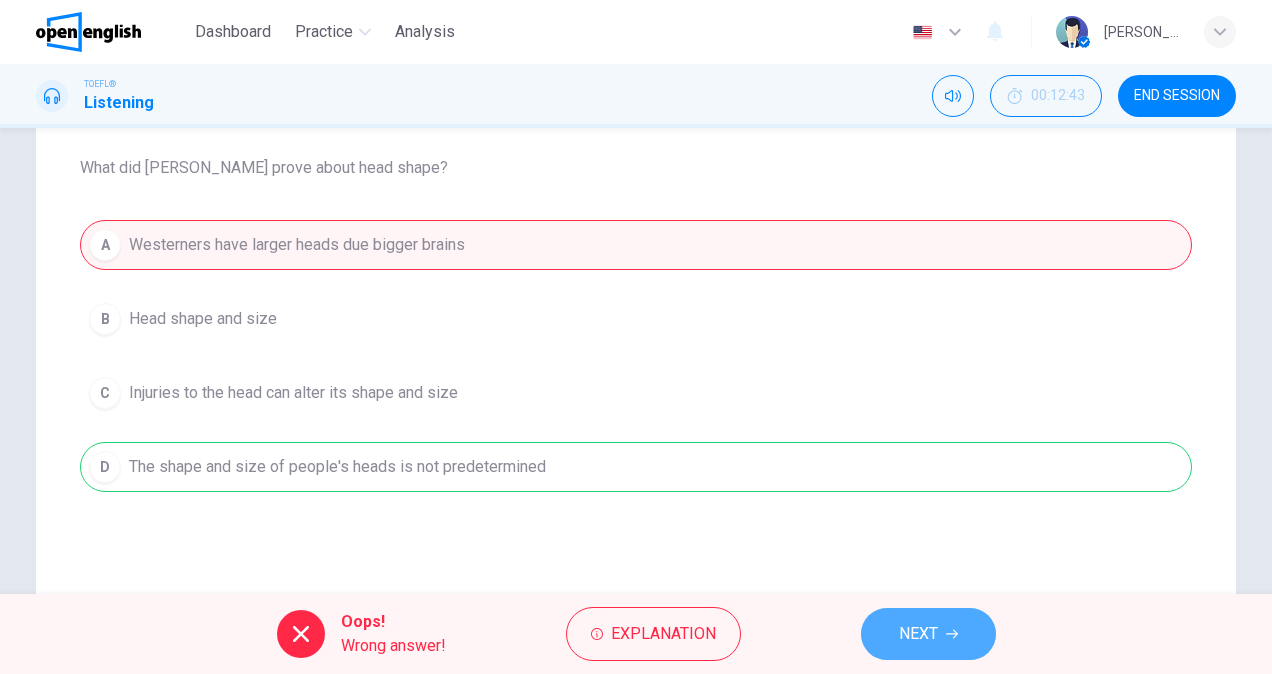 click on "NEXT" at bounding box center (918, 634) 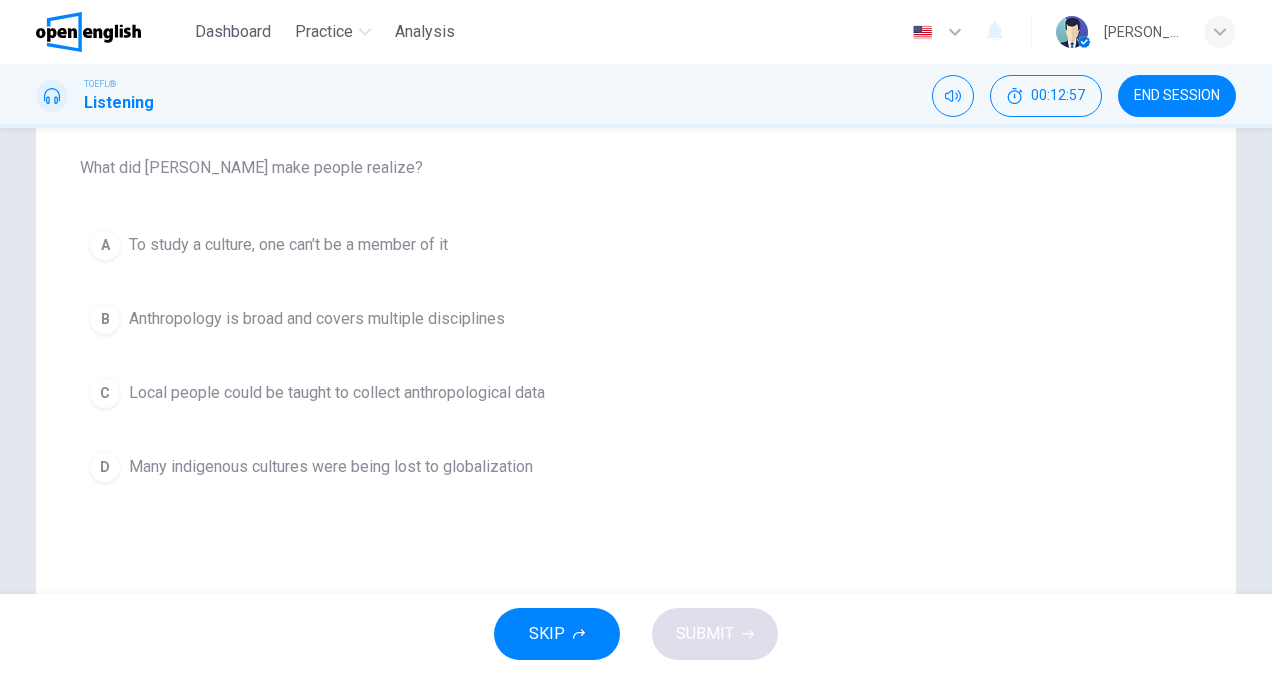 click on "Anthropology is broad and covers multiple disciplines" at bounding box center (317, 319) 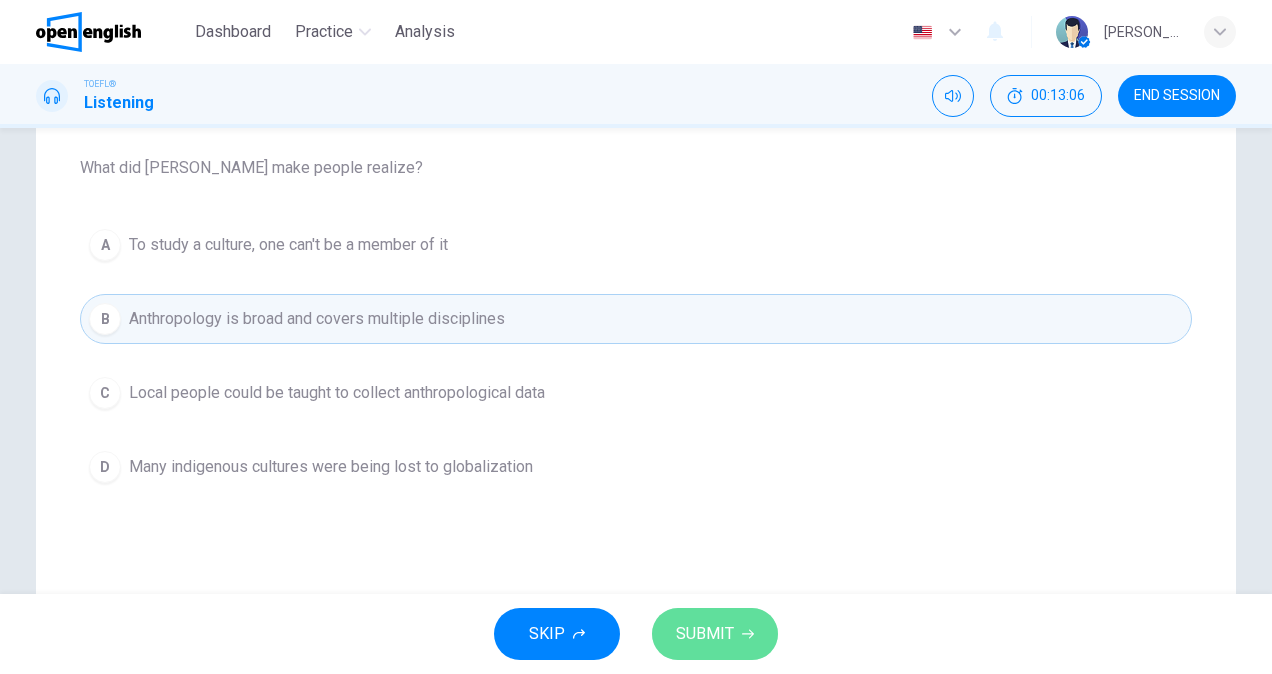 click on "SUBMIT" at bounding box center (715, 634) 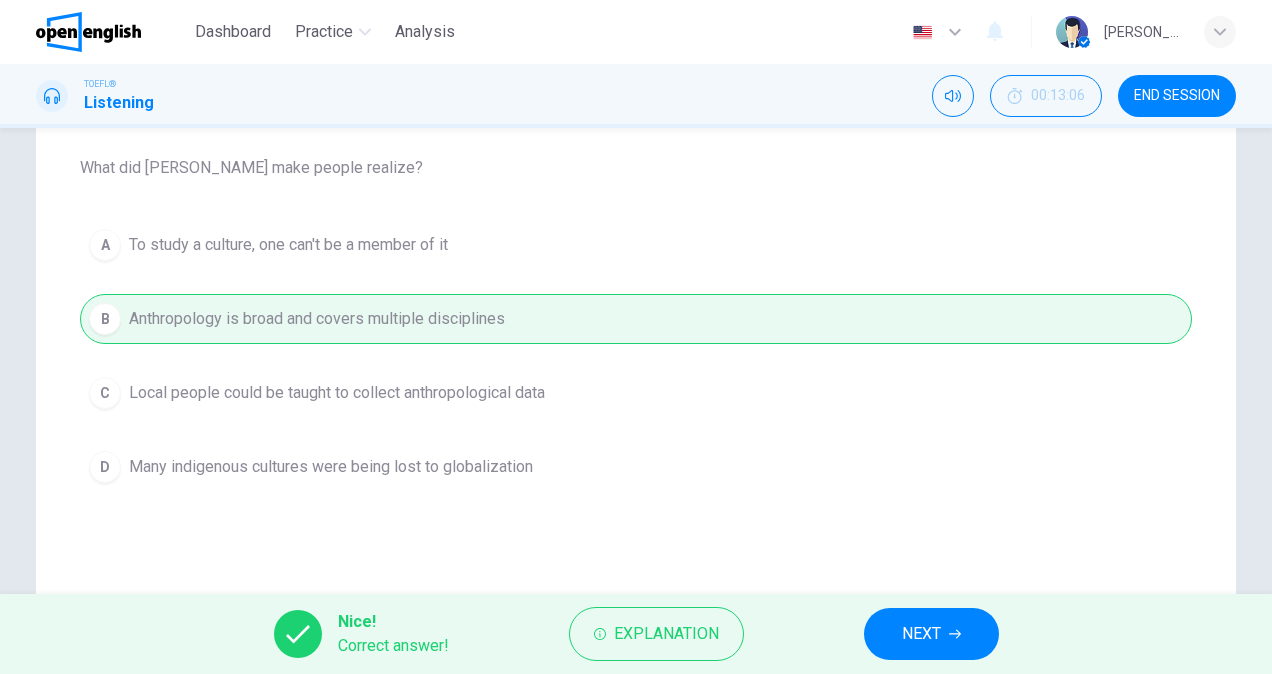 click on "NEXT" at bounding box center (931, 634) 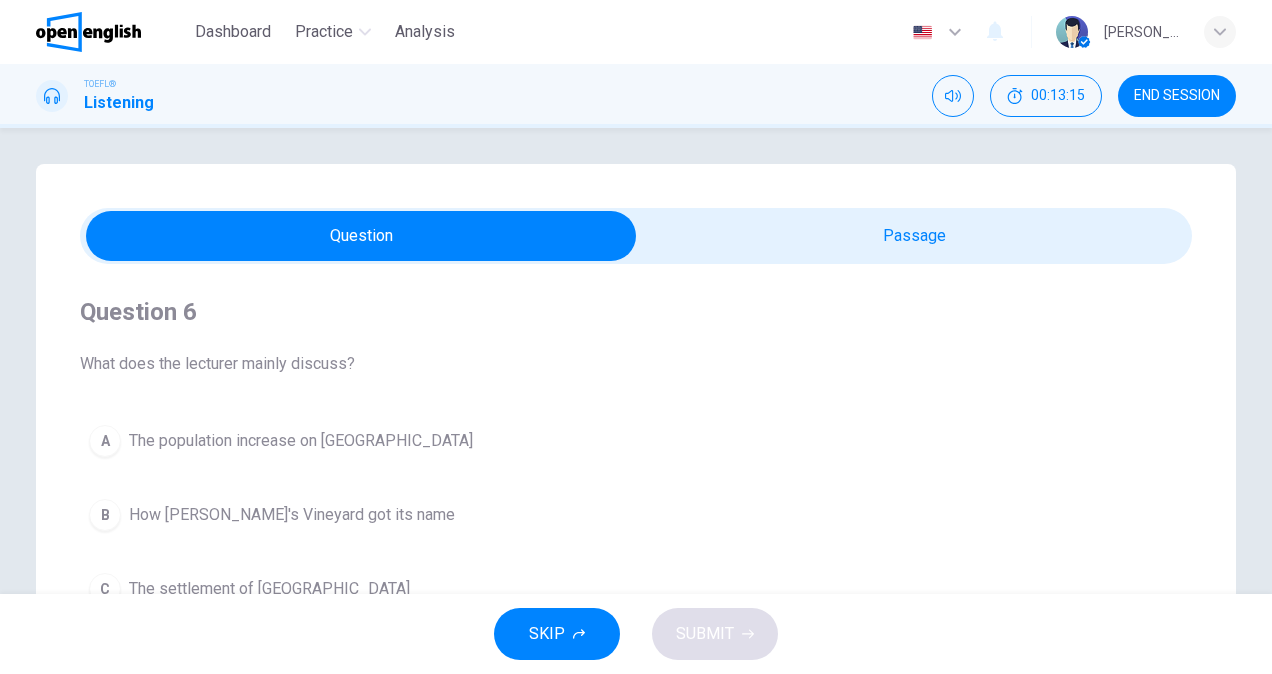 scroll, scrollTop: 0, scrollLeft: 0, axis: both 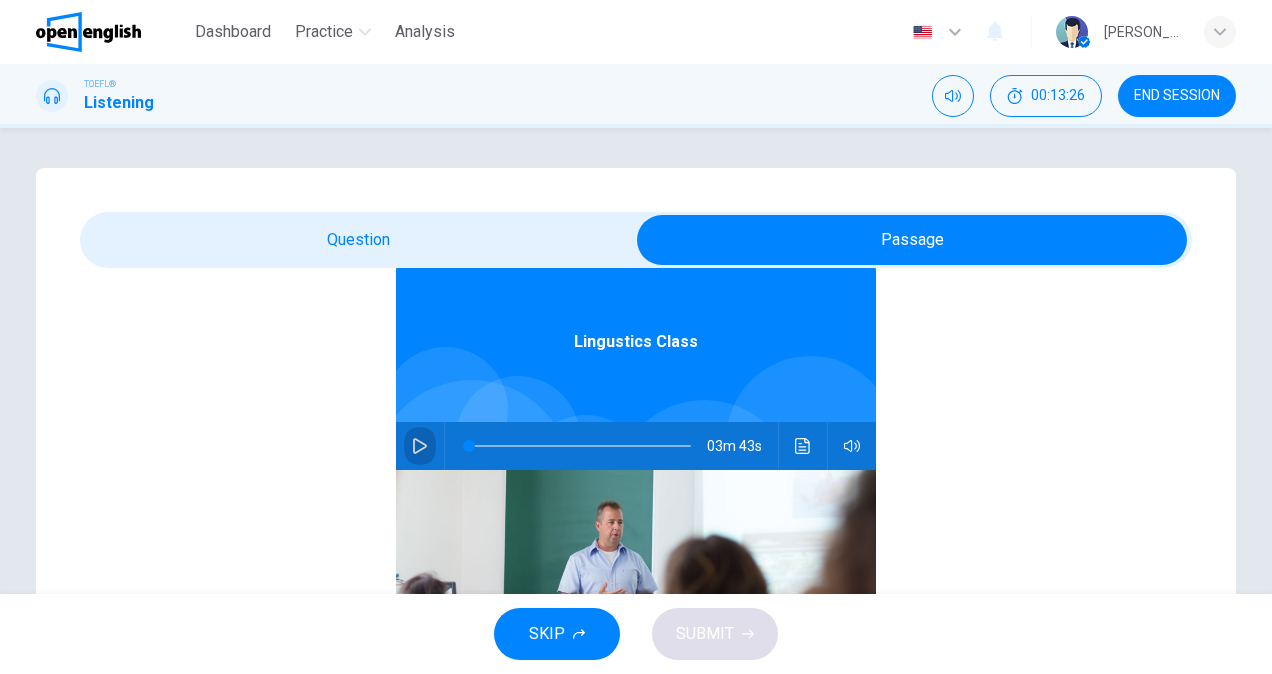 click 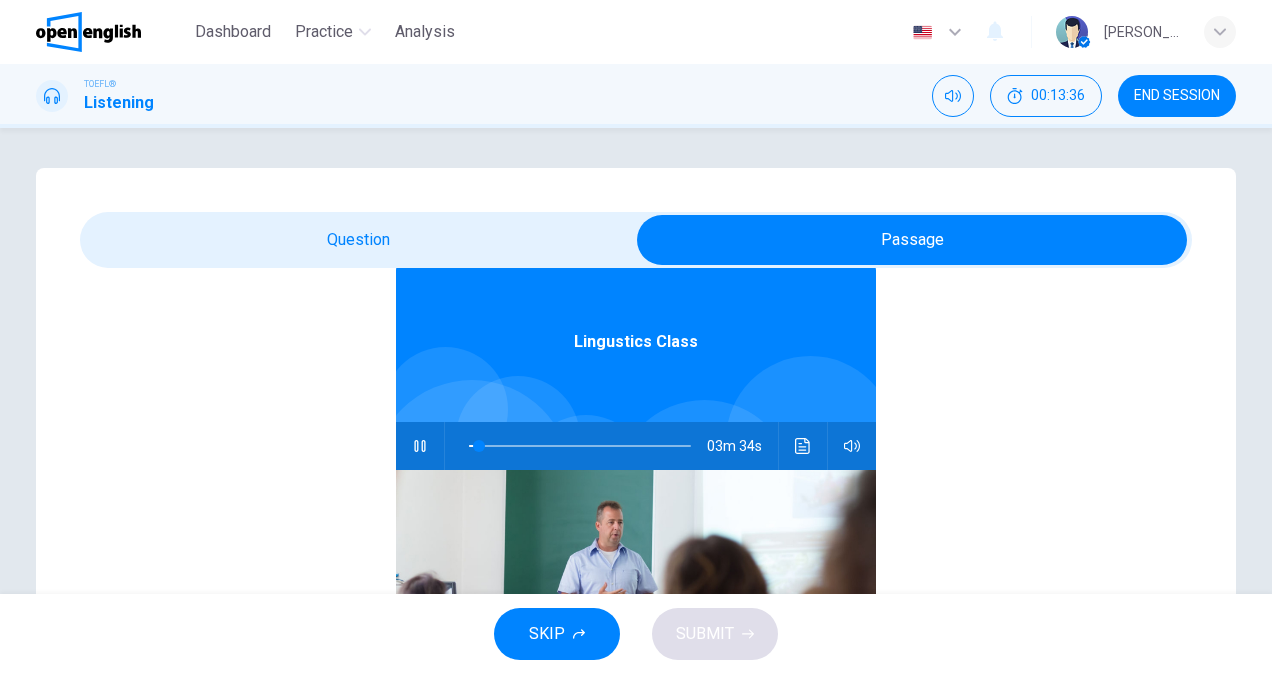 scroll, scrollTop: 112, scrollLeft: 0, axis: vertical 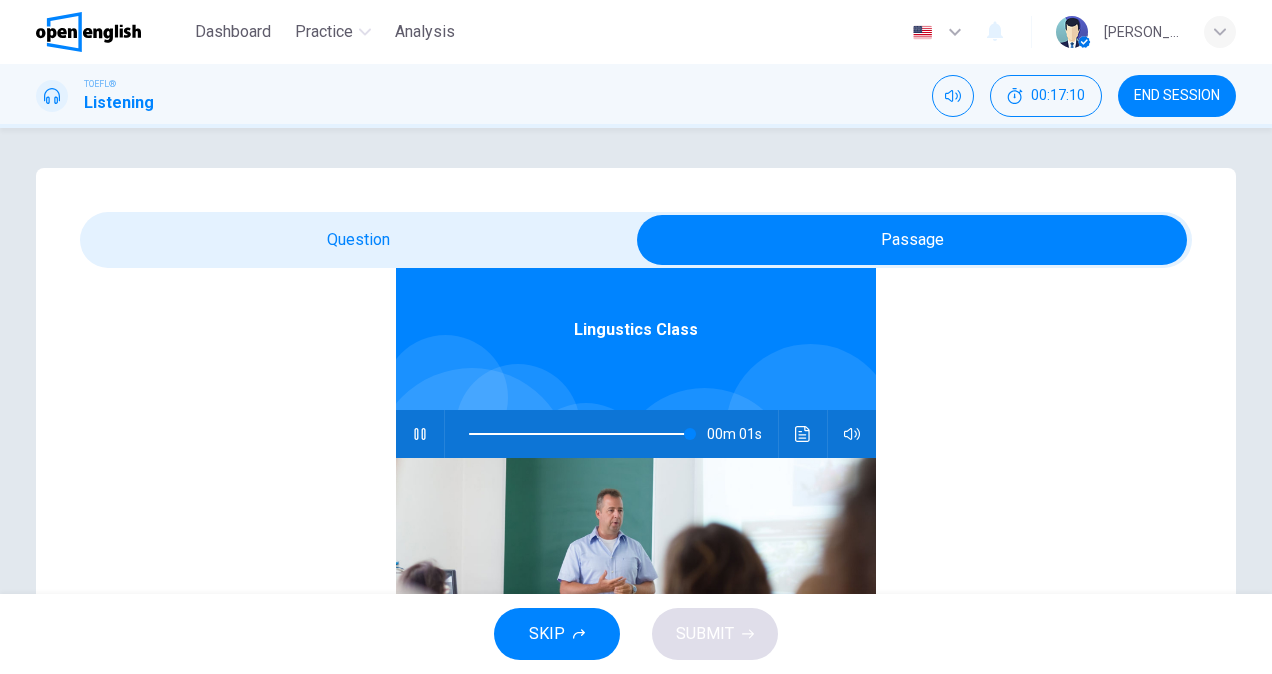 type on "*" 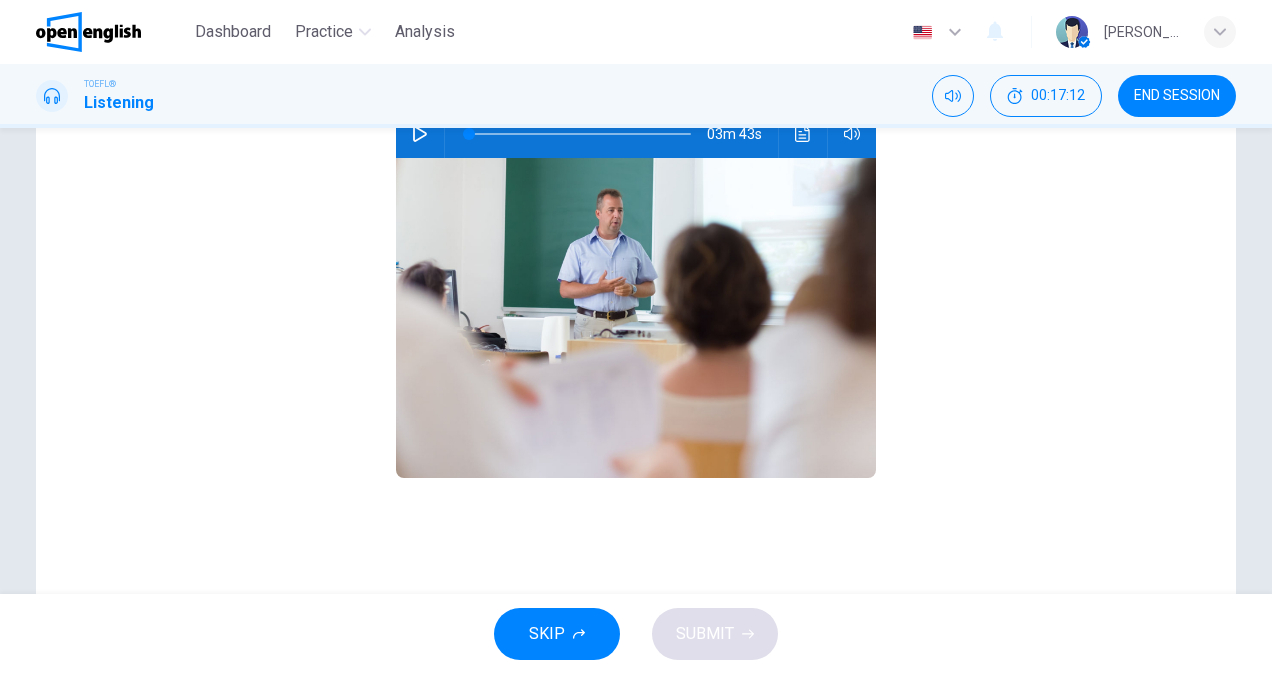 scroll, scrollTop: 0, scrollLeft: 0, axis: both 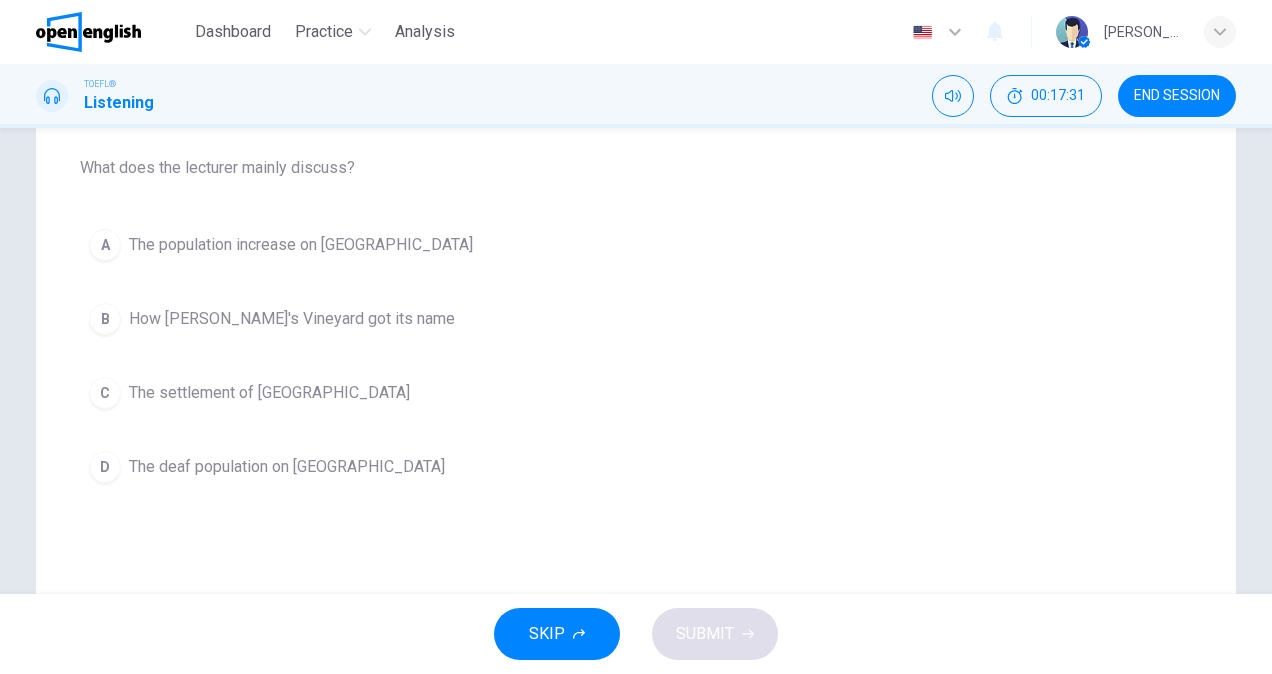 click on "The settlement of Martha's Vineyard" at bounding box center [269, 393] 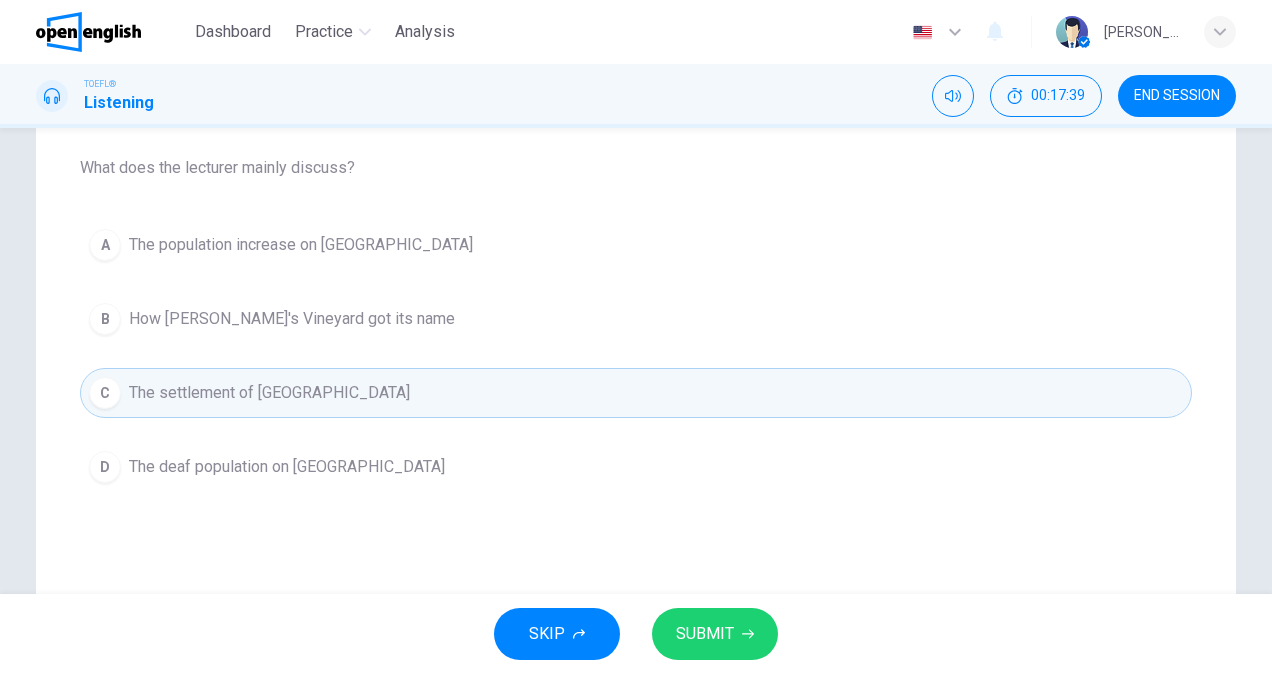 click on "Question 6 What does the lecturer mainly discuss? A The population increase on Martha's Vineyard B How Martha's Vineyard got its name C The settlement of Martha's Vineyard D The deaf population on Martha's Vineyard" at bounding box center (636, 296) 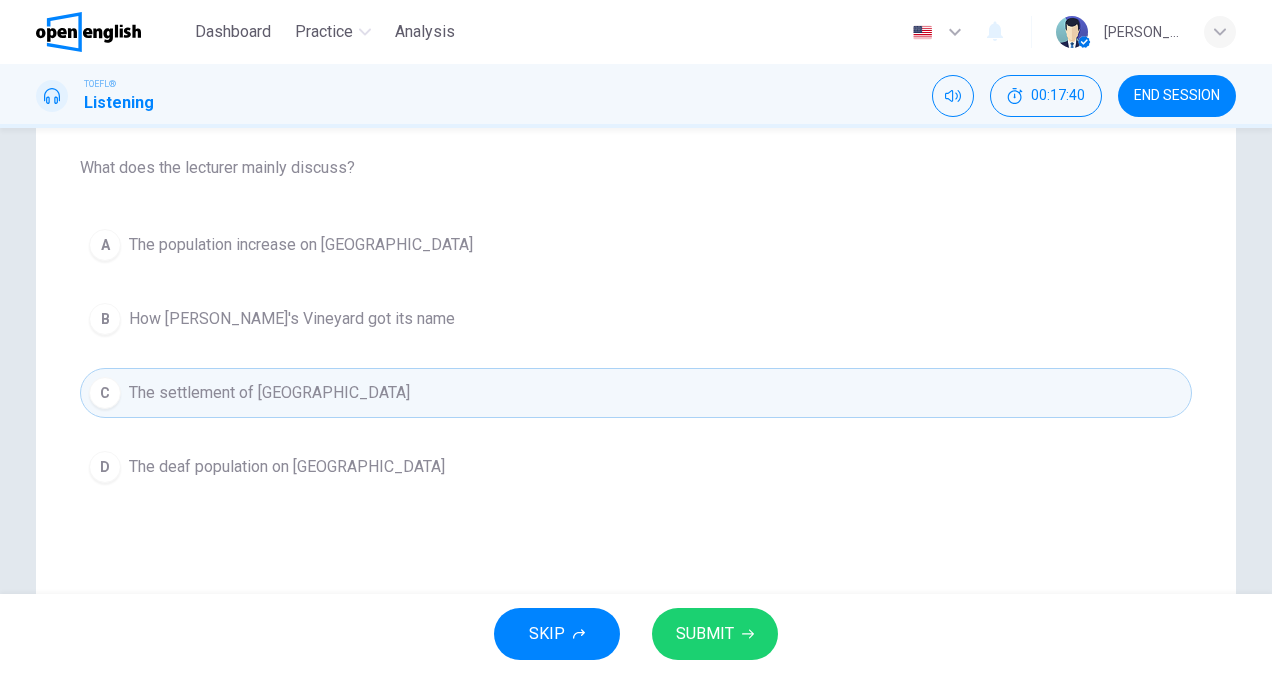 click on "A The population increase on Martha's Vineyard" at bounding box center [636, 245] 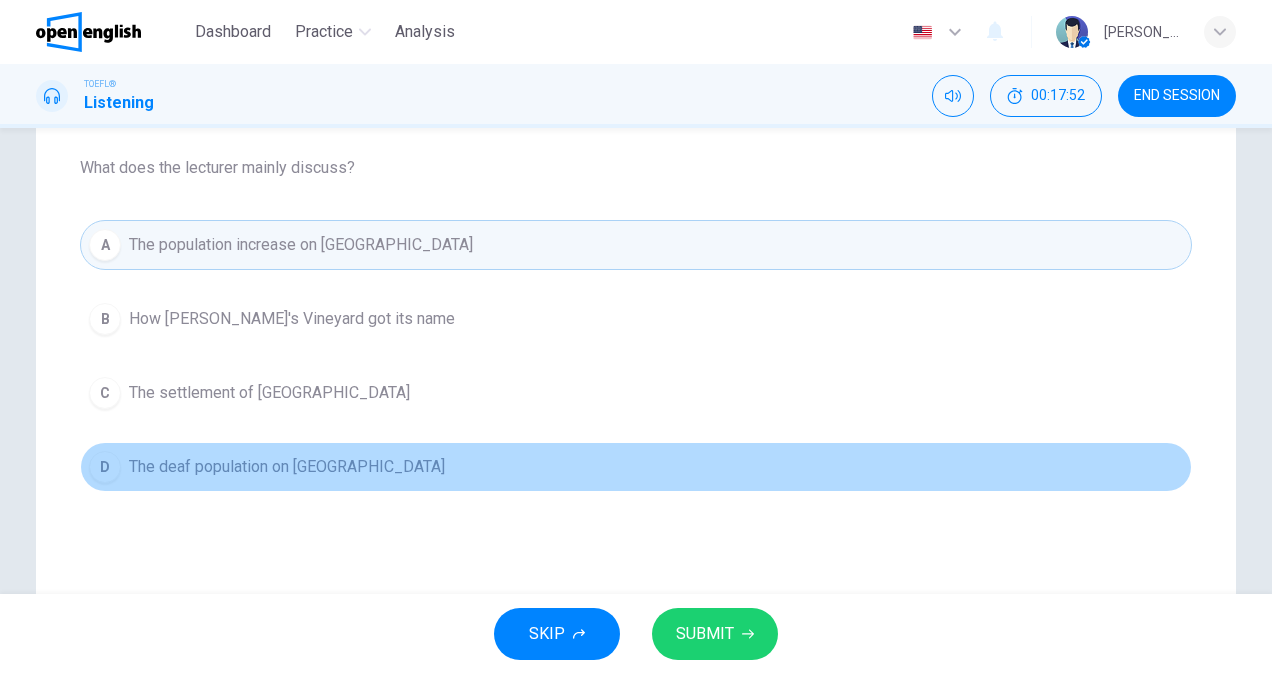 click on "The deaf population on Martha's Vineyard" at bounding box center (287, 467) 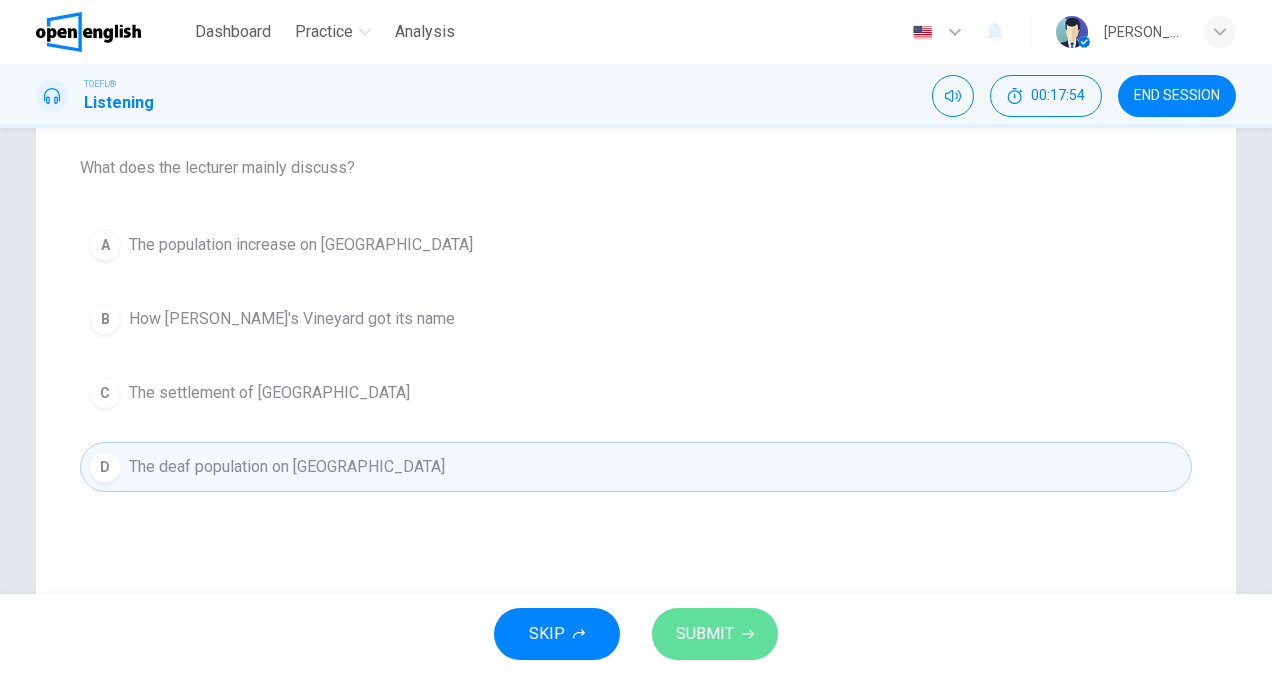 click on "SUBMIT" at bounding box center (715, 634) 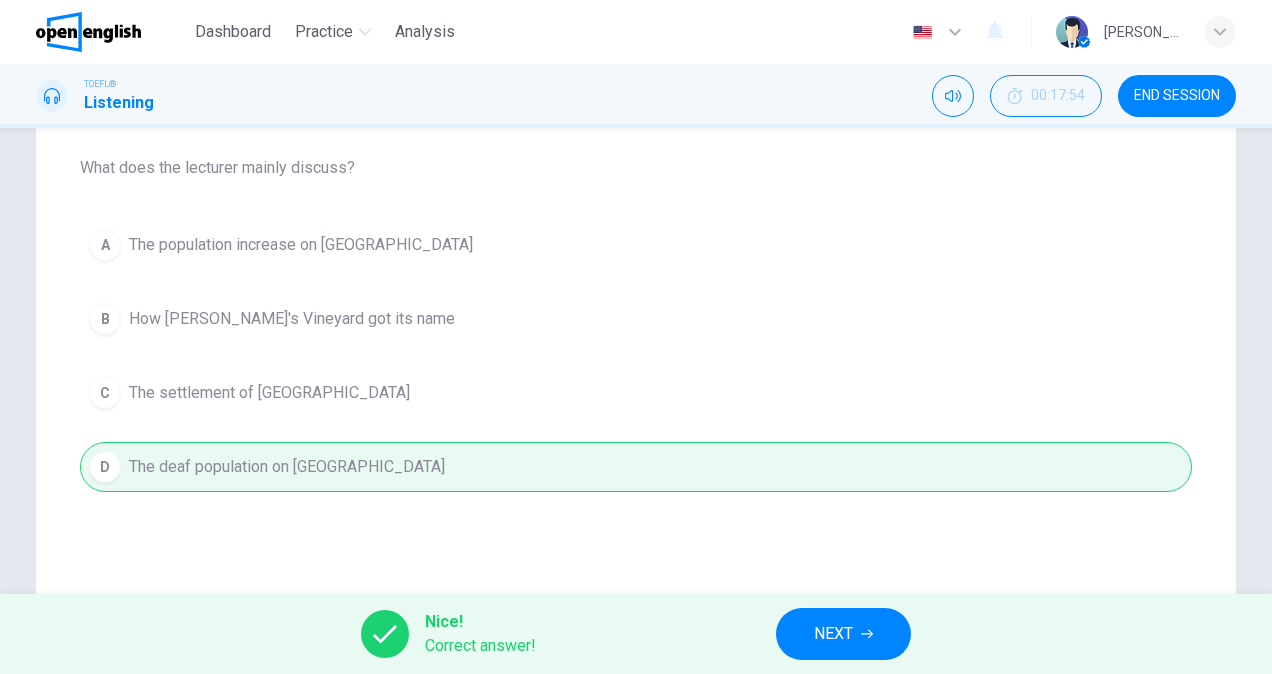 click on "NEXT" at bounding box center (833, 634) 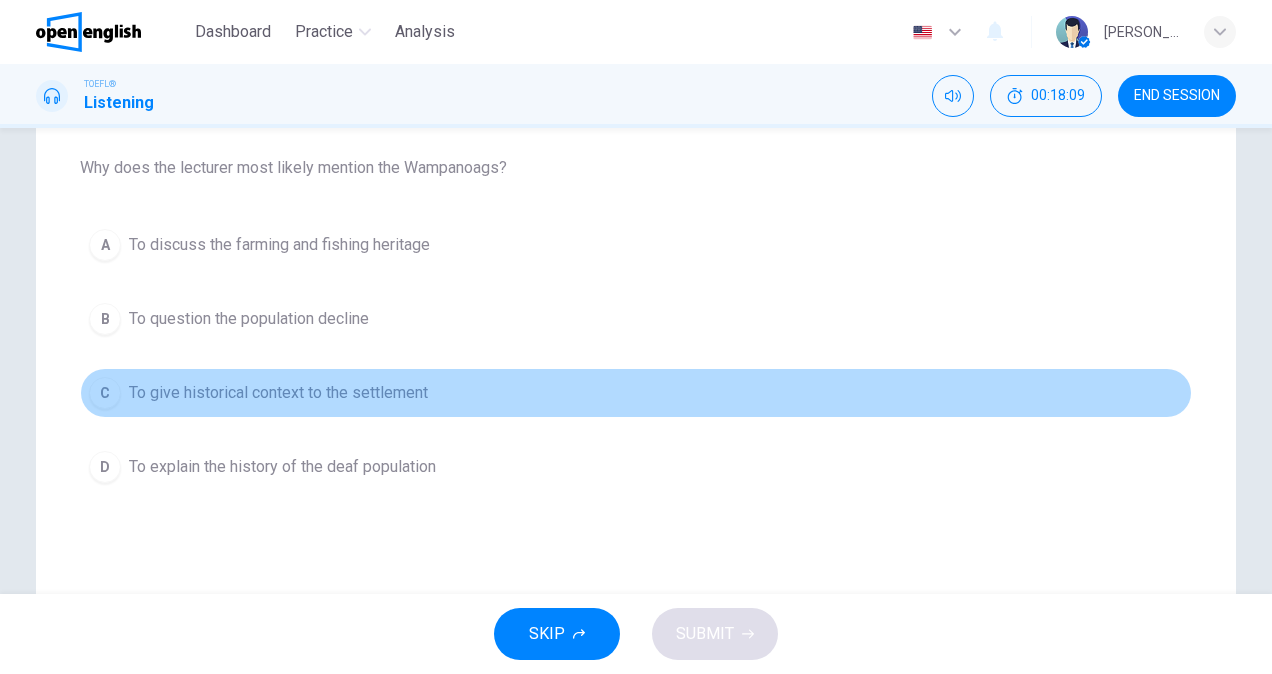 click on "C To give historical context to the settlement" at bounding box center (636, 393) 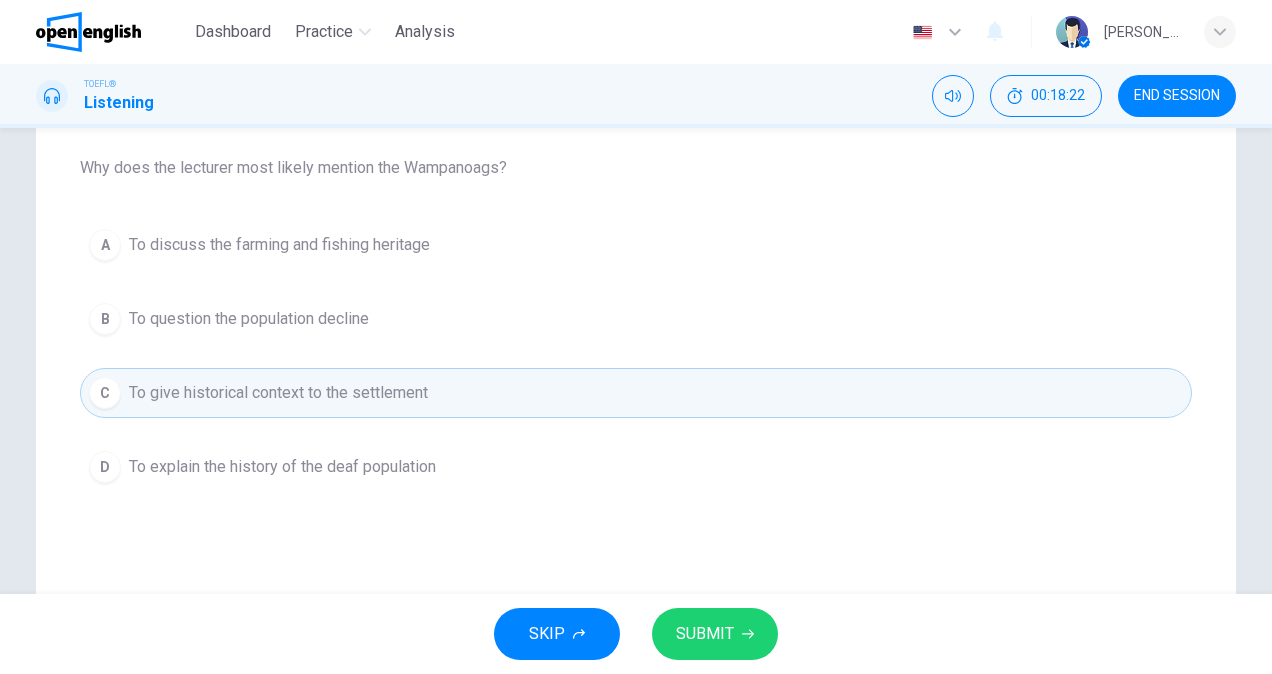 click on "SUBMIT" at bounding box center (705, 634) 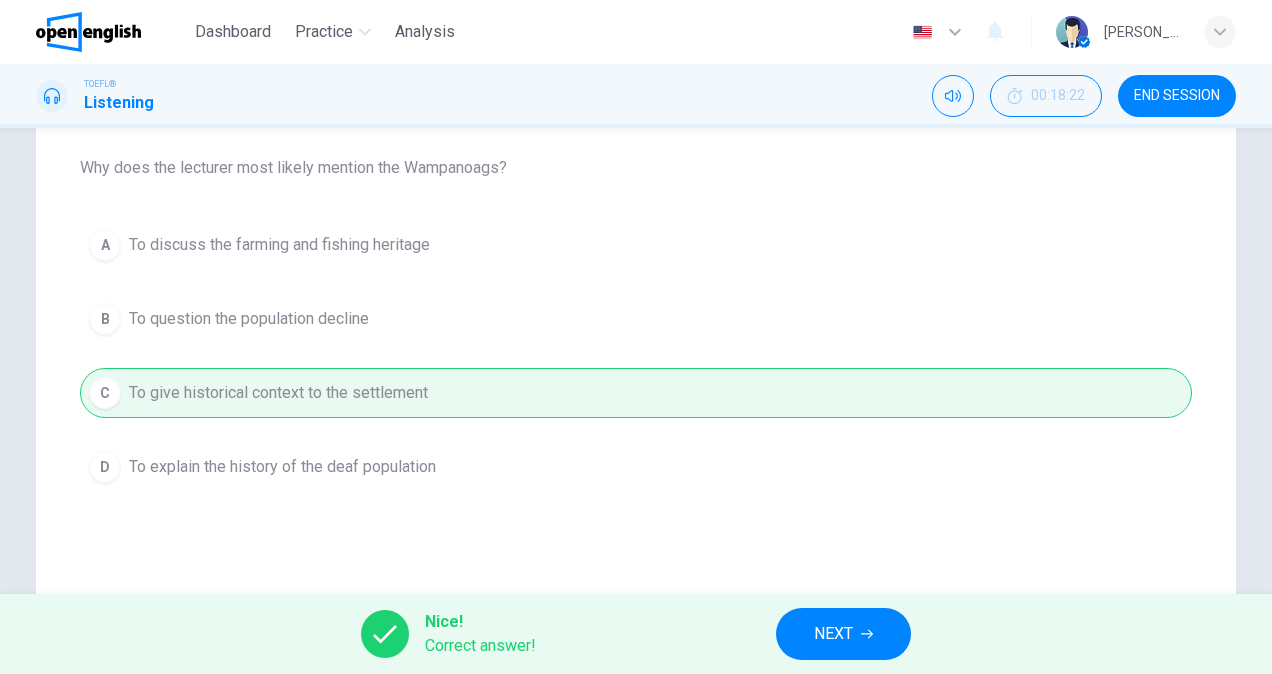 click on "NEXT" at bounding box center (843, 634) 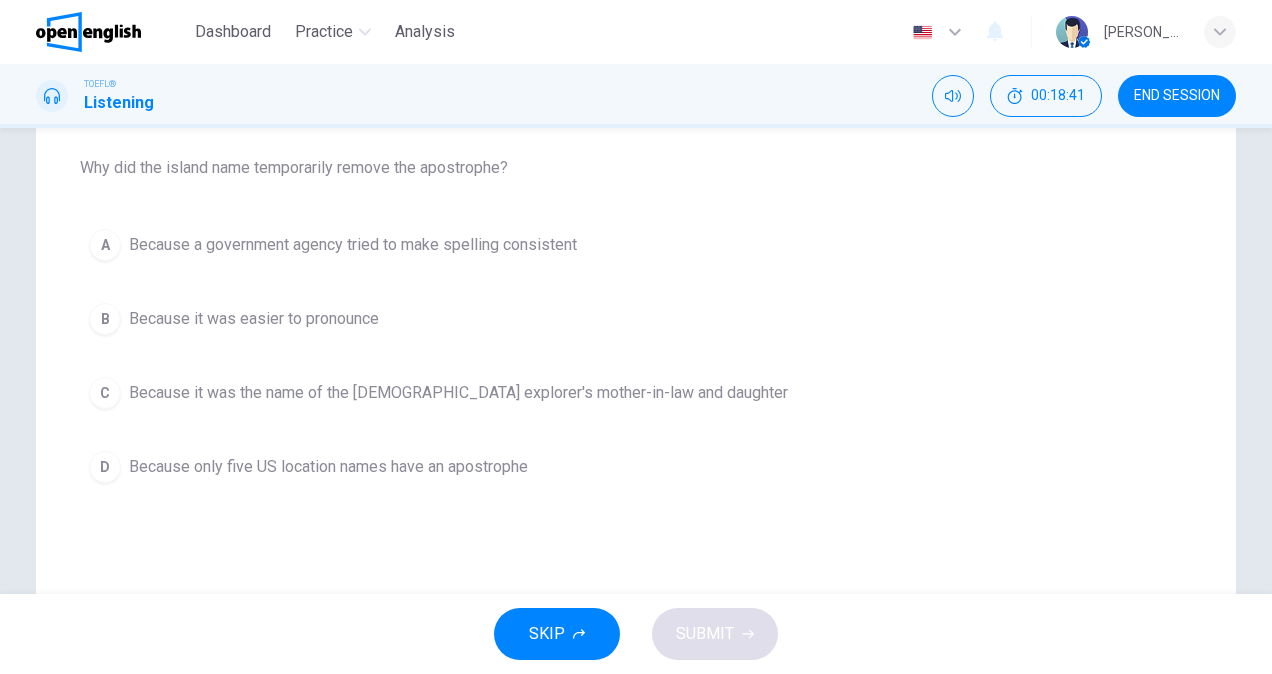 click on "Because it was the name of the British explorer's mother-in-law and daughter" at bounding box center [458, 393] 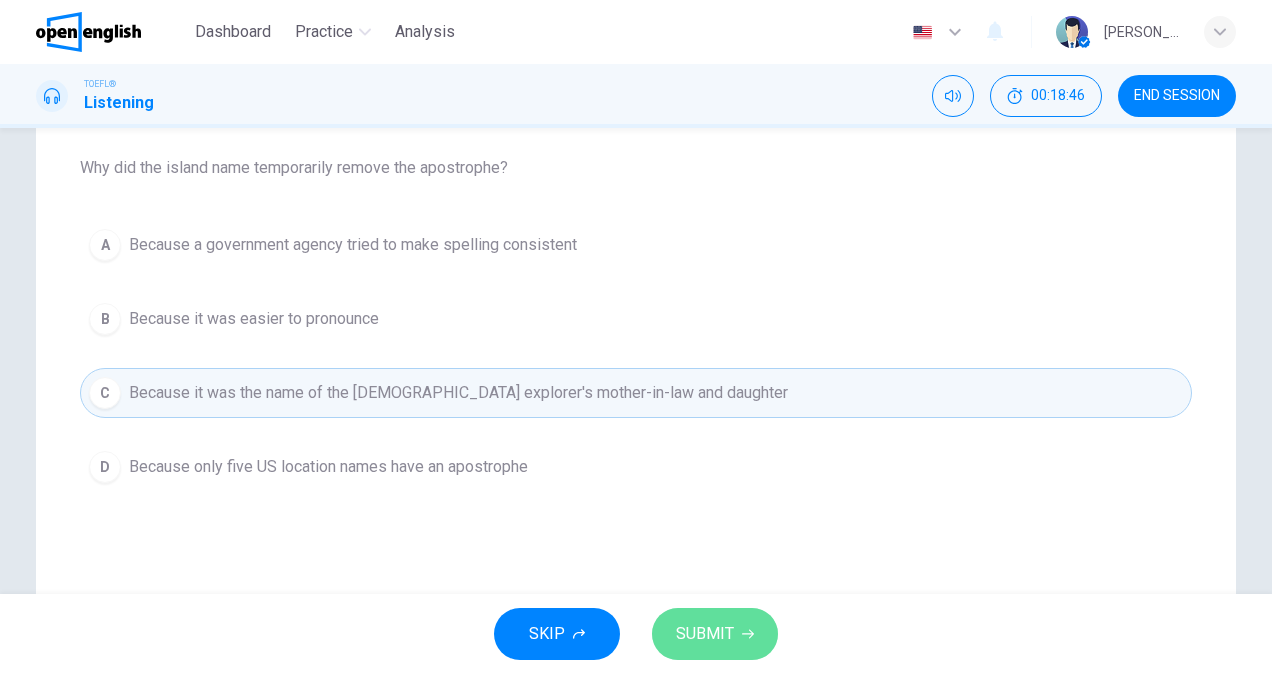 click on "SUBMIT" at bounding box center (715, 634) 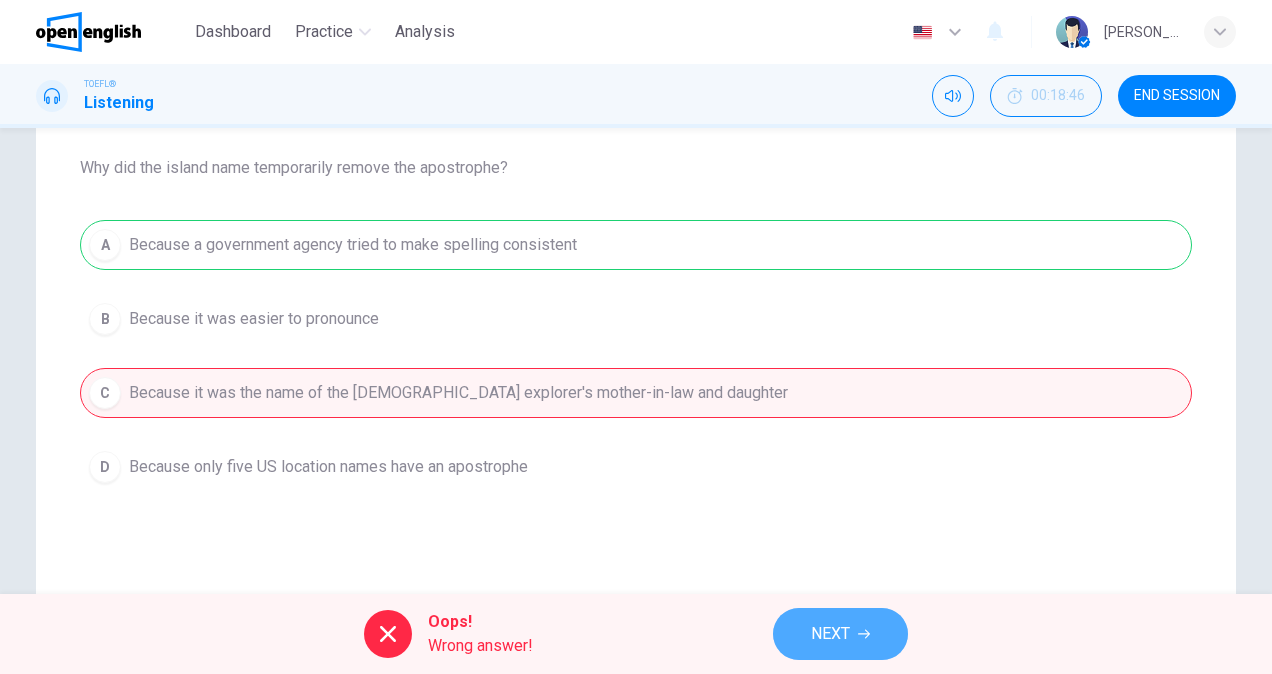 click on "NEXT" at bounding box center (830, 634) 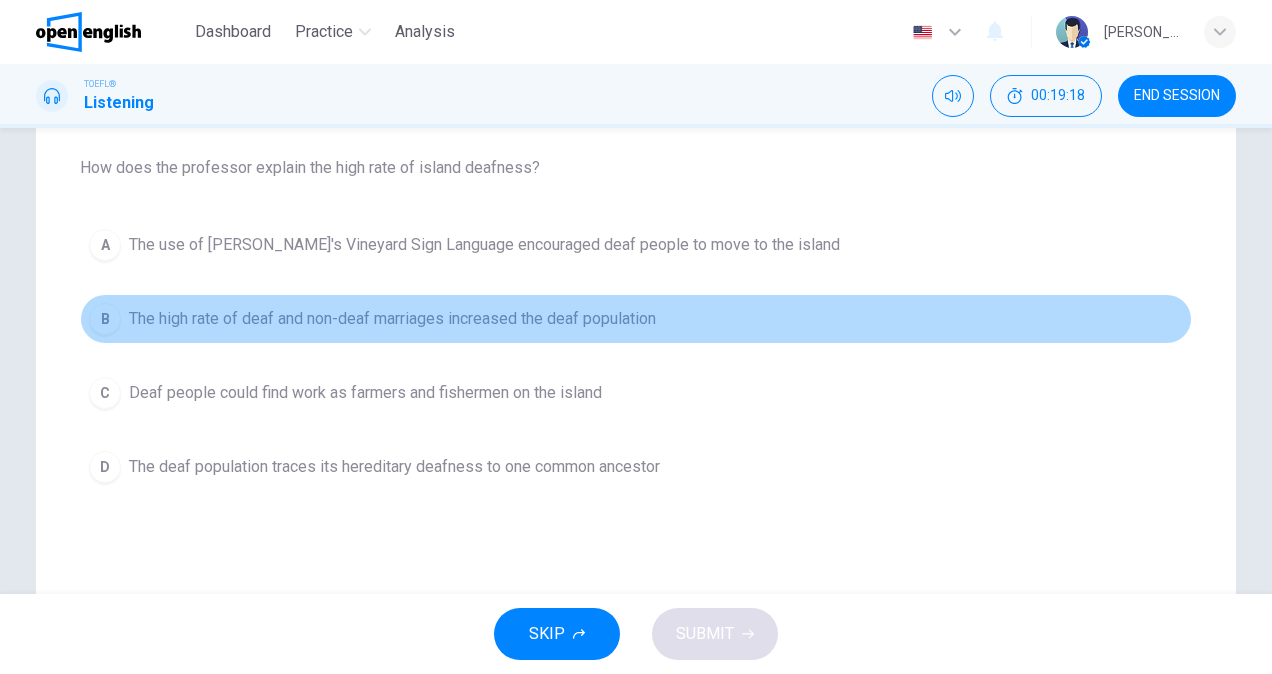 click on "The high rate of deaf and non-deaf marriages increased the deaf population" at bounding box center (392, 319) 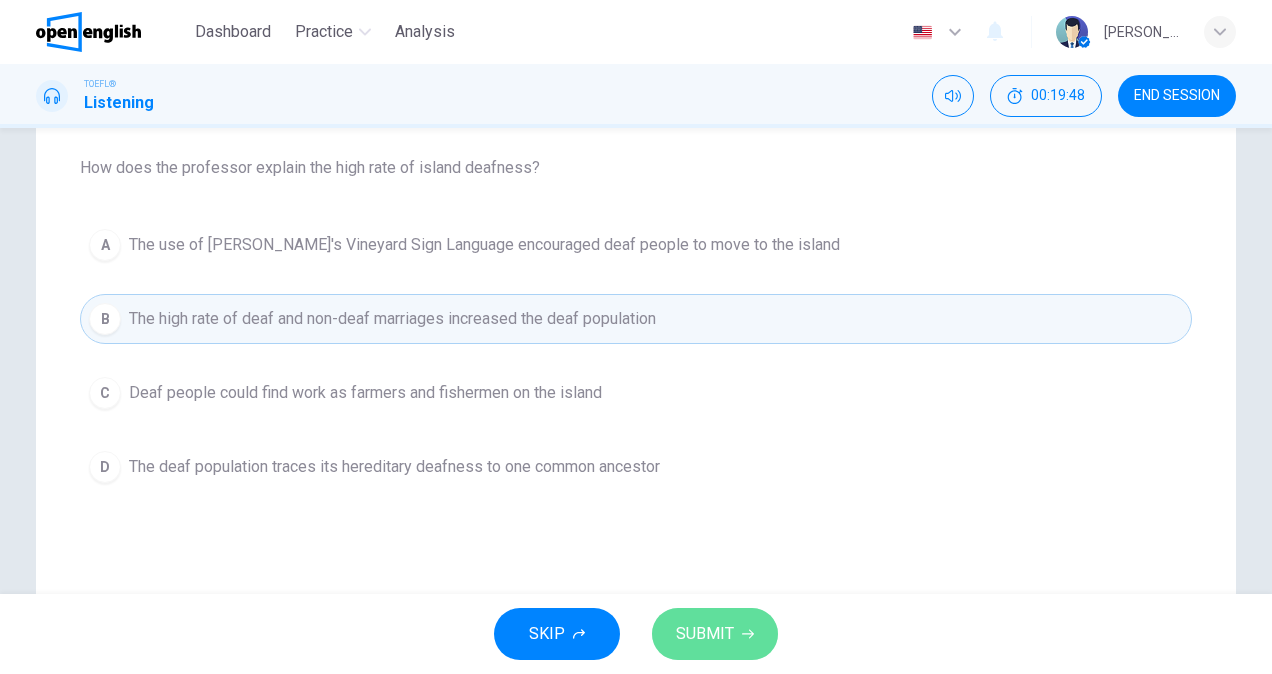 click on "SUBMIT" at bounding box center (705, 634) 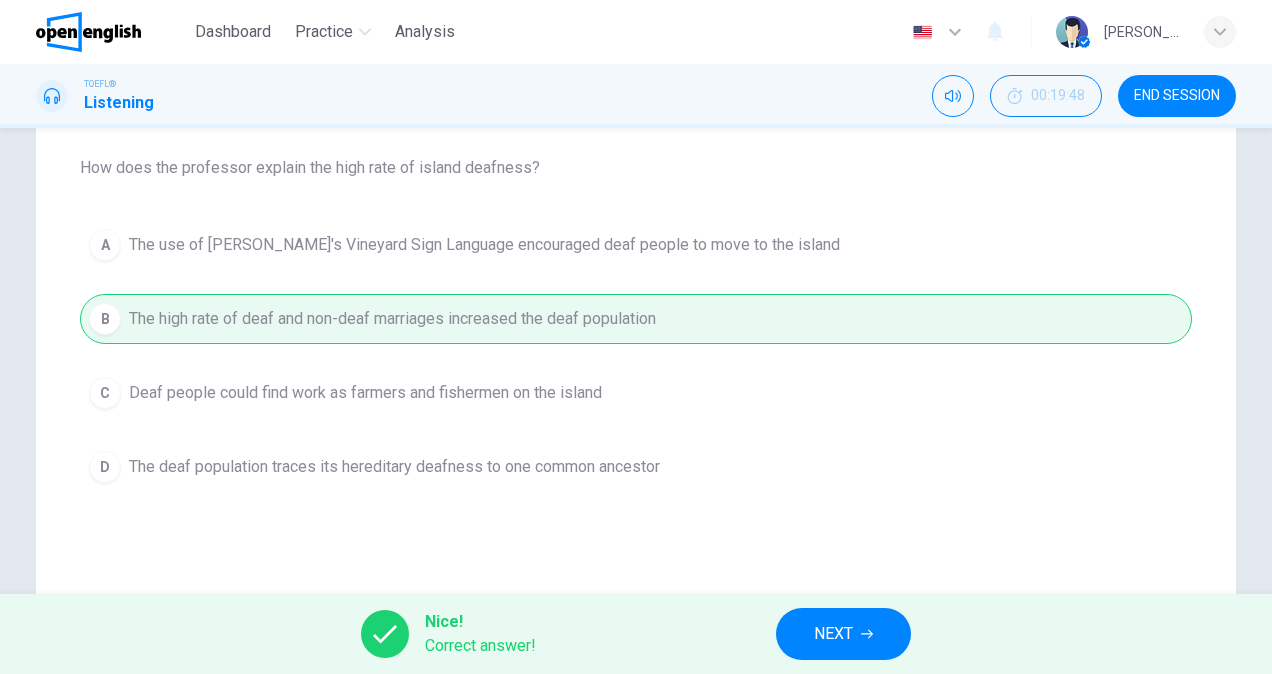 click on "NEXT" at bounding box center (833, 634) 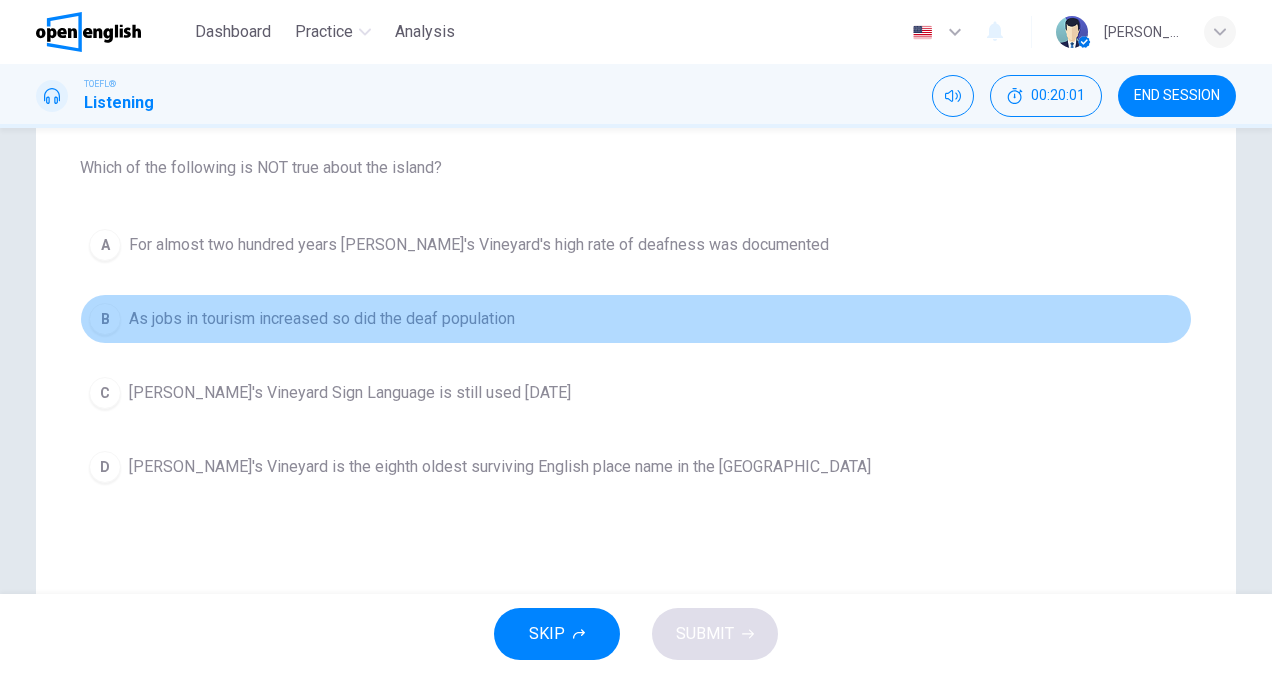 click on "As jobs in tourism increased so did the deaf population" at bounding box center [322, 319] 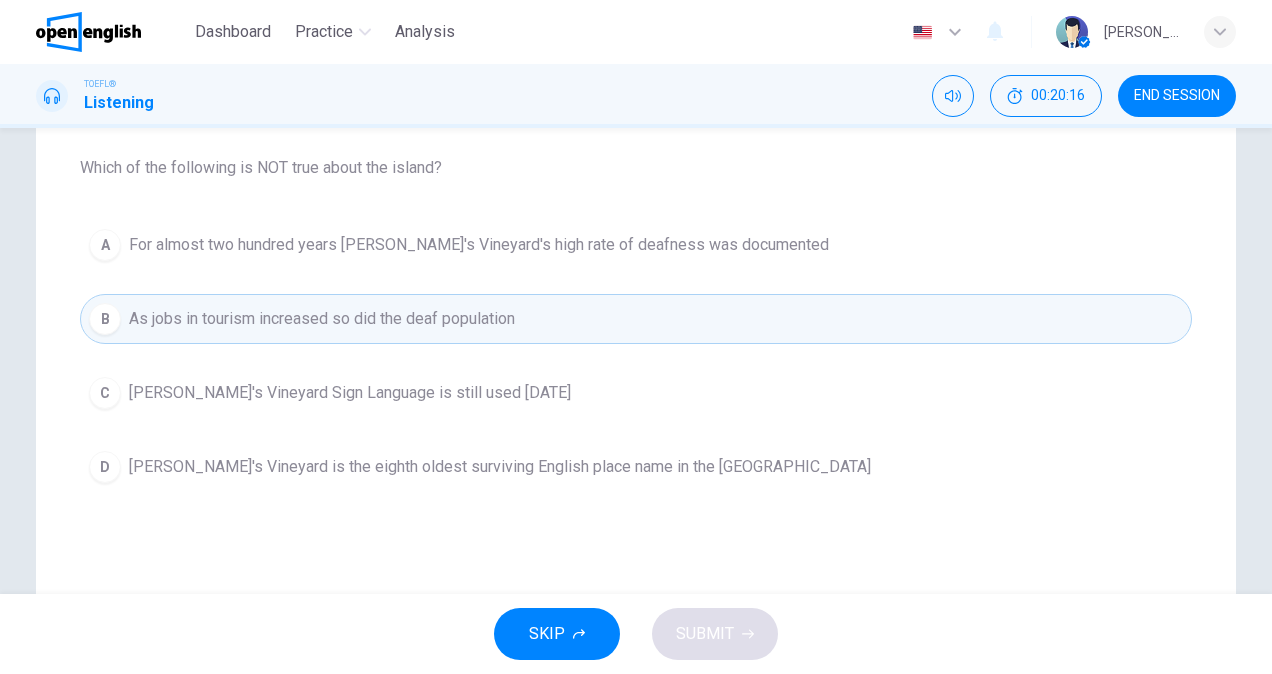 click on "As jobs in tourism increased so did the deaf population" at bounding box center [322, 319] 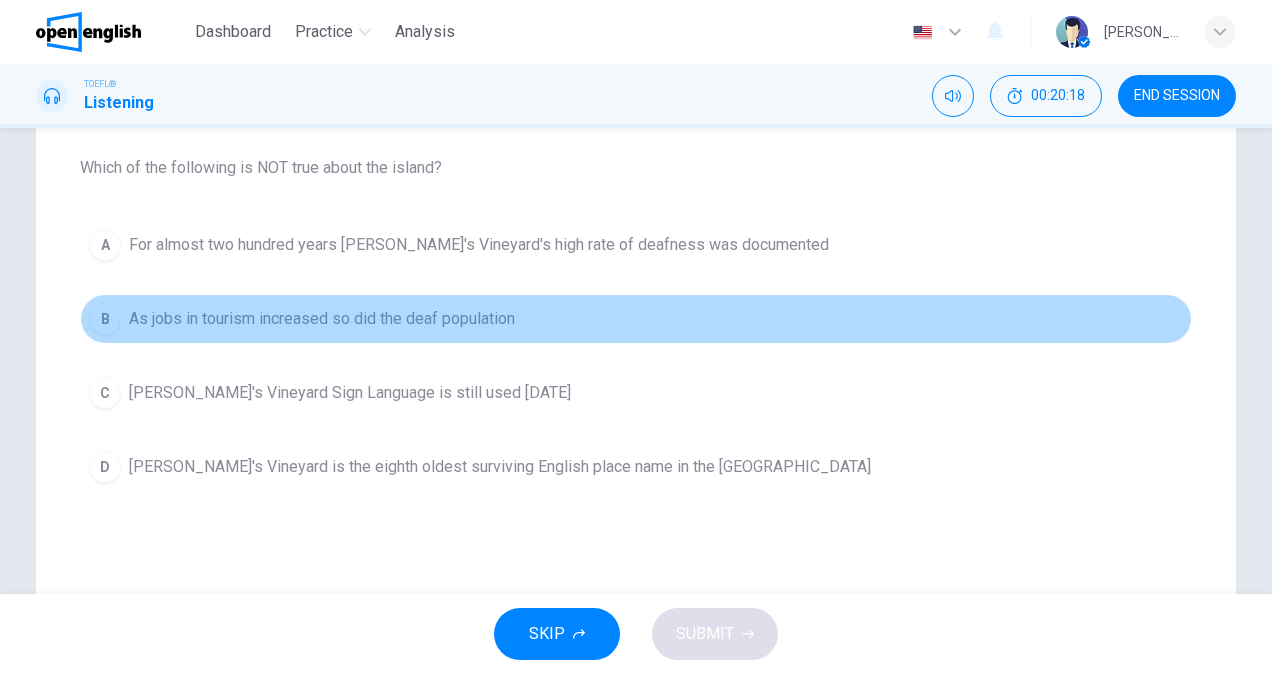 click on "As jobs in tourism increased so did the deaf population" at bounding box center (322, 319) 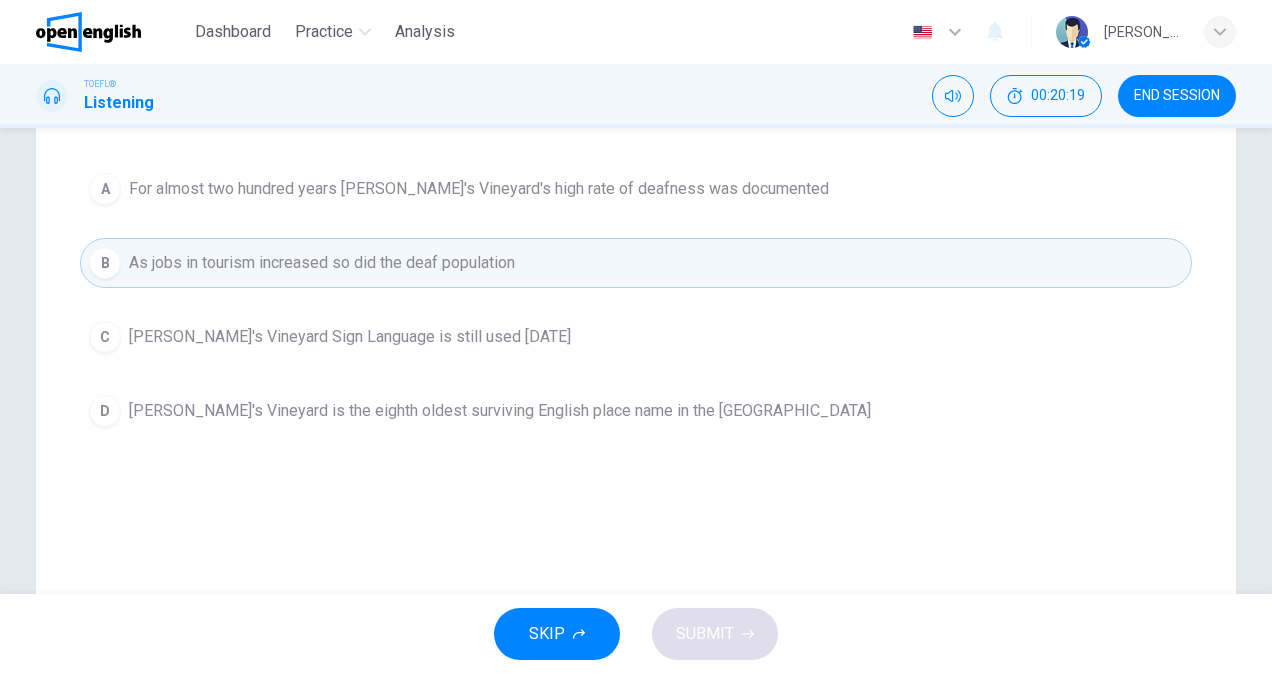 scroll, scrollTop: 300, scrollLeft: 0, axis: vertical 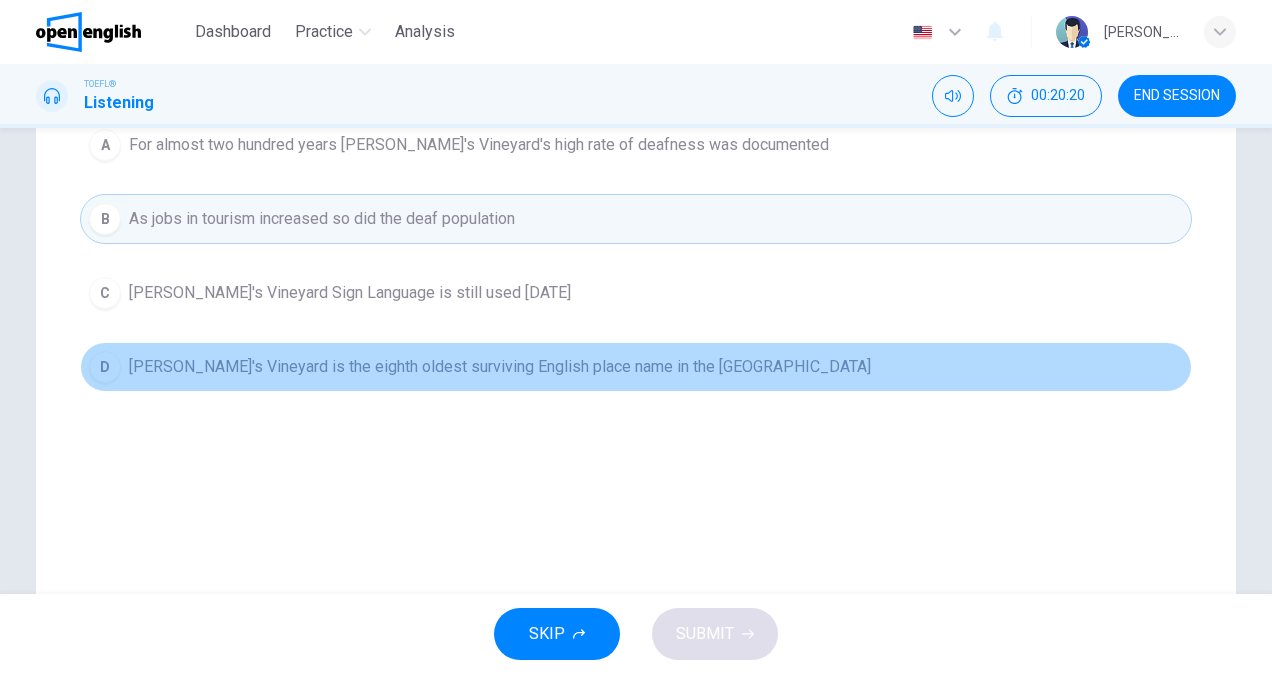 click on "Martha's Vineyard is the eighth oldest surviving English place name in the US" at bounding box center (500, 367) 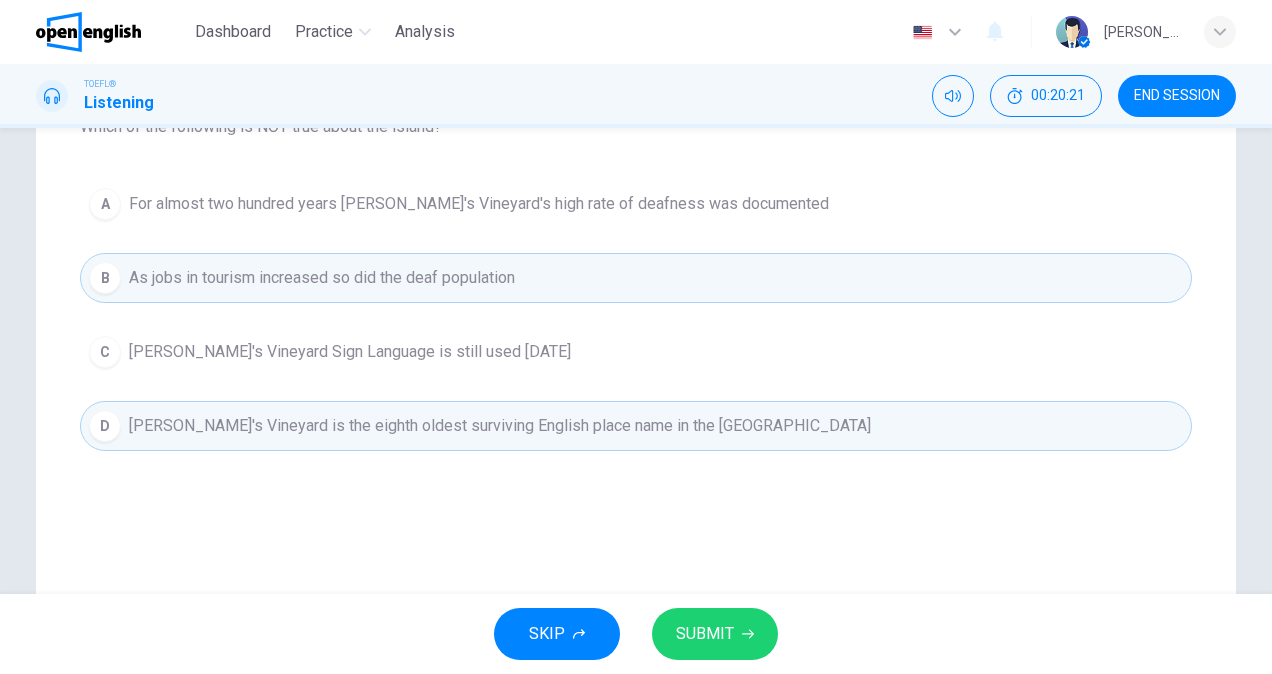 scroll, scrollTop: 200, scrollLeft: 0, axis: vertical 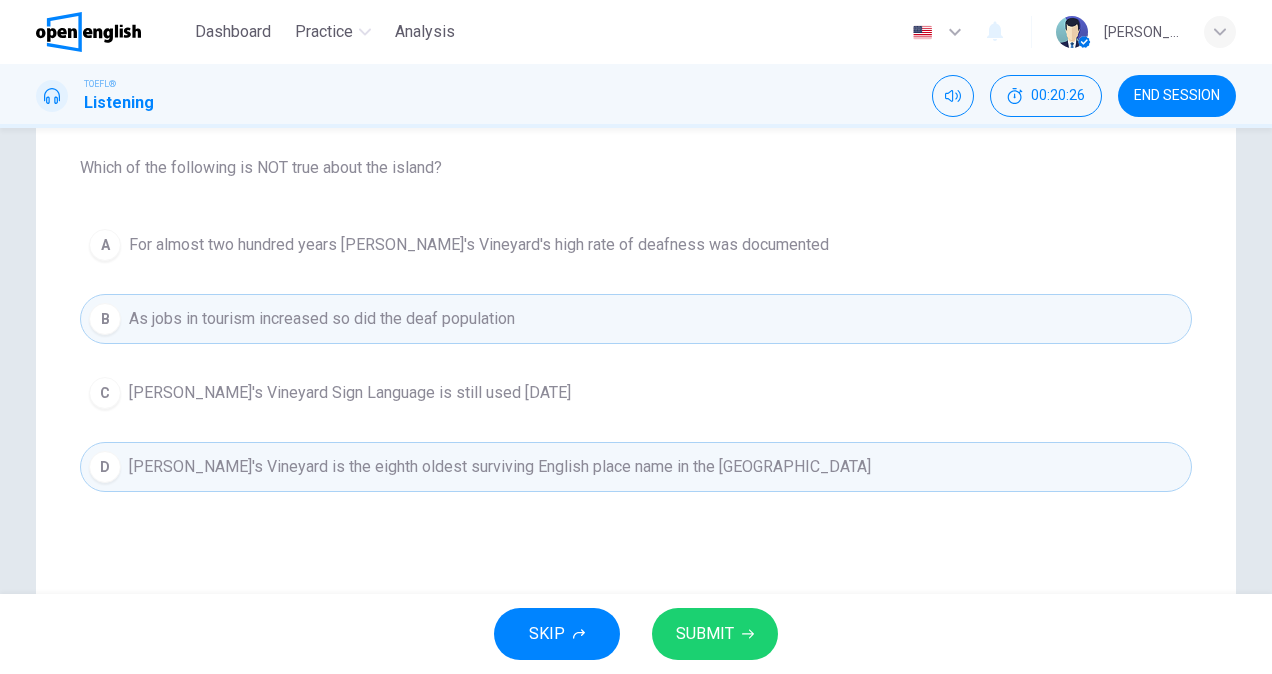 click on "Martha's Vineyard is the eighth oldest surviving English place name in the US" at bounding box center (500, 467) 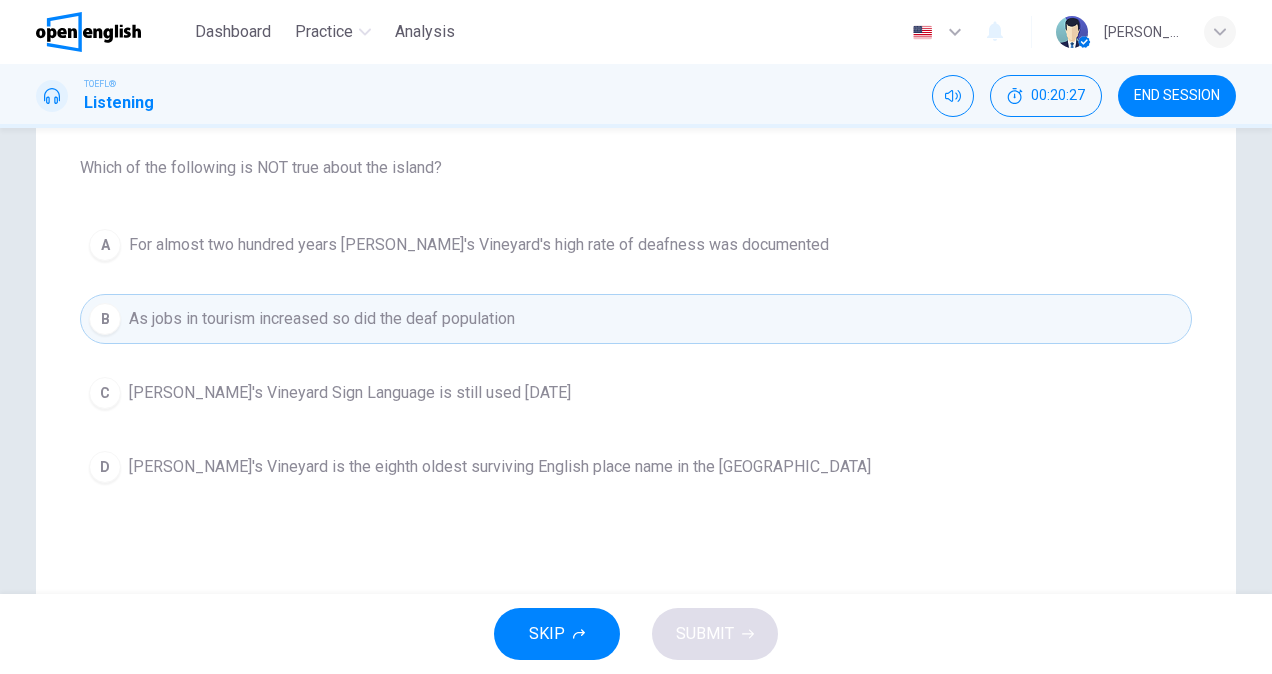 click on "C Martha's Vineyard Sign Language is still used today" at bounding box center (636, 393) 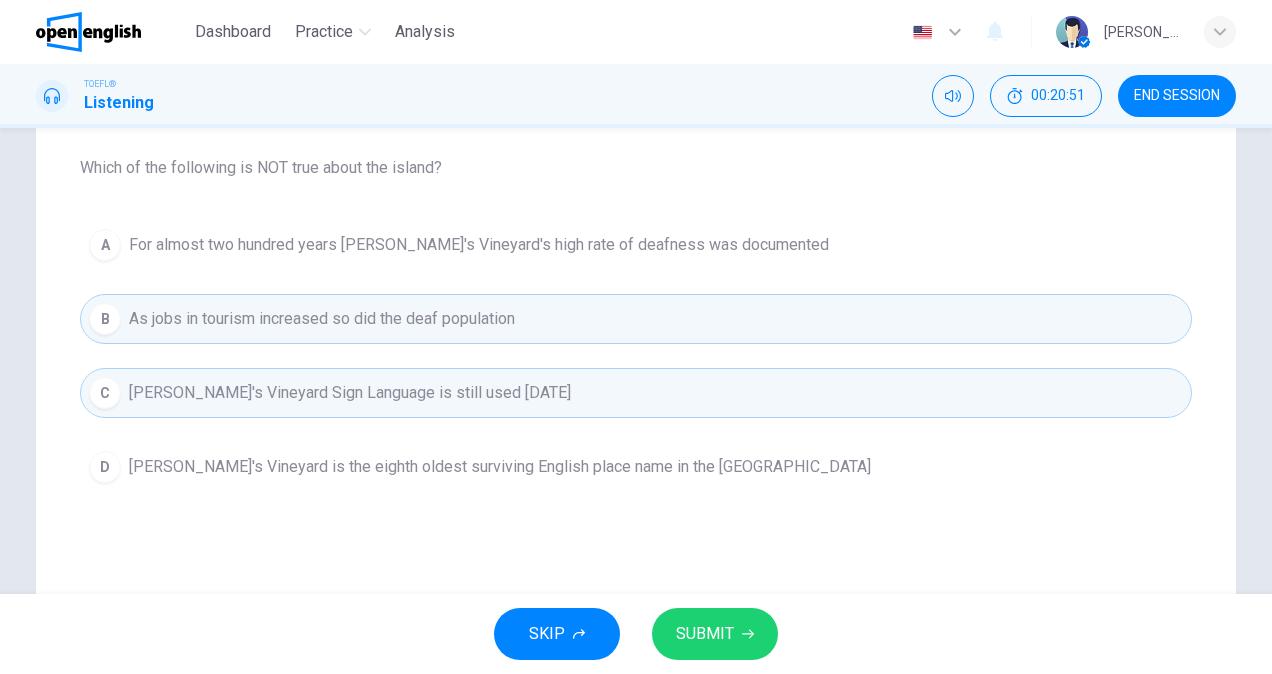 click on "A For almost two hundred years Martha's Vineyard's high rate of deafness was documented" at bounding box center [636, 245] 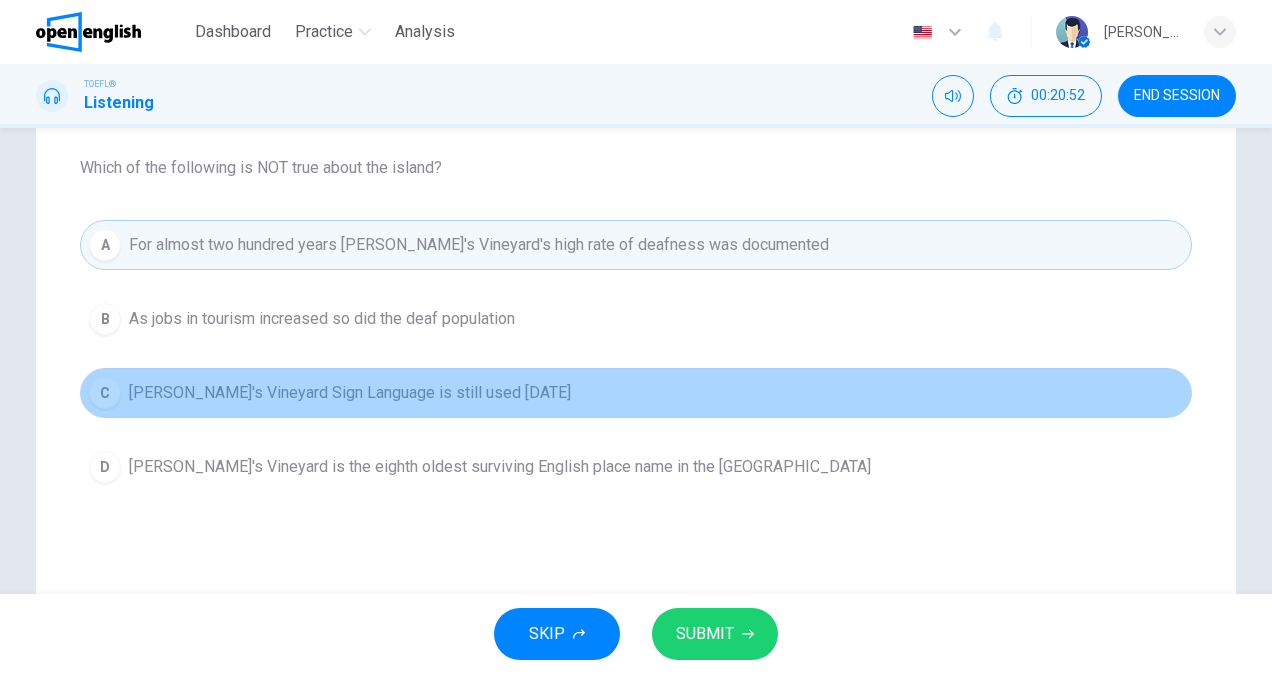 click on "C Martha's Vineyard Sign Language is still used today" at bounding box center [636, 393] 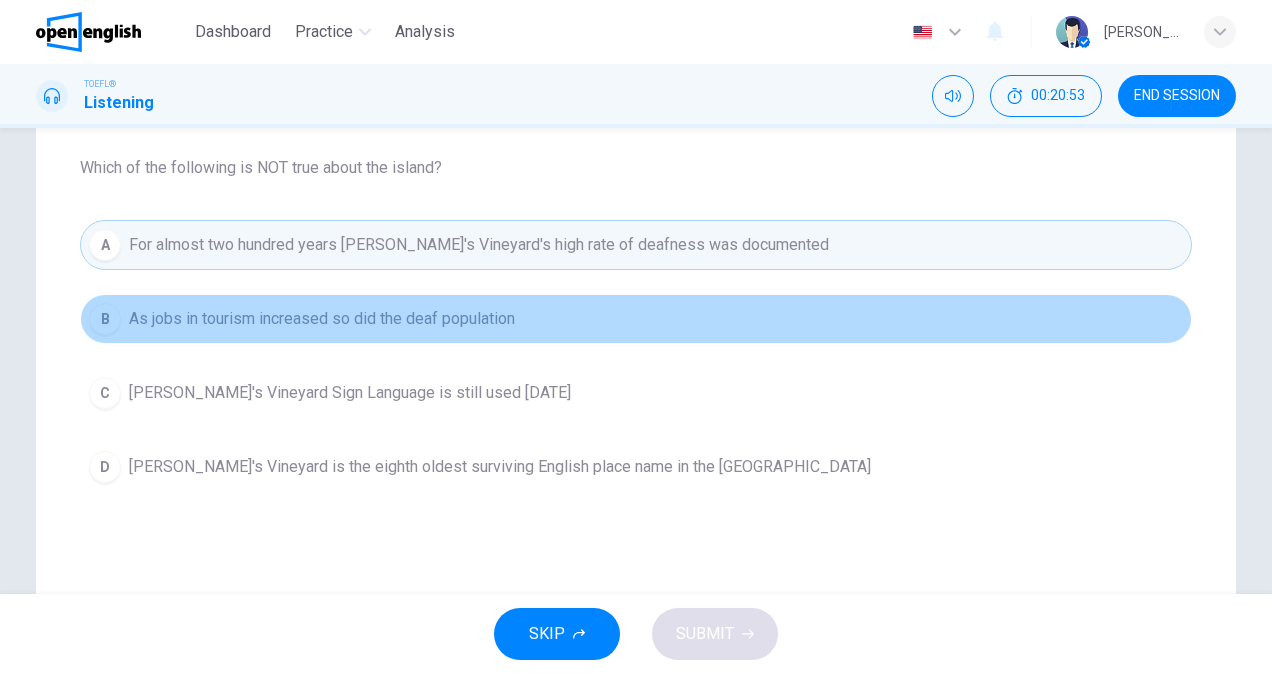 click on "B As jobs in tourism increased so did the deaf population" at bounding box center (636, 319) 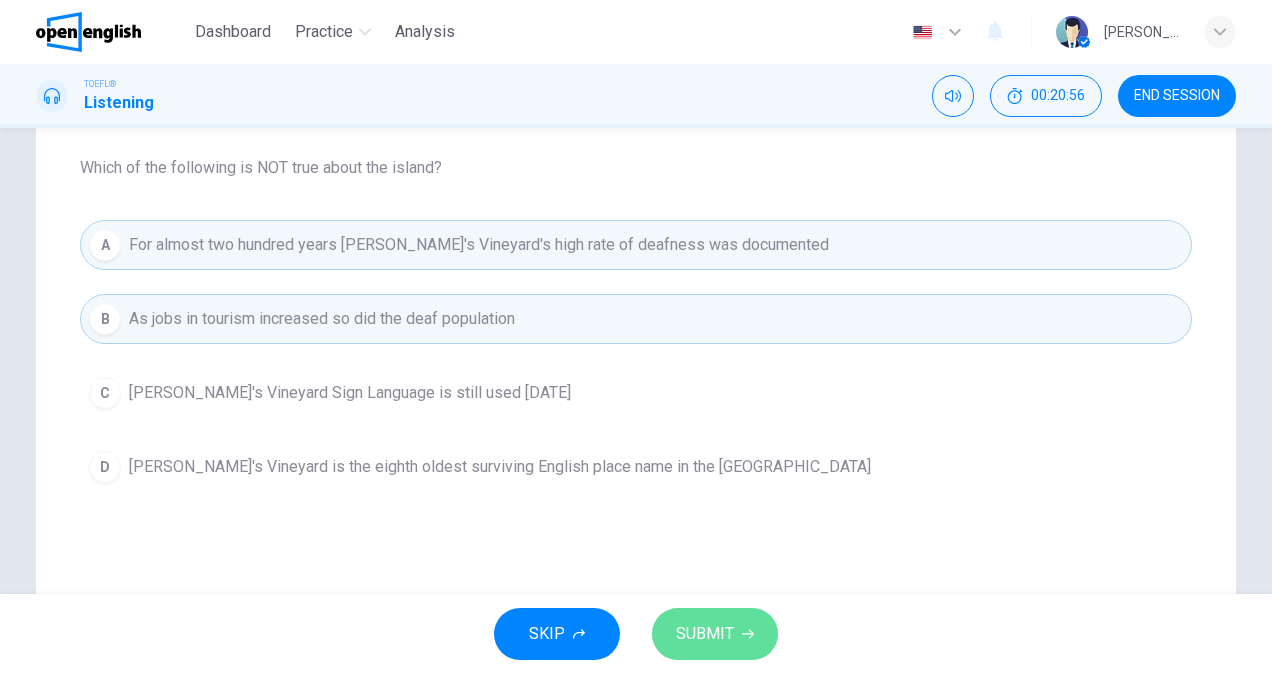click on "SUBMIT" at bounding box center (715, 634) 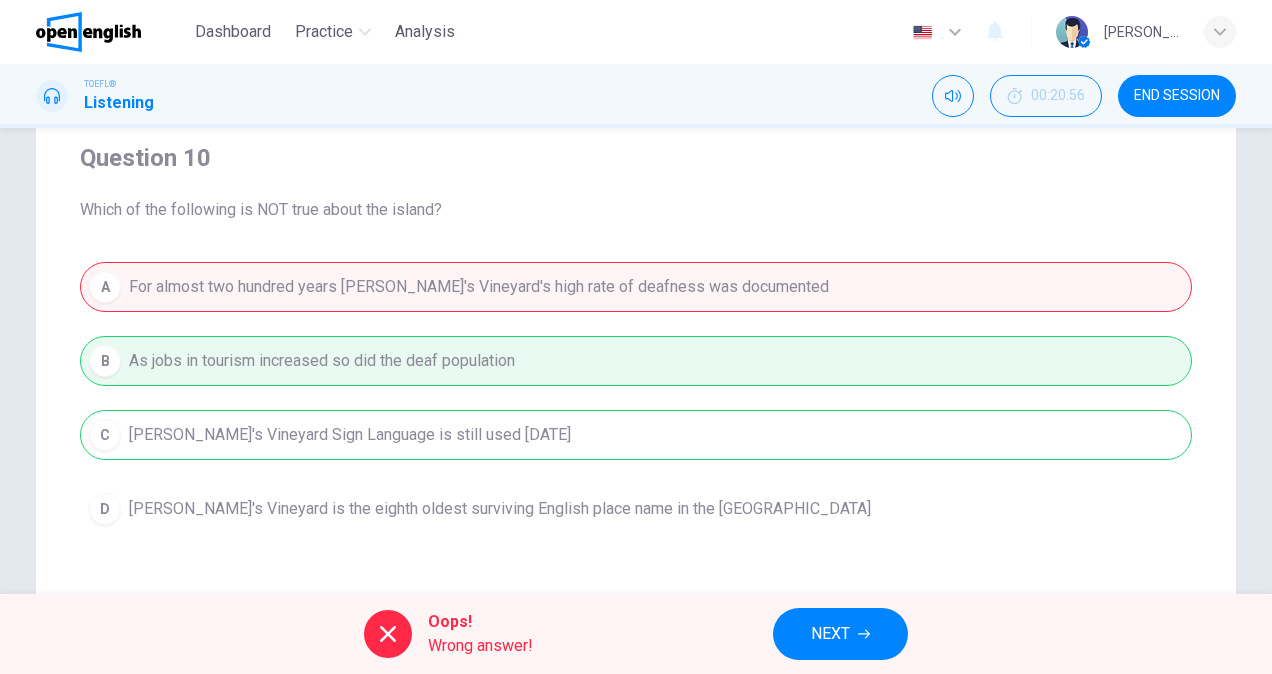 scroll, scrollTop: 200, scrollLeft: 0, axis: vertical 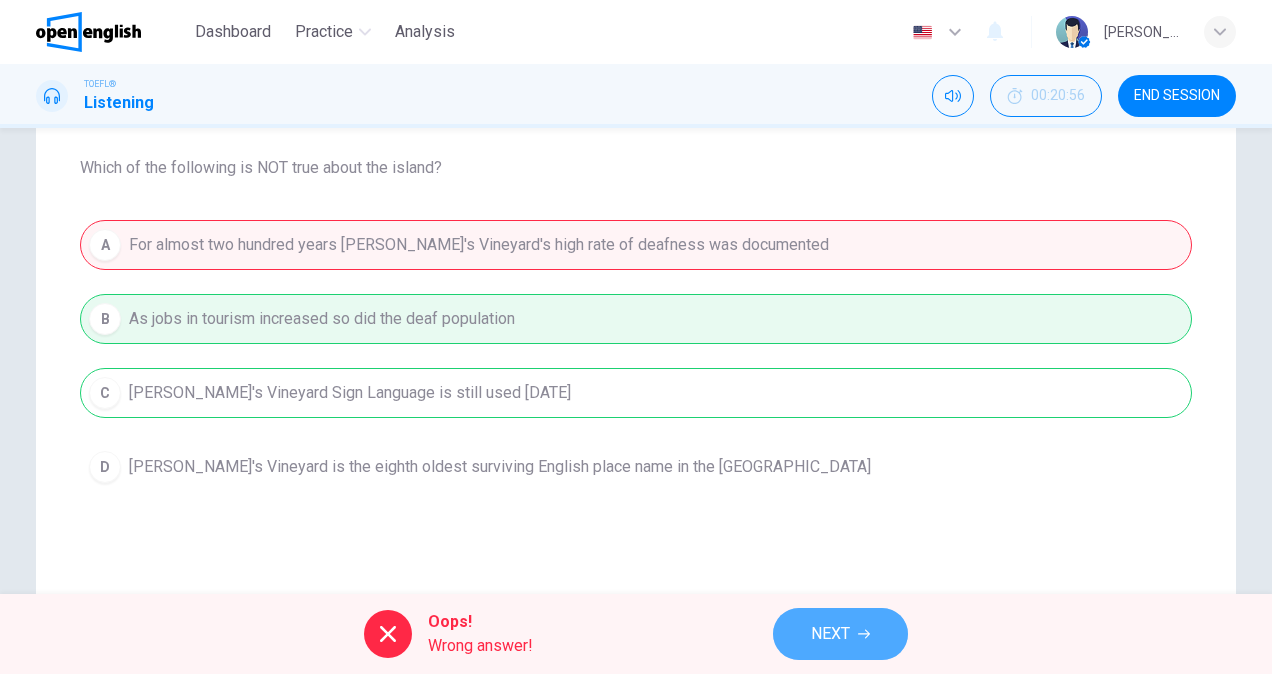 click on "NEXT" at bounding box center [830, 634] 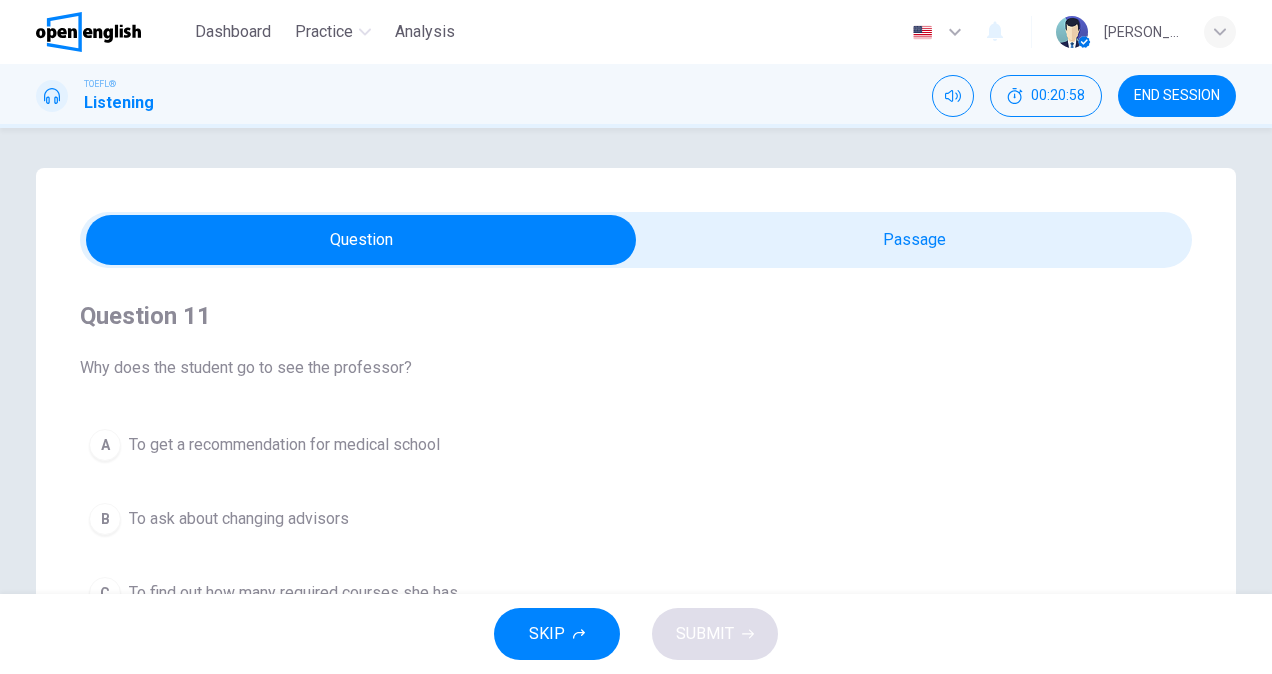 click on "END SESSION" at bounding box center (1177, 96) 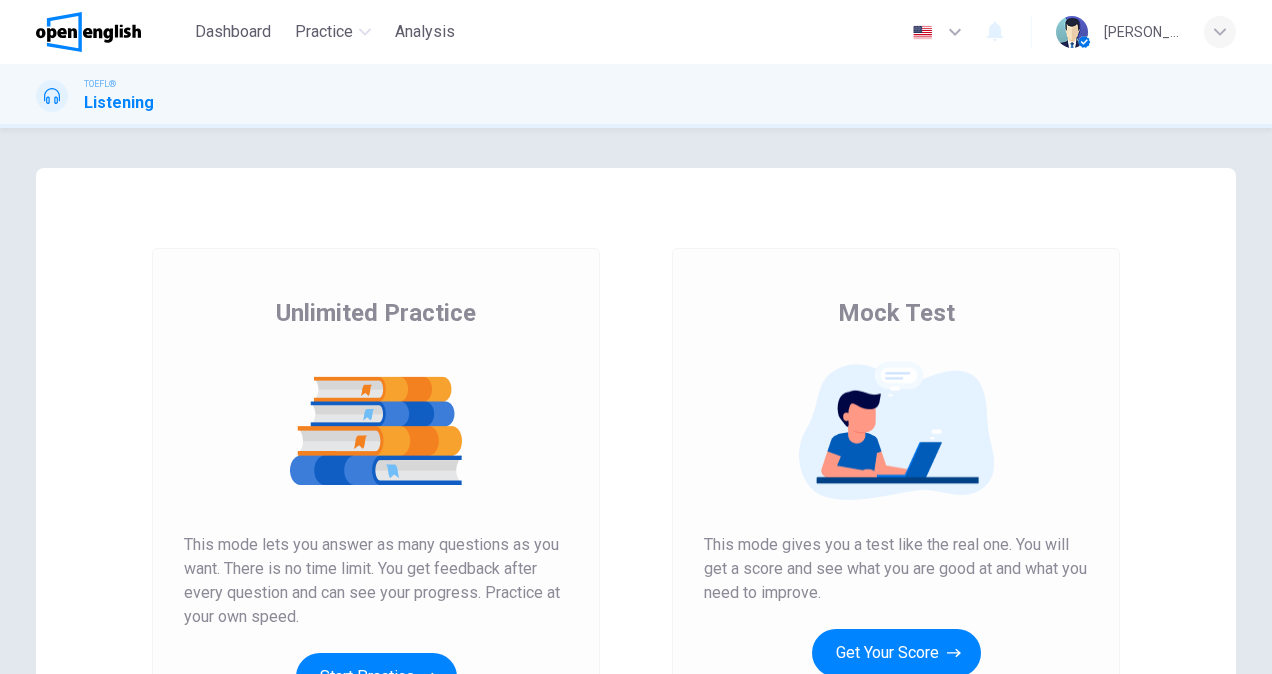 scroll, scrollTop: 0, scrollLeft: 0, axis: both 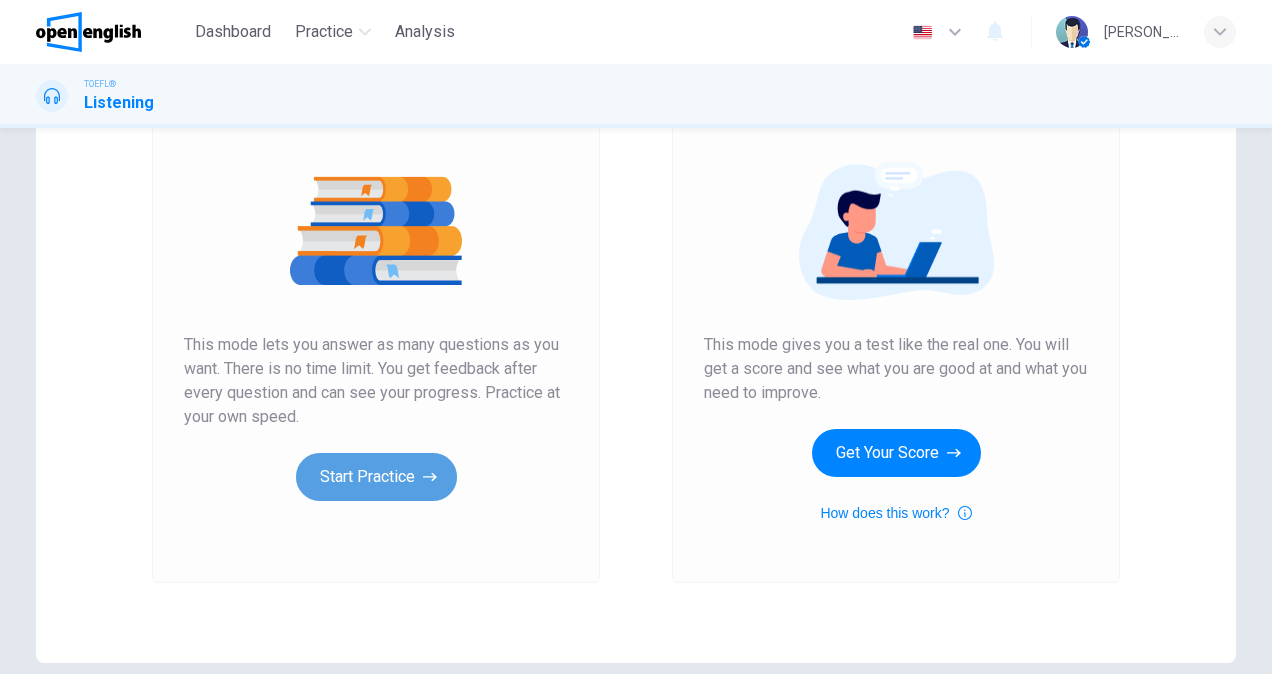 click on "Start Practice" at bounding box center (376, 477) 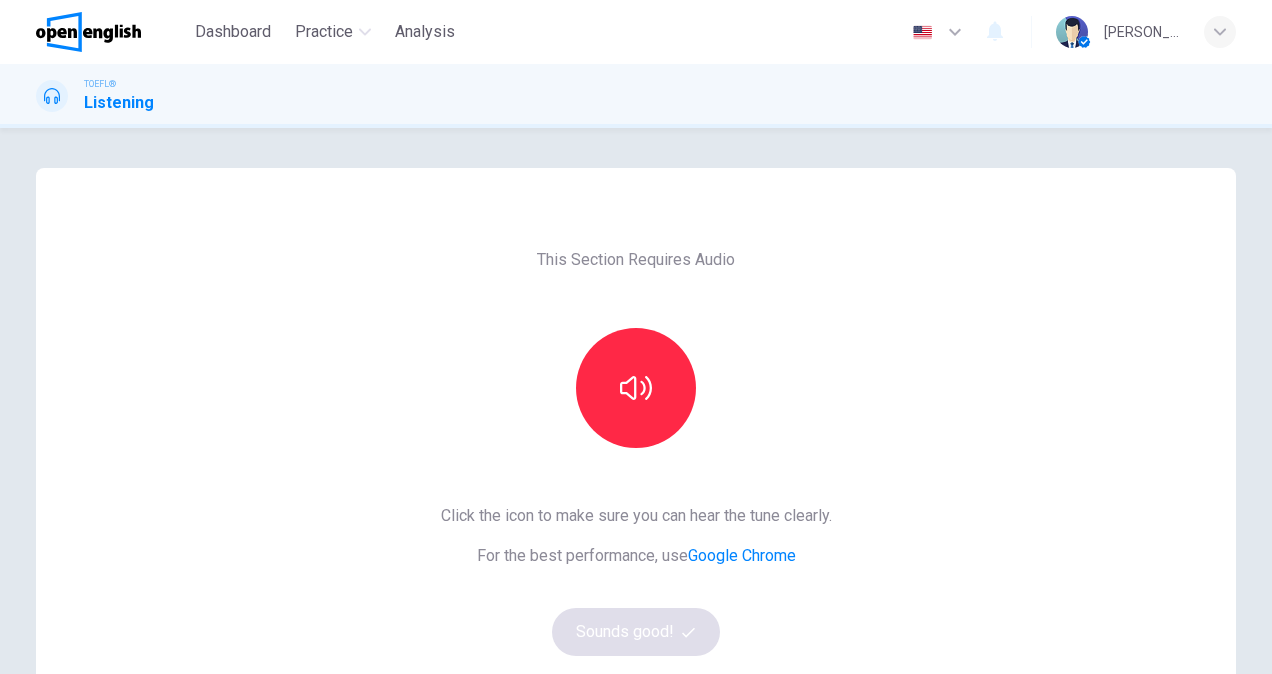 click at bounding box center (636, 388) 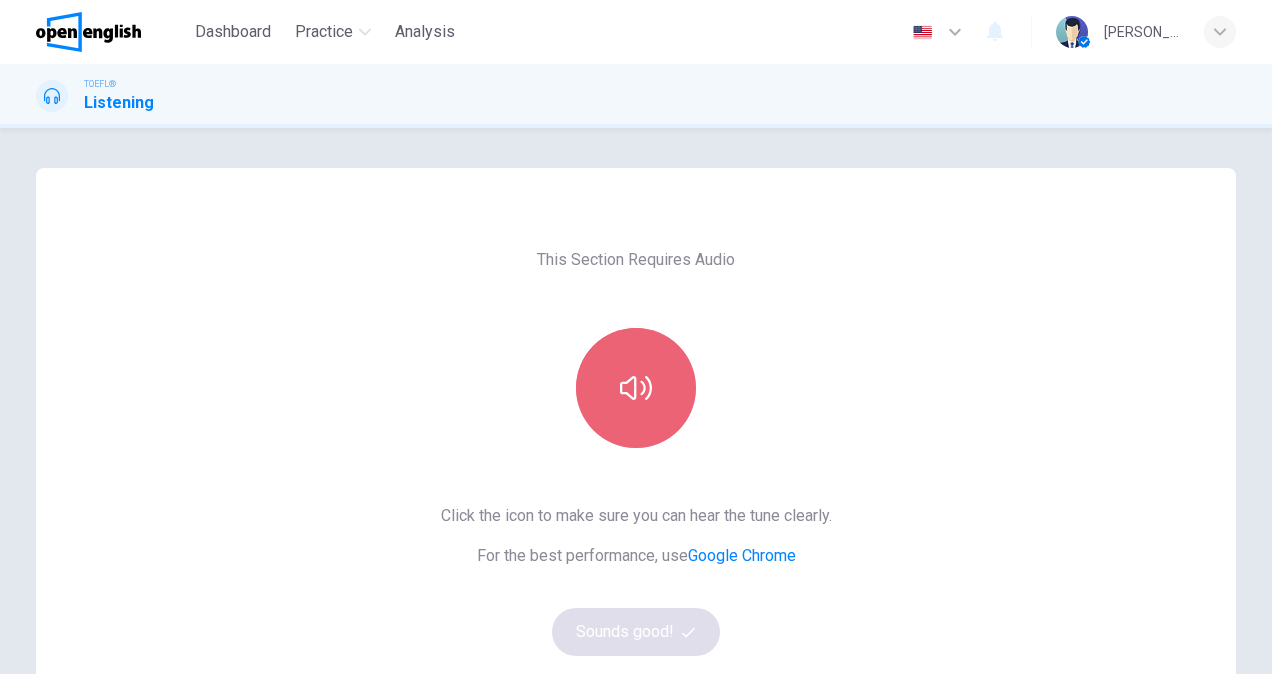 click 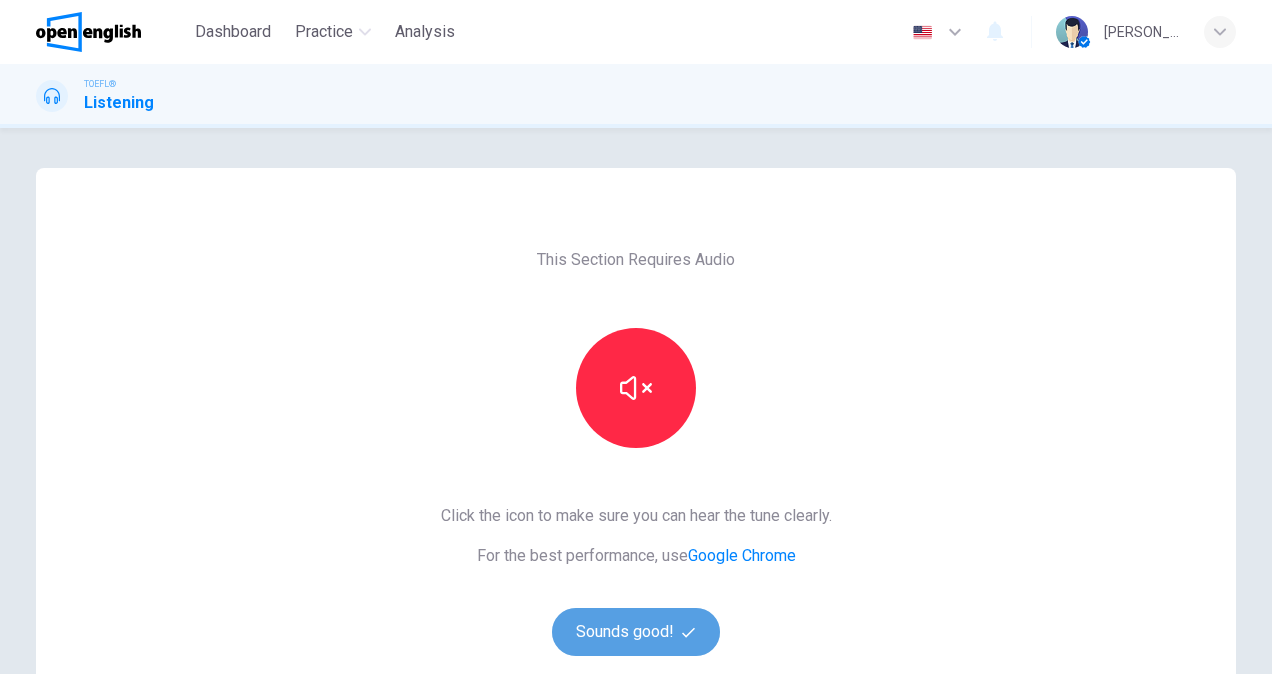 click on "Sounds good!" at bounding box center (636, 632) 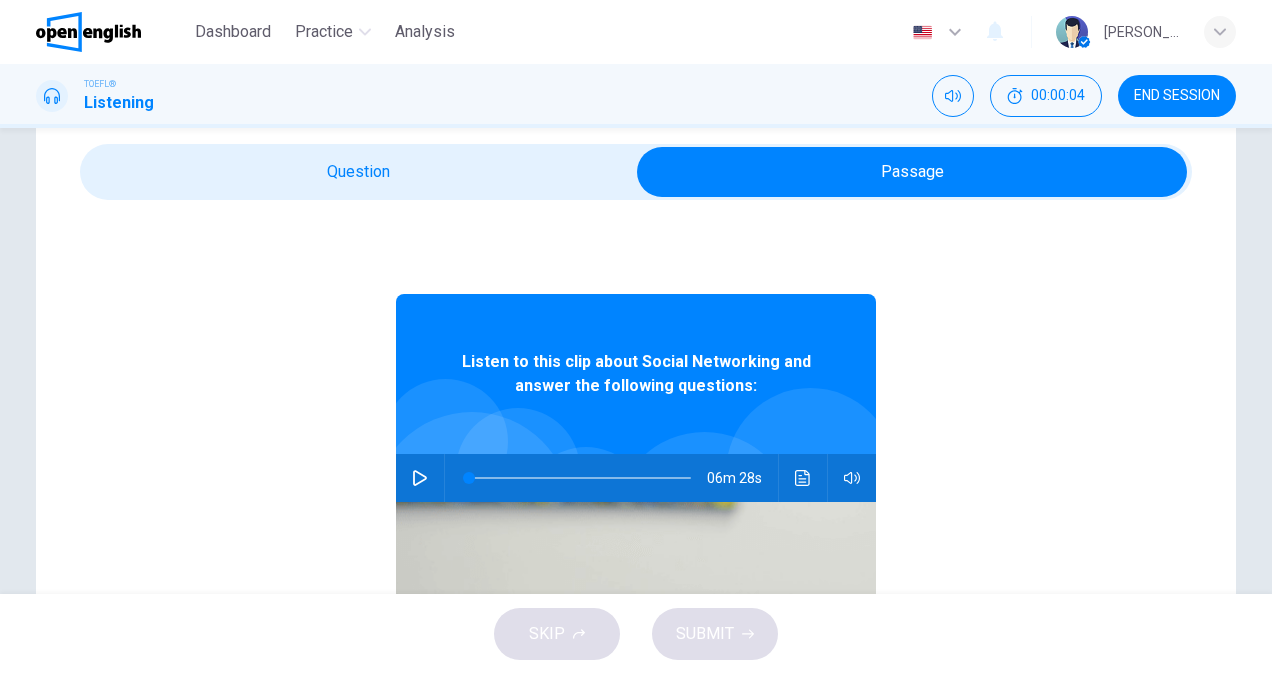 scroll, scrollTop: 100, scrollLeft: 0, axis: vertical 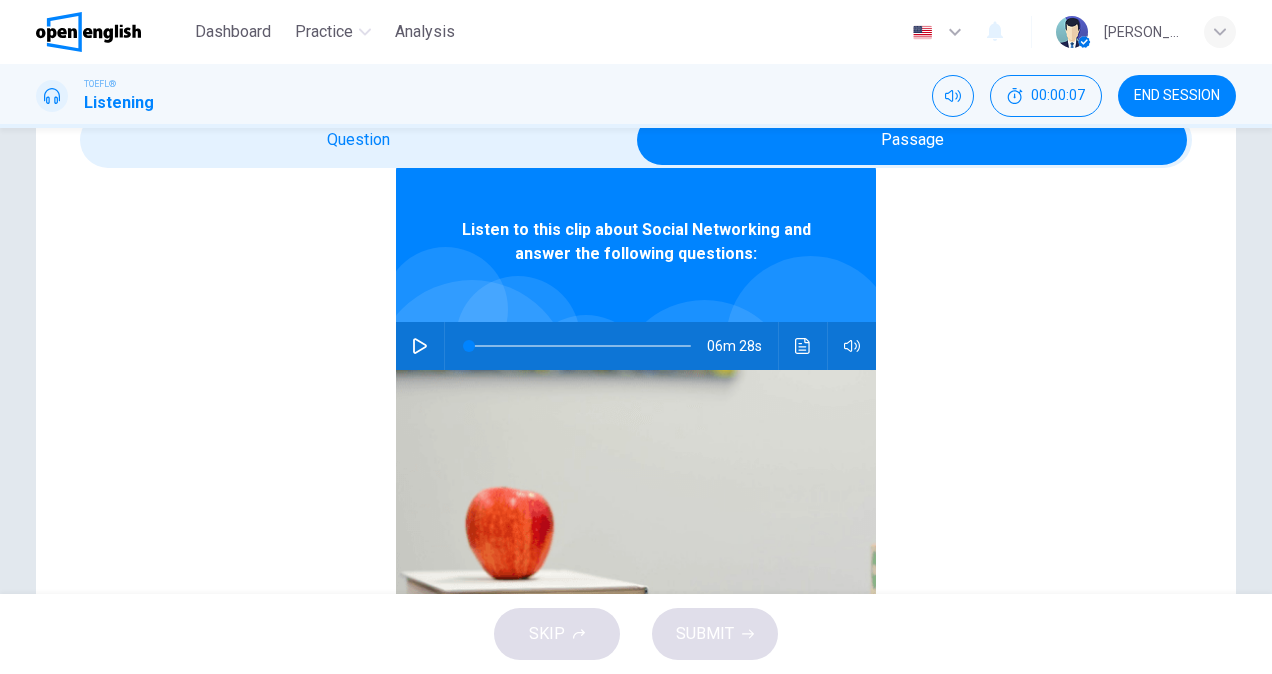click 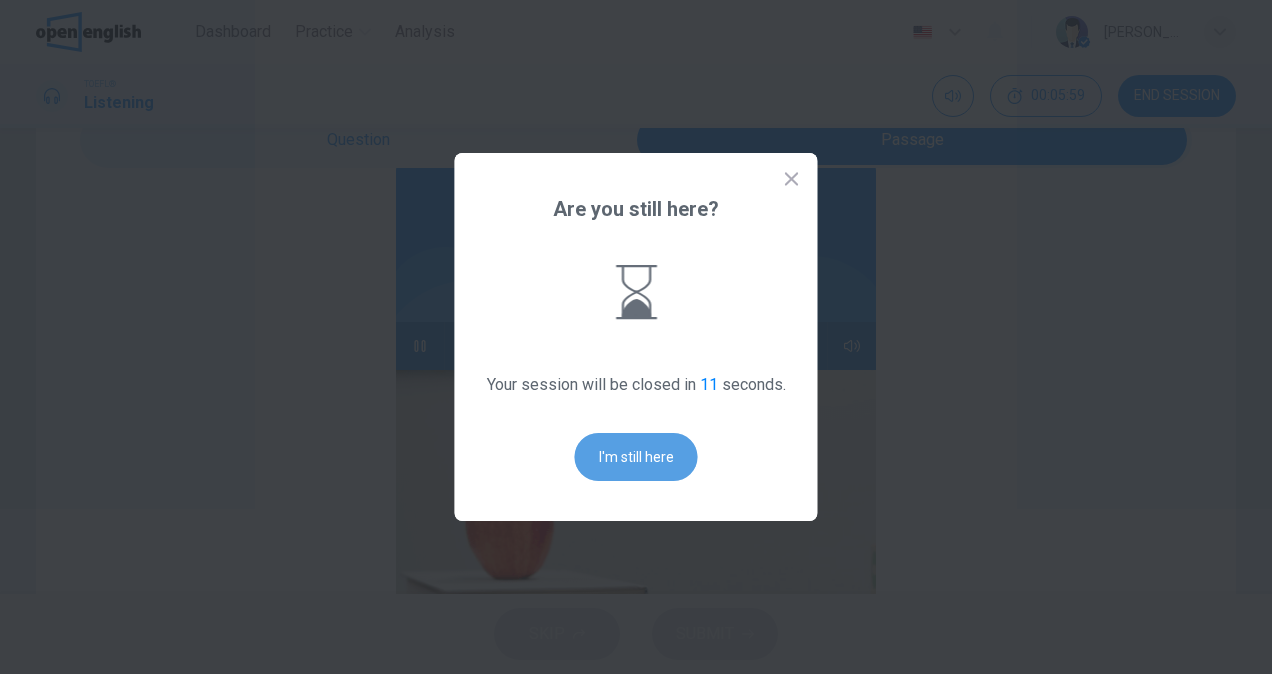 click on "I'm still here" at bounding box center [636, 457] 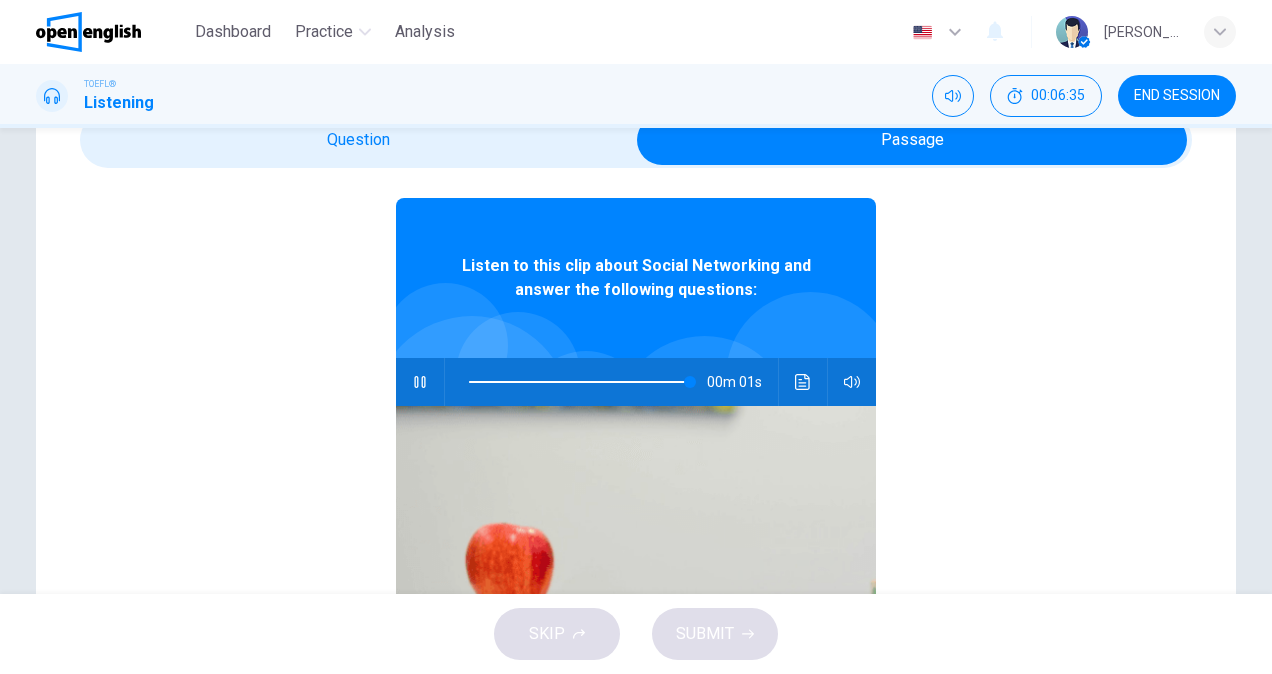 scroll, scrollTop: 0, scrollLeft: 0, axis: both 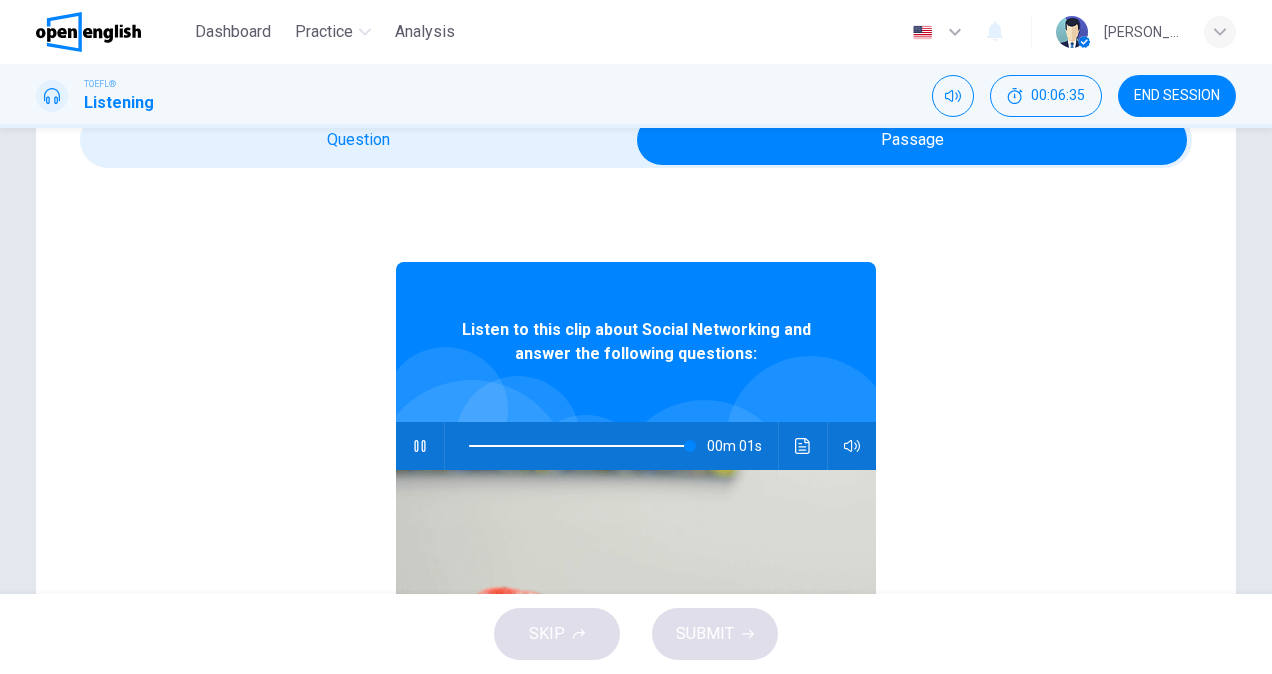 type on "***" 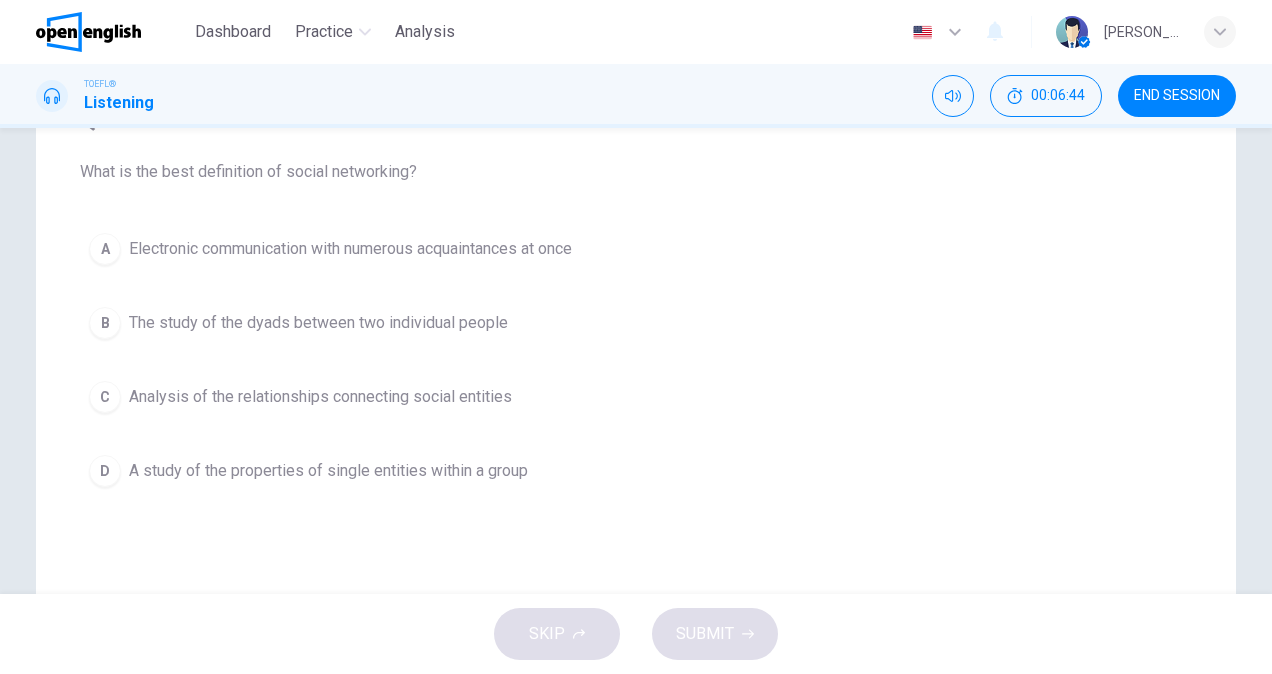 scroll, scrollTop: 200, scrollLeft: 0, axis: vertical 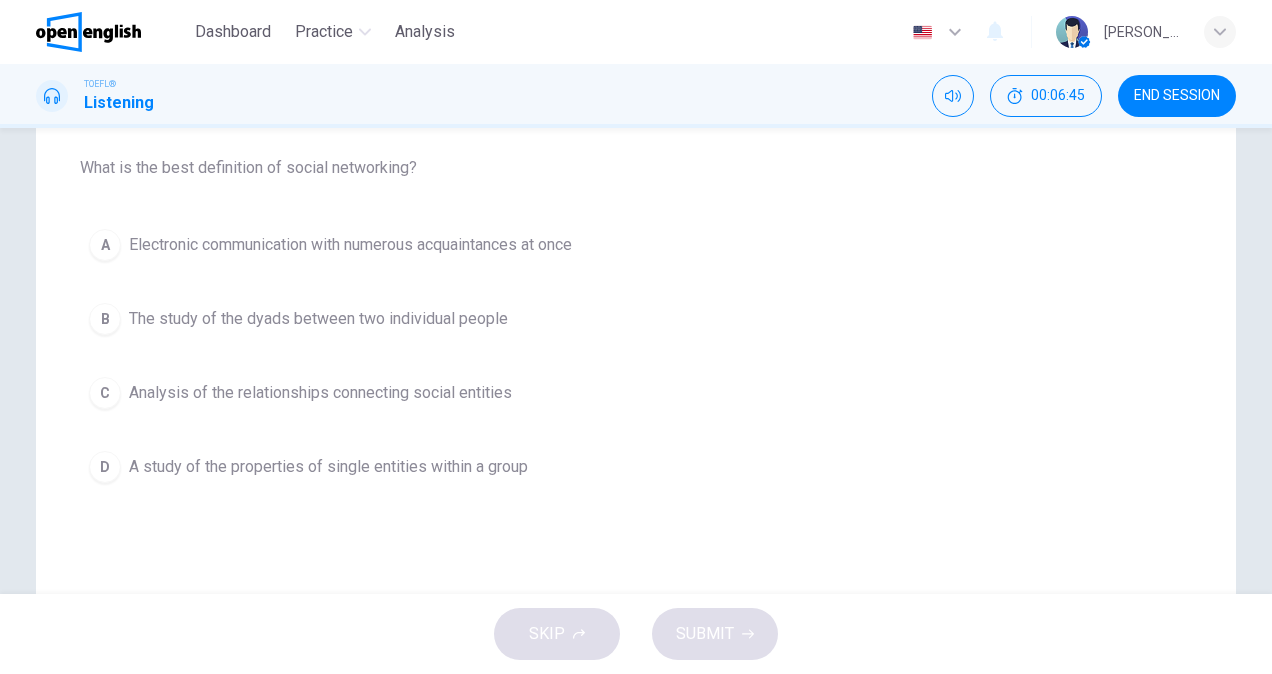 click on "C Analysis of the relationships connecting social entities" at bounding box center (636, 393) 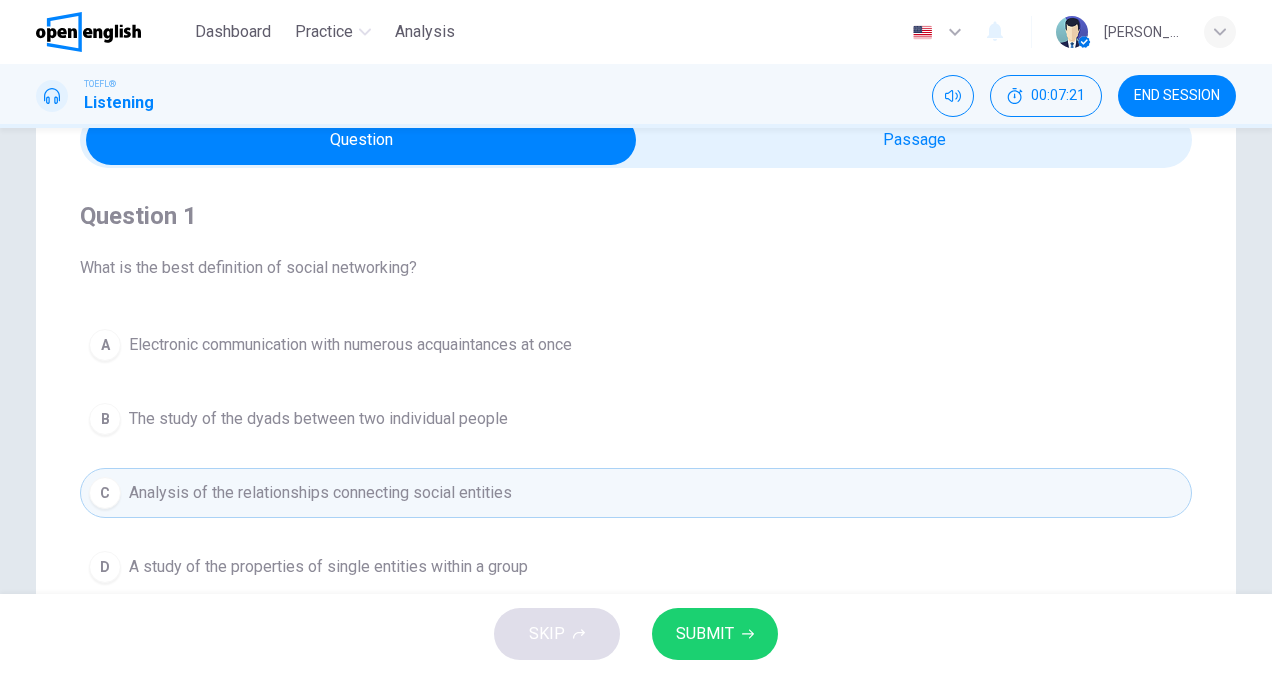 scroll, scrollTop: 200, scrollLeft: 0, axis: vertical 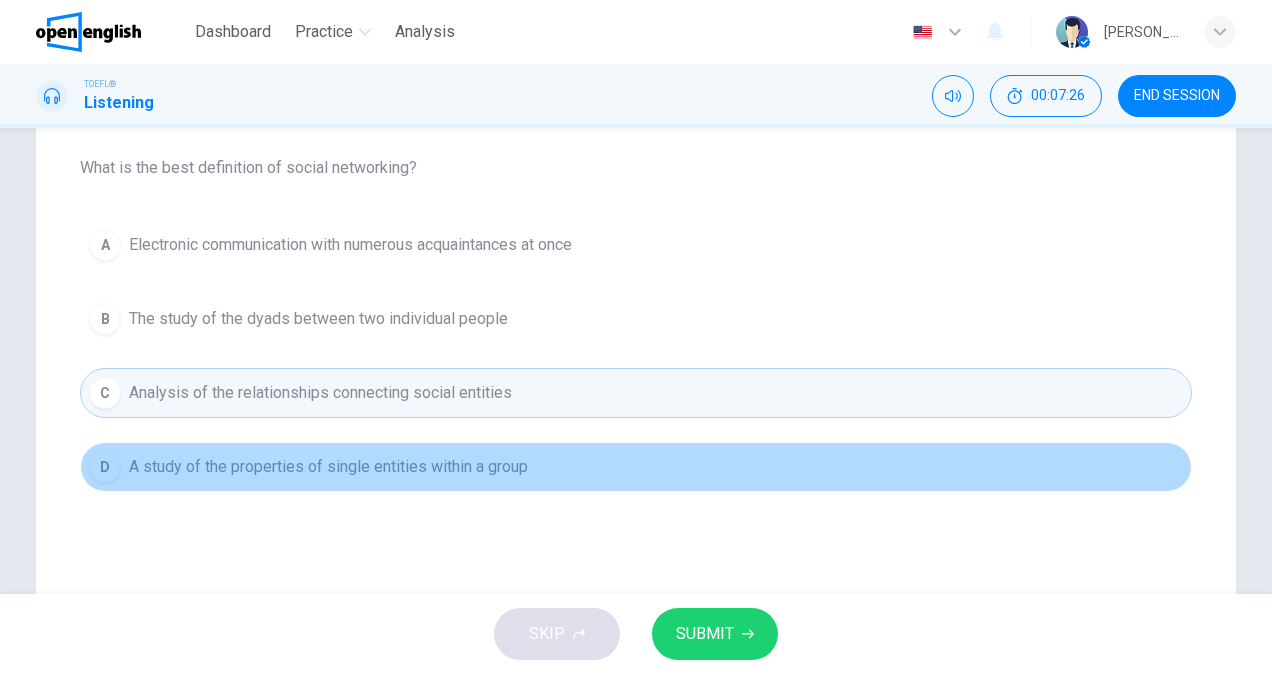 click on "A study of the properties of single entities within a group" at bounding box center [328, 467] 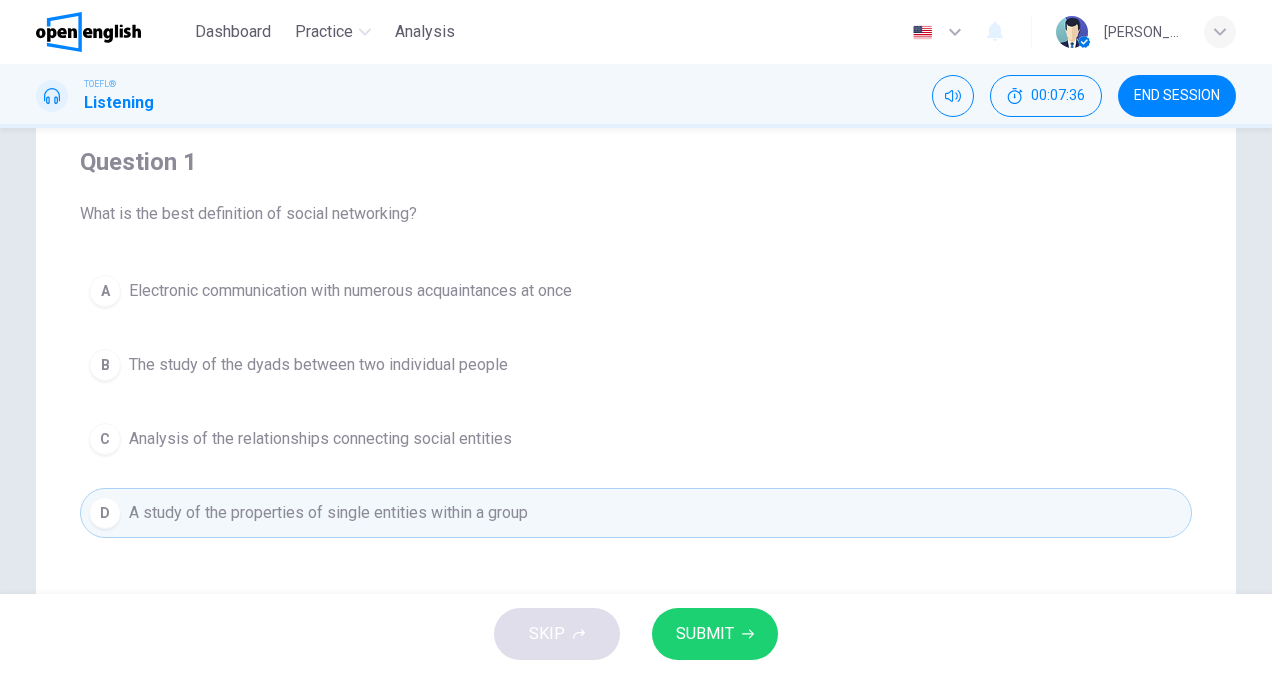 scroll, scrollTop: 200, scrollLeft: 0, axis: vertical 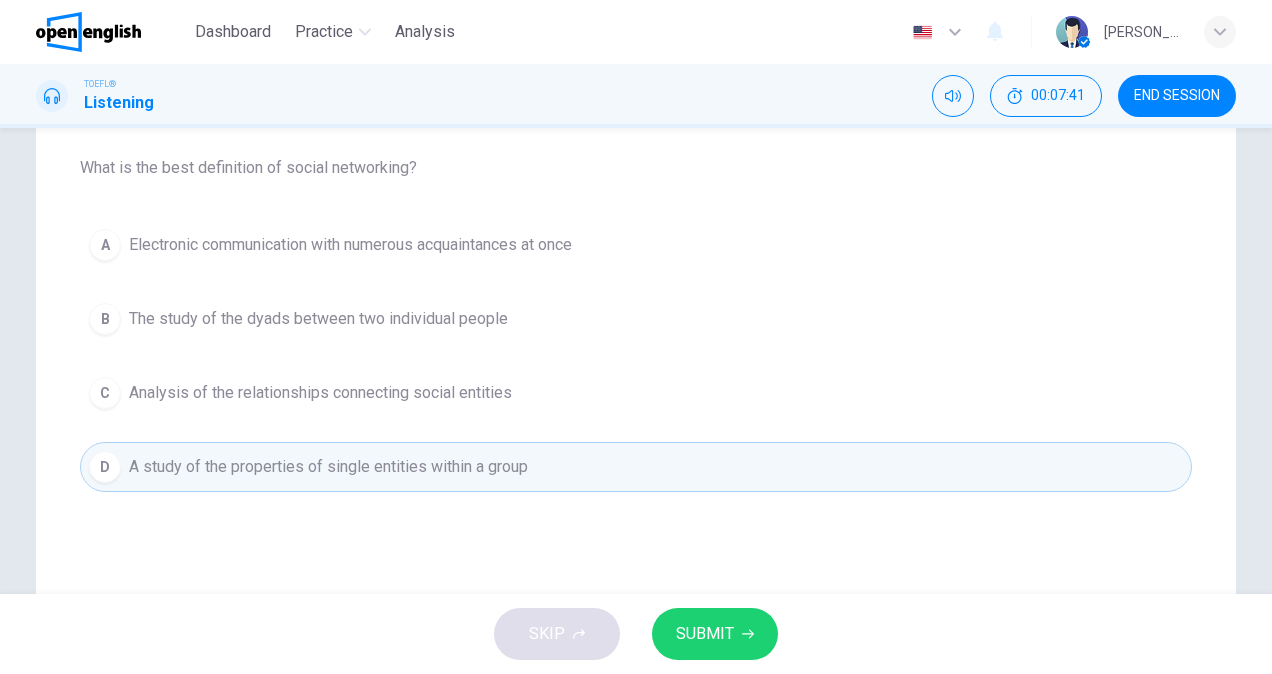 click on "Analysis of the relationships connecting social entities" at bounding box center [320, 393] 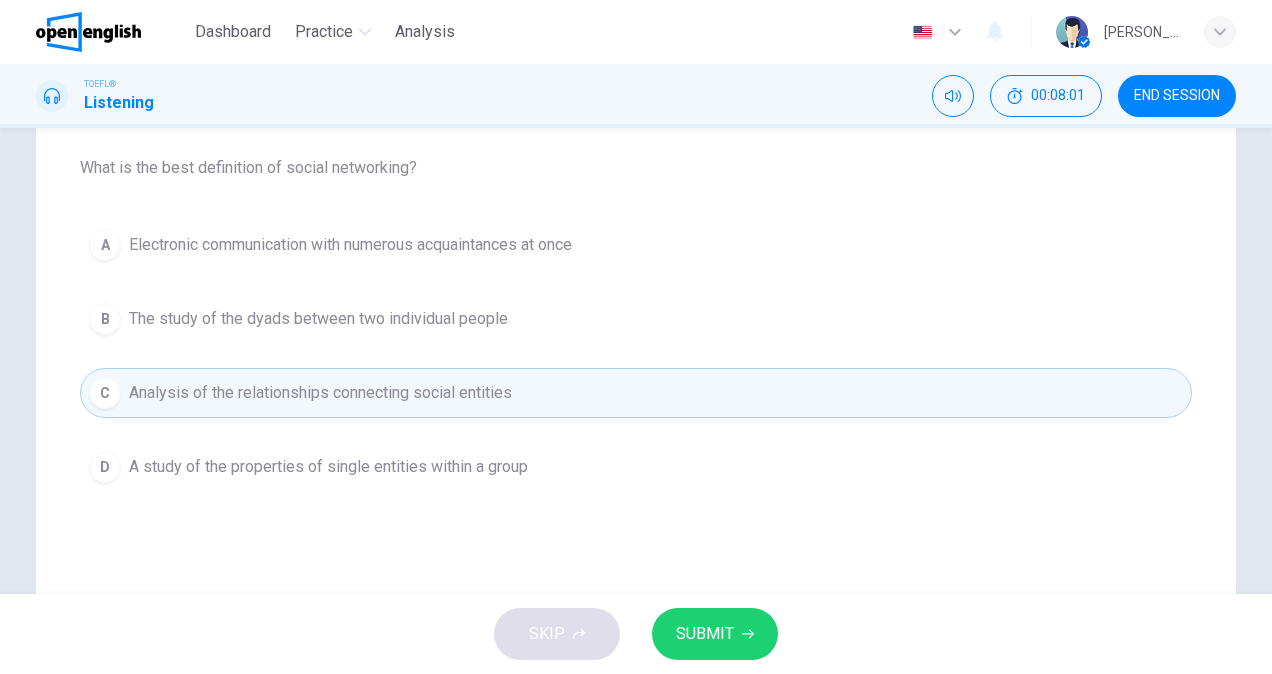 click on "SUBMIT" at bounding box center (705, 634) 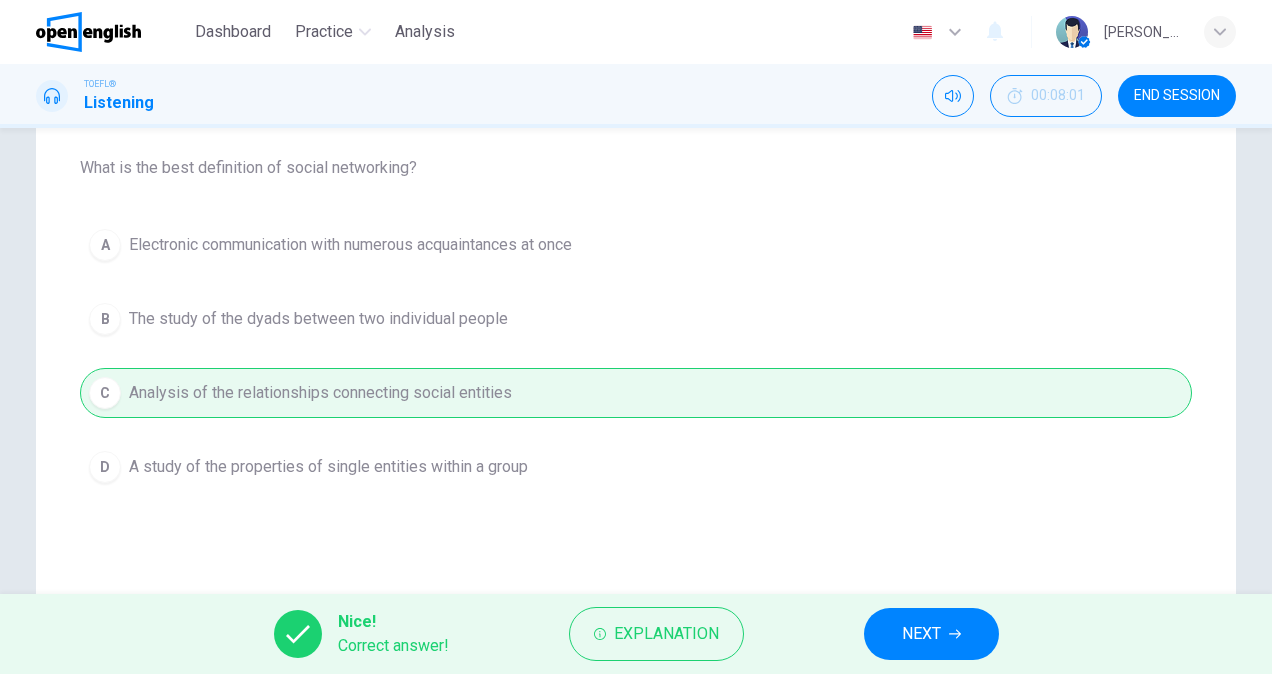 click on "NEXT" at bounding box center [931, 634] 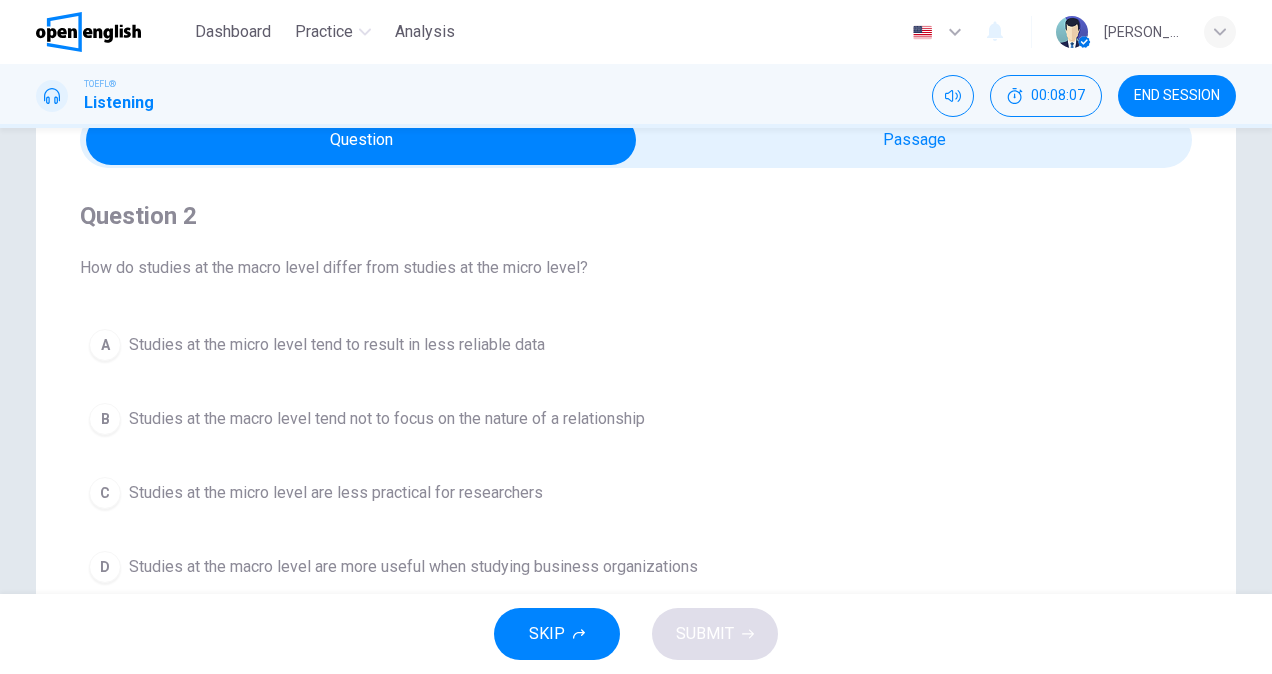 scroll, scrollTop: 200, scrollLeft: 0, axis: vertical 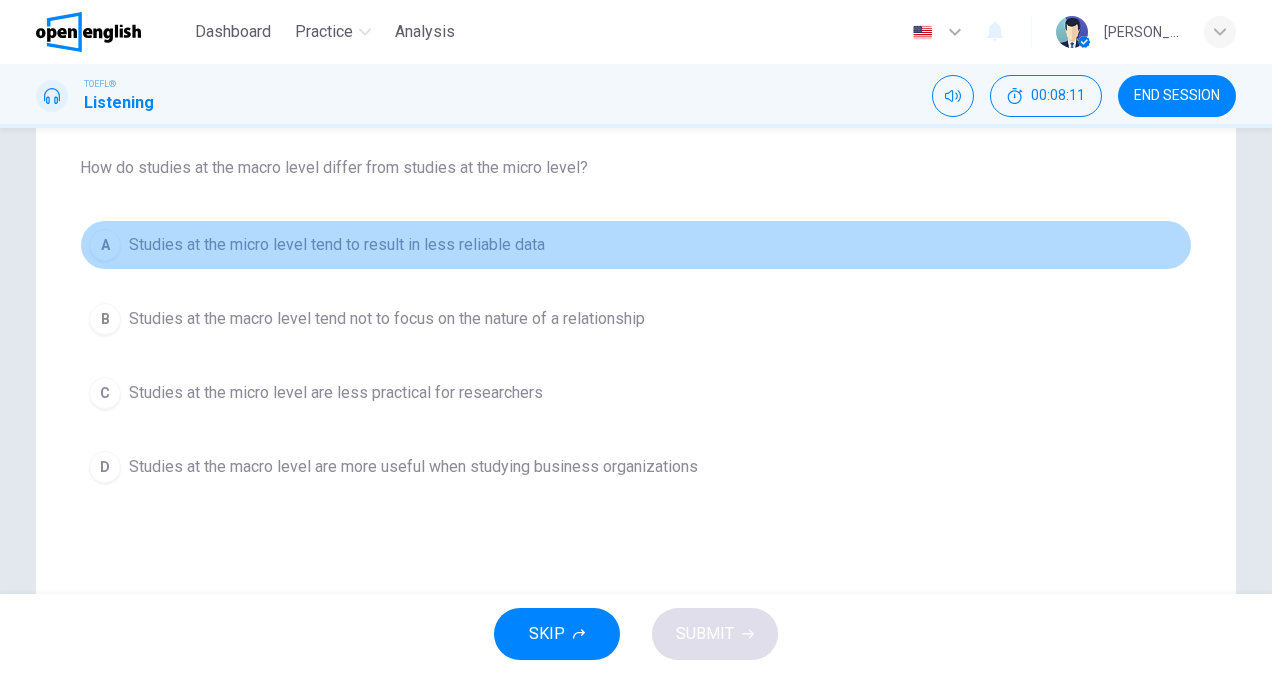 click on "Studies at the micro level tend to result in less reliable data" at bounding box center [337, 245] 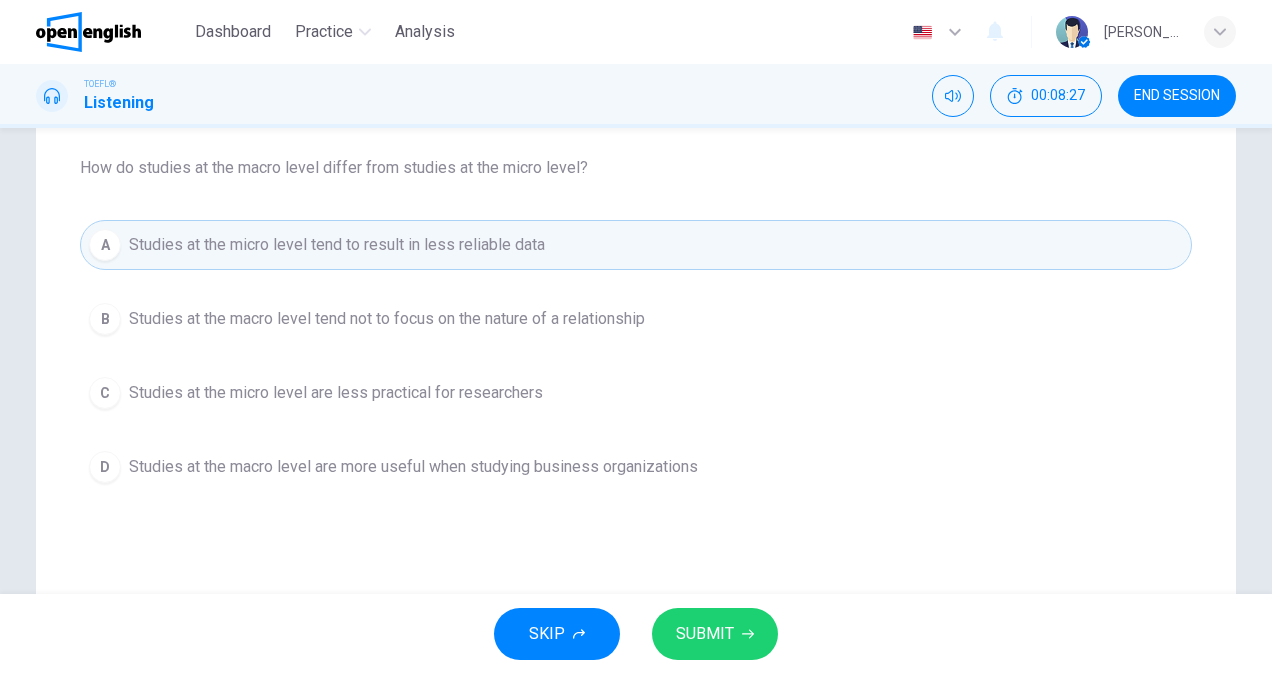 click on "Question 2 How do studies at the macro level differ from studies at the micro level? A Studies at the micro level tend to result in less reliable data B Studies at the macro level tend not to focus on the nature of a relationship C Studies at the micro level are less practical for researchers D Studies at the macro level are more useful when studying business organizations" at bounding box center (636, 296) 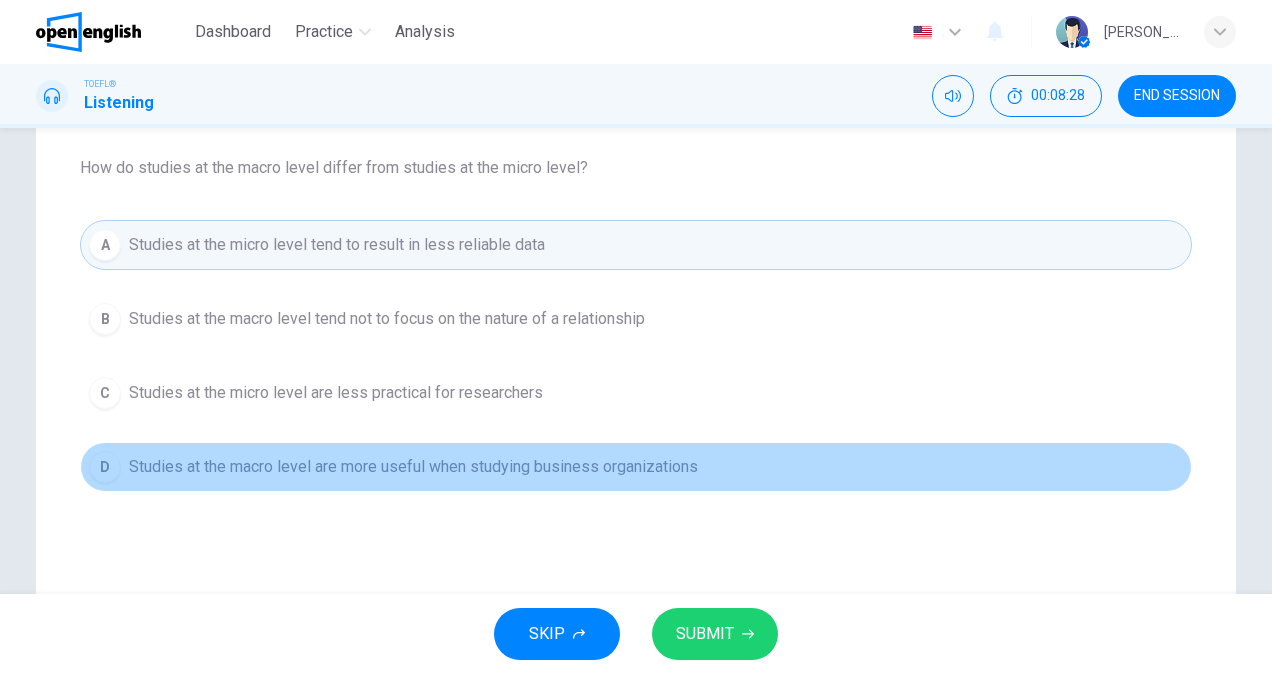 click on "Studies at the macro level are more useful when studying business organizations" at bounding box center [413, 467] 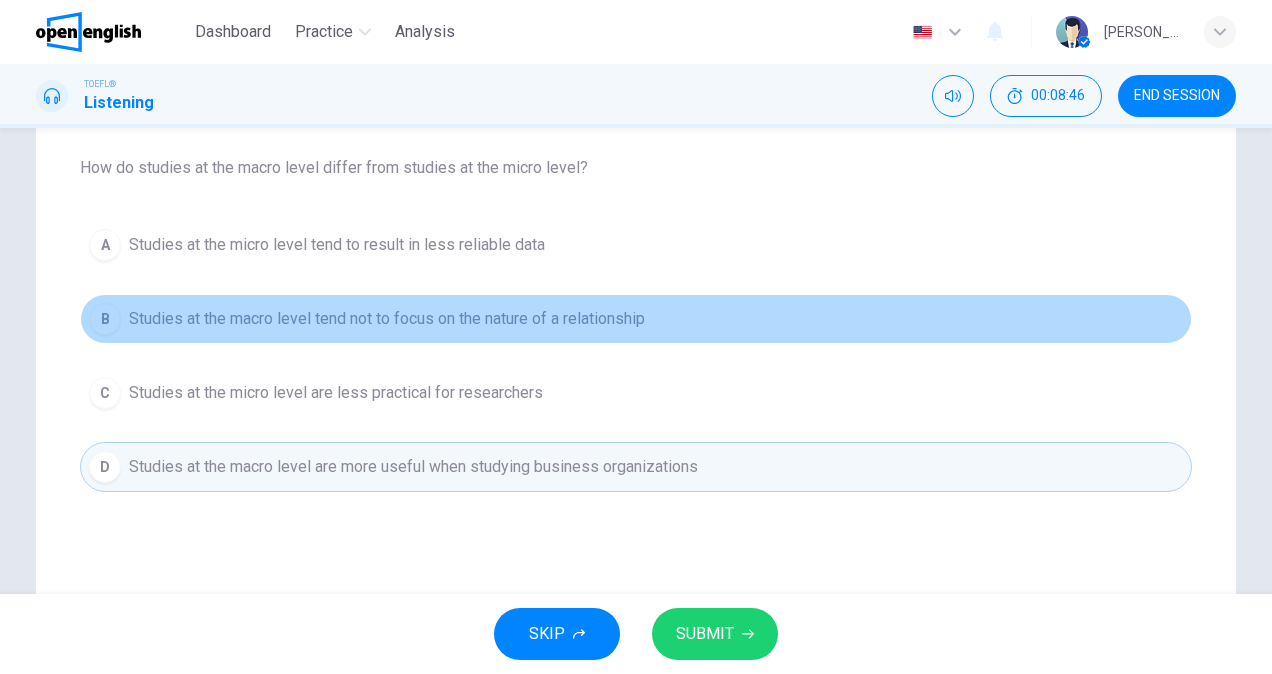 click on "Studies at the macro level tend not to focus on the nature of a relationship" at bounding box center (387, 319) 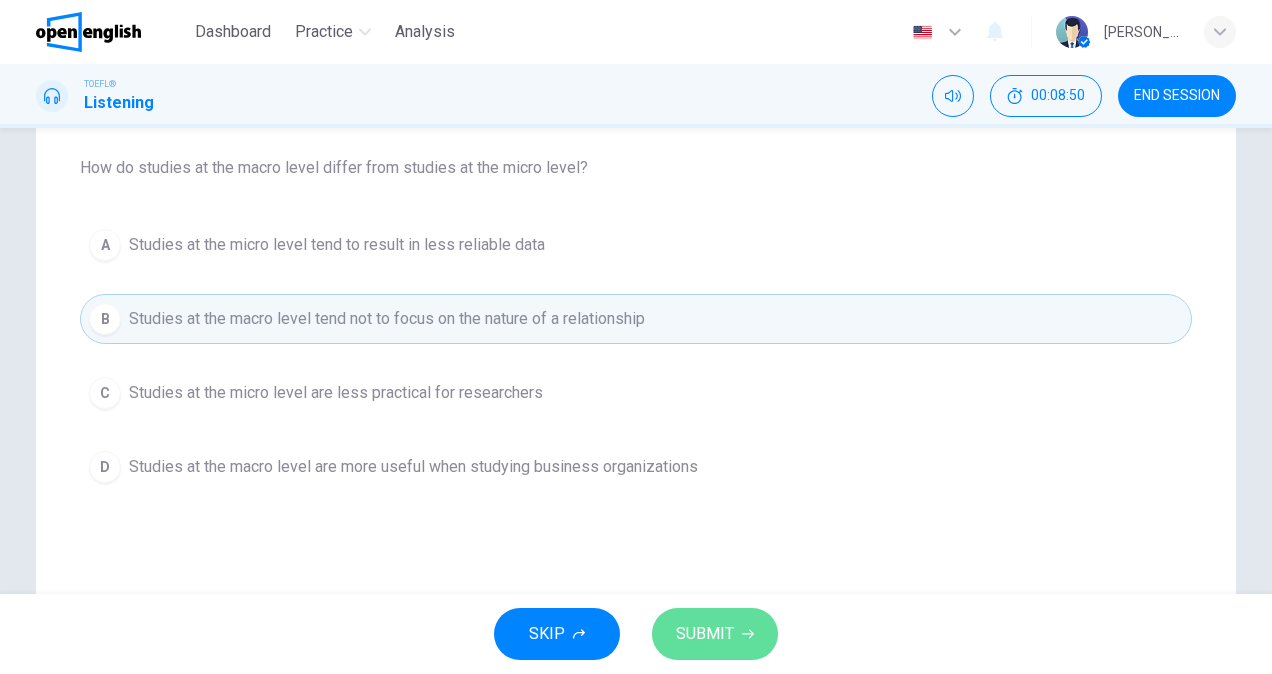 click on "SUBMIT" at bounding box center [705, 634] 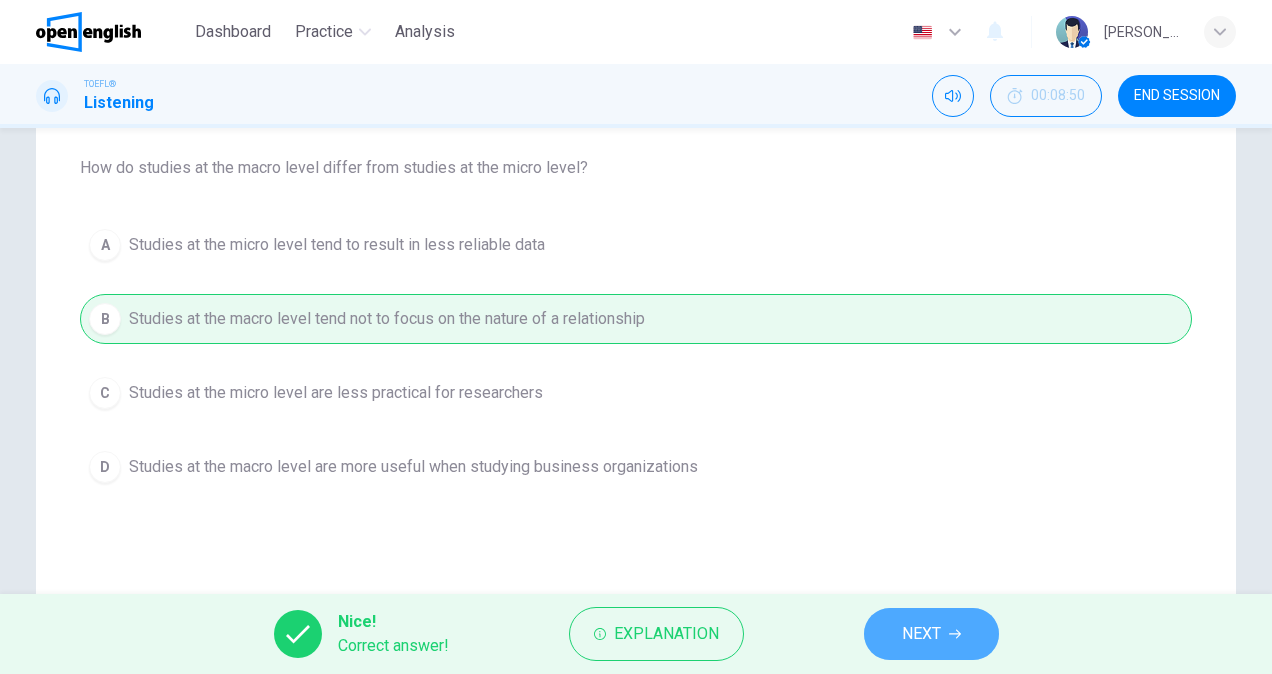 click on "NEXT" at bounding box center [931, 634] 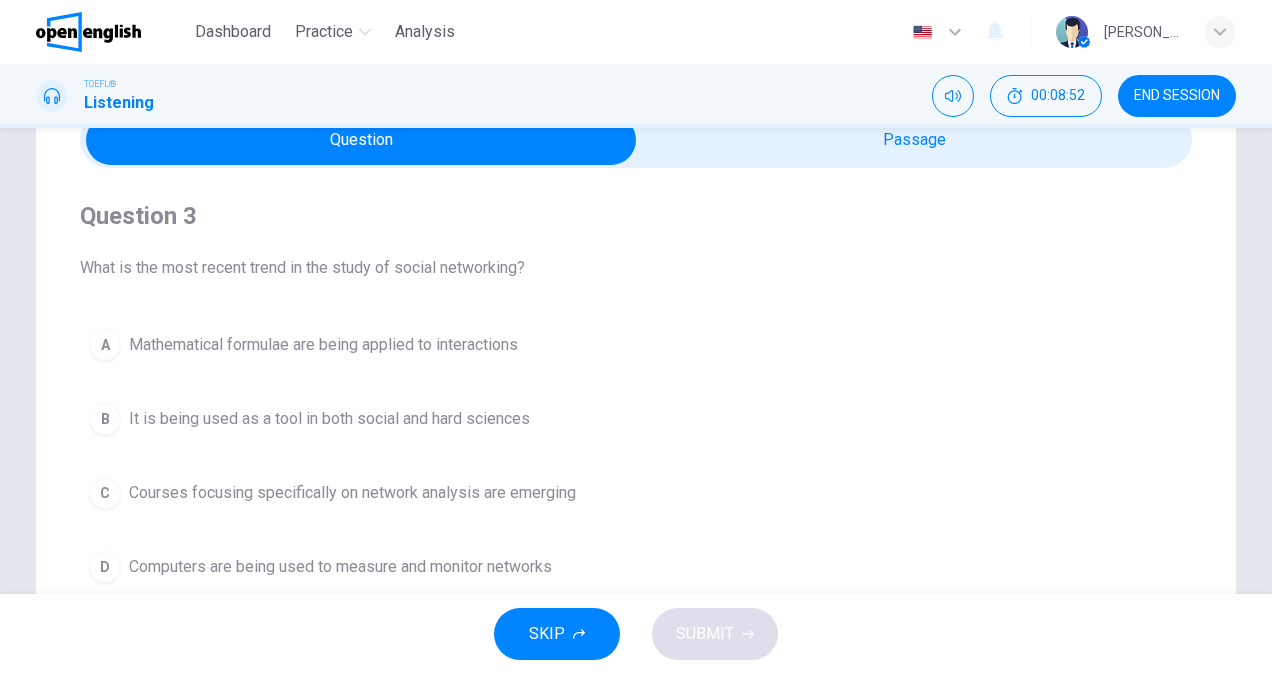 scroll, scrollTop: 200, scrollLeft: 0, axis: vertical 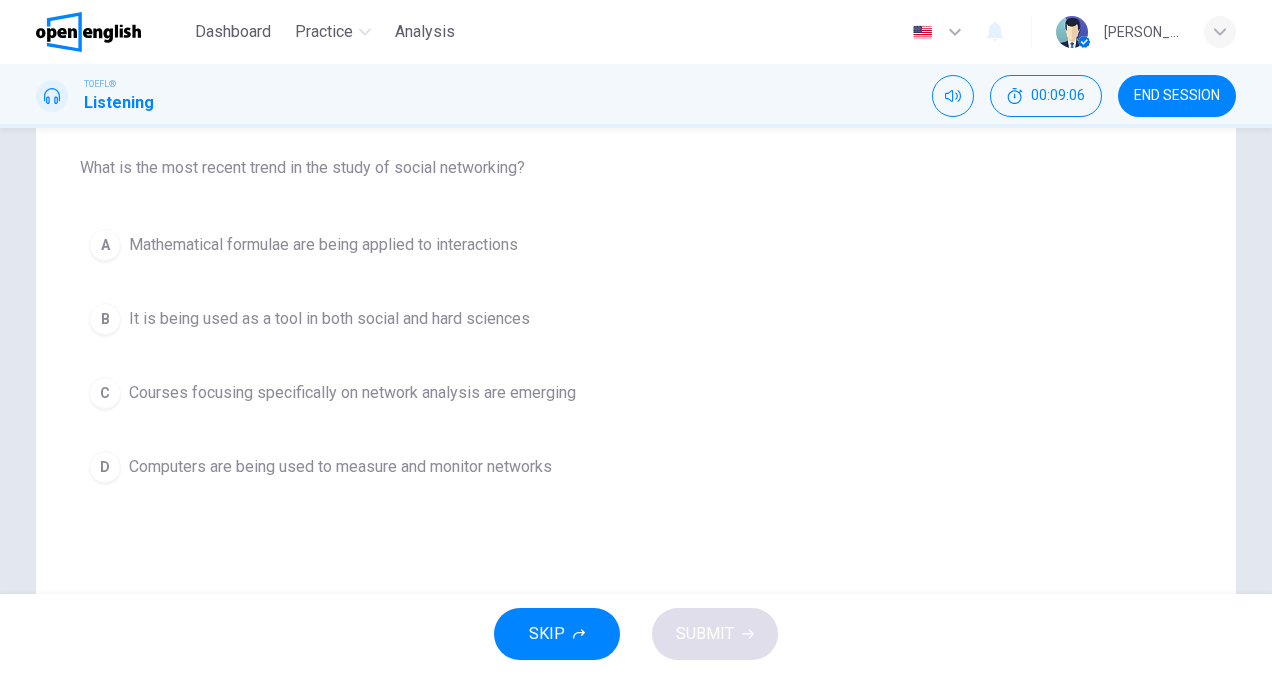 click on "A Mathematical formulae are being applied to interactions B It is being used as a tool in both social and hard sciences C Courses focusing specifically on network analysis are emerging D Computers are being used to measure and monitor networks" at bounding box center [636, 356] 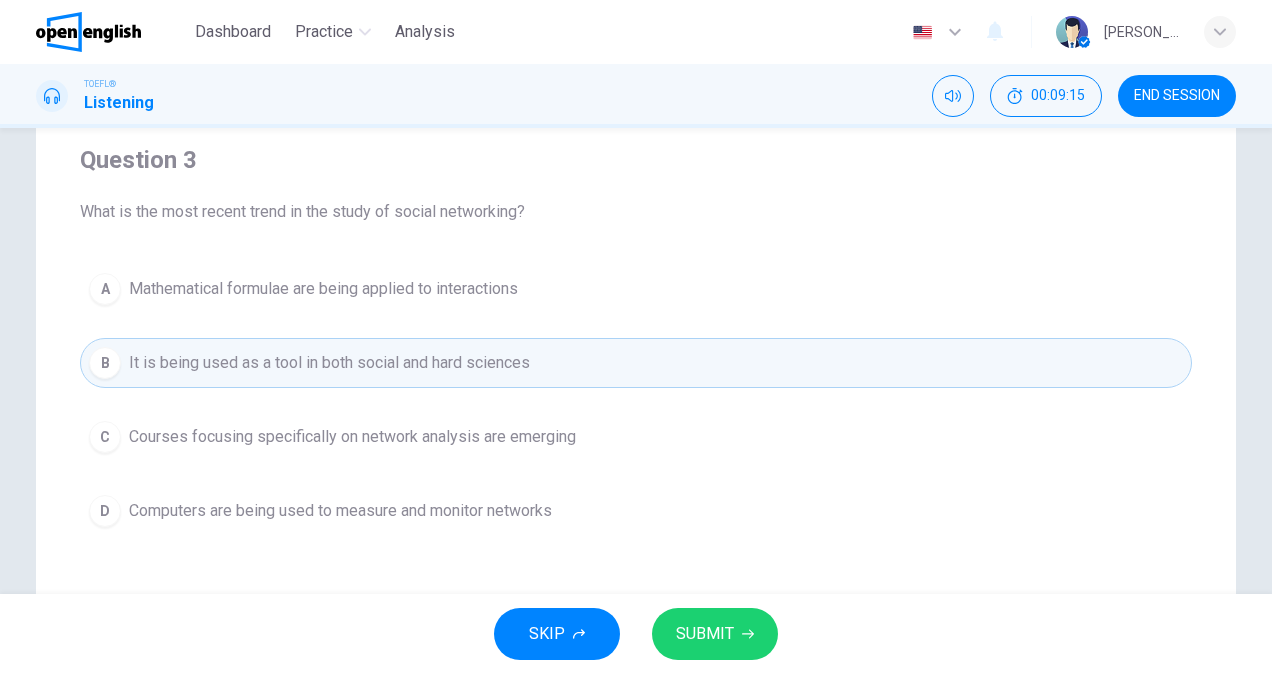 scroll, scrollTop: 200, scrollLeft: 0, axis: vertical 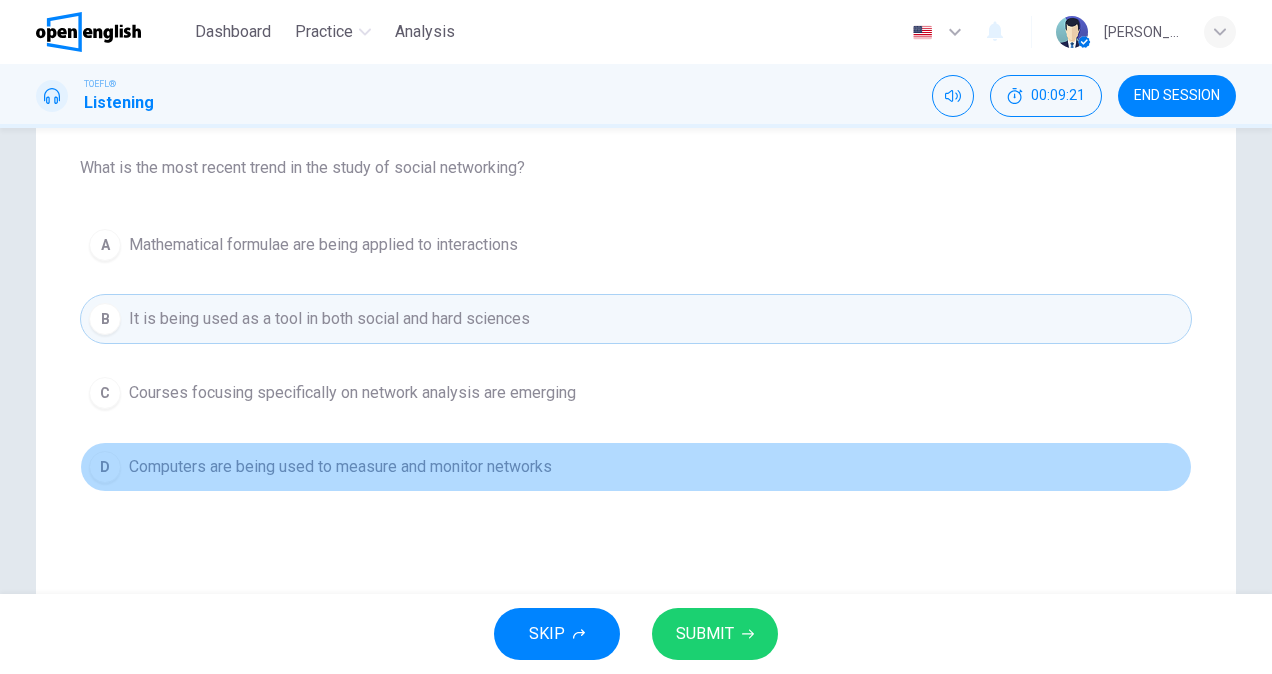 click on "Computers are being used to measure and monitor networks" at bounding box center [340, 467] 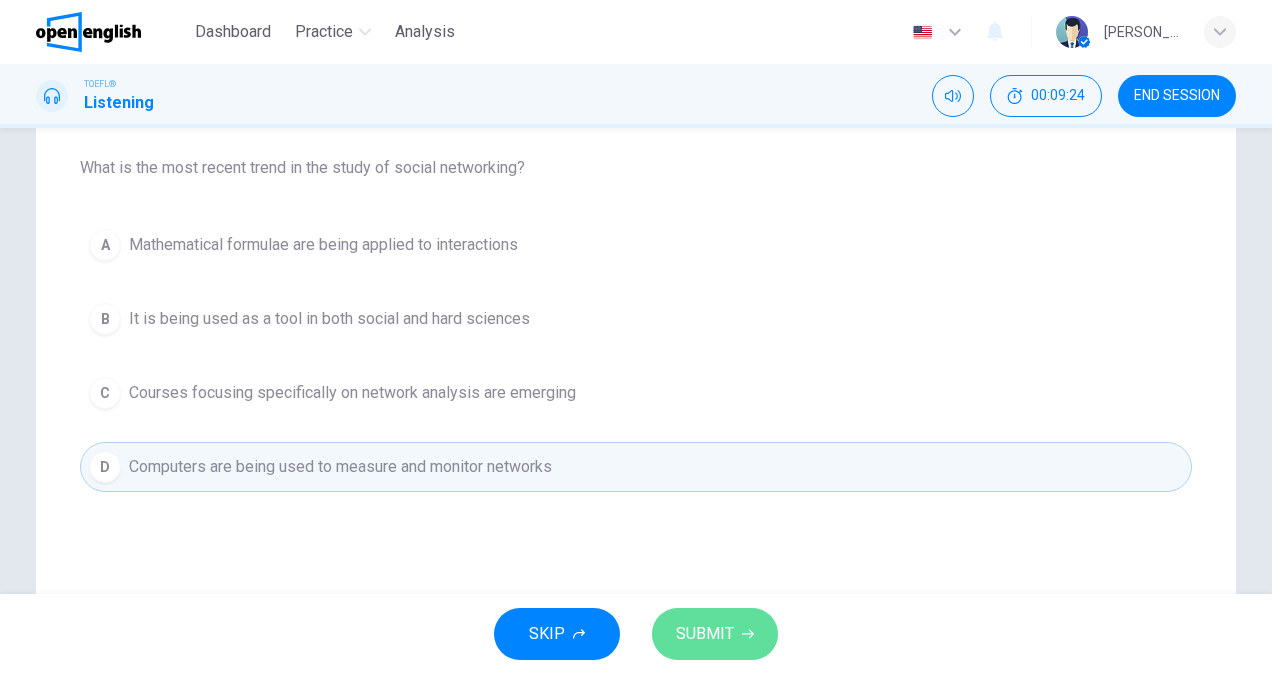click on "SUBMIT" at bounding box center (715, 634) 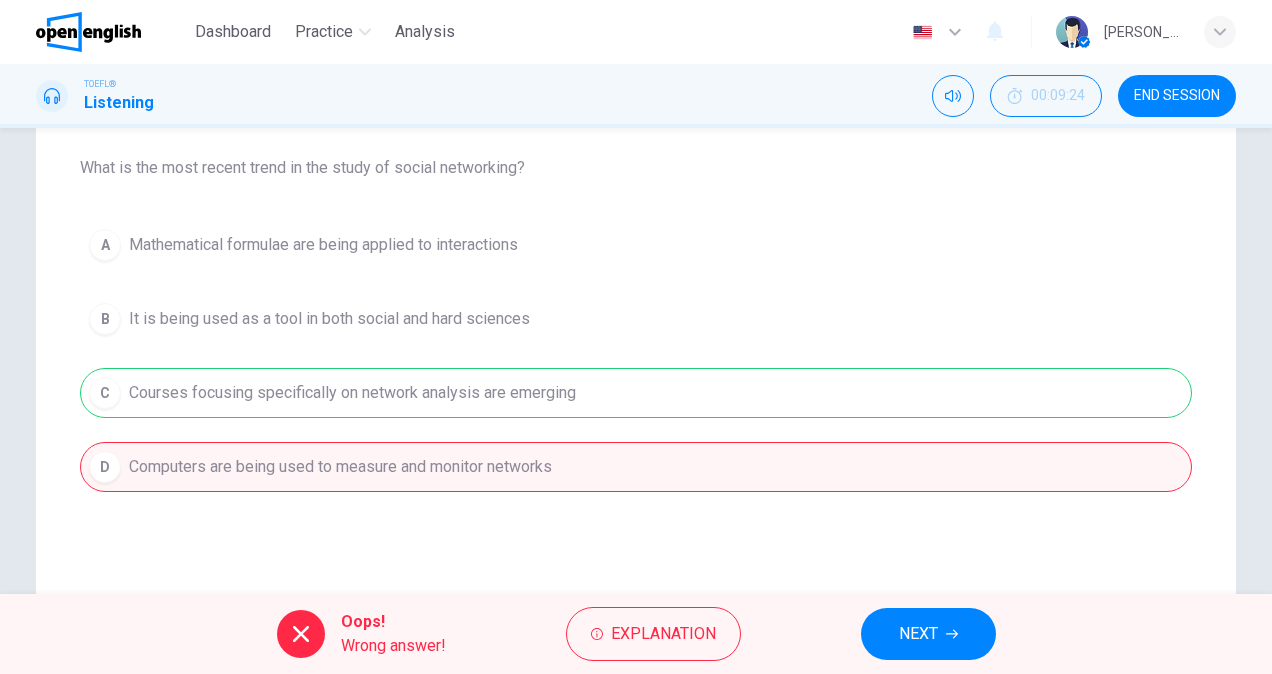 click on "NEXT" at bounding box center [928, 634] 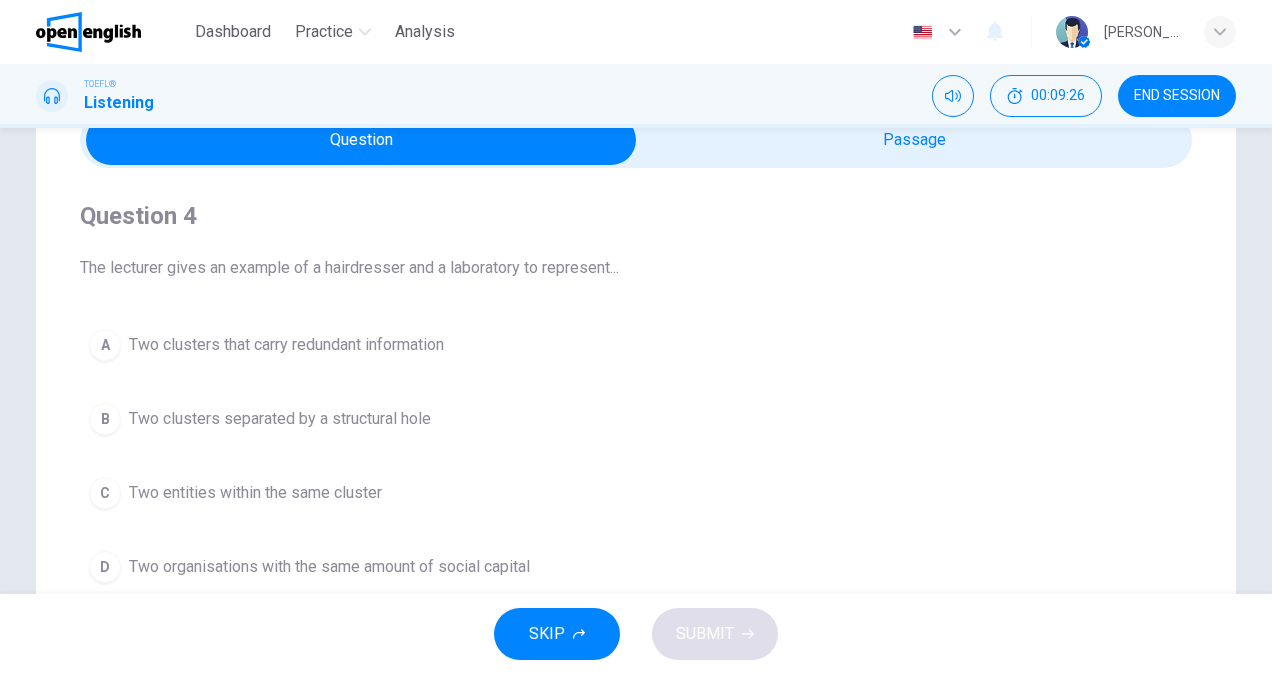 scroll, scrollTop: 200, scrollLeft: 0, axis: vertical 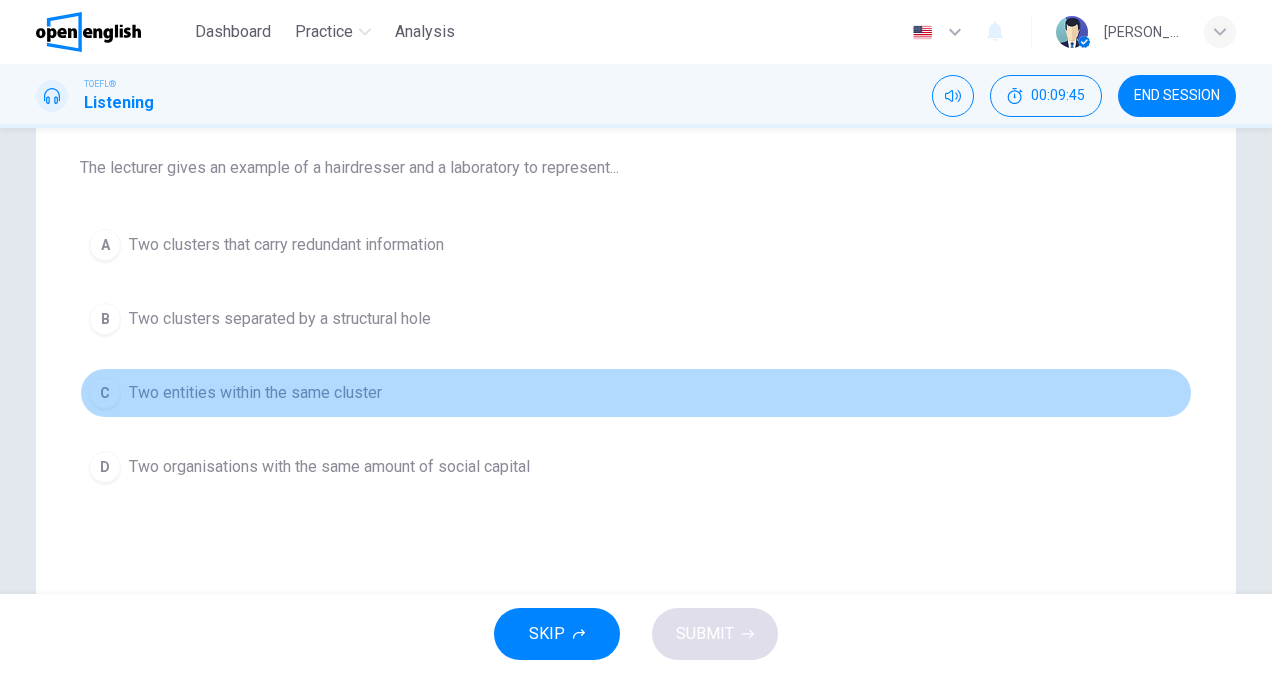 click on "Two entities within the same cluster" at bounding box center (255, 393) 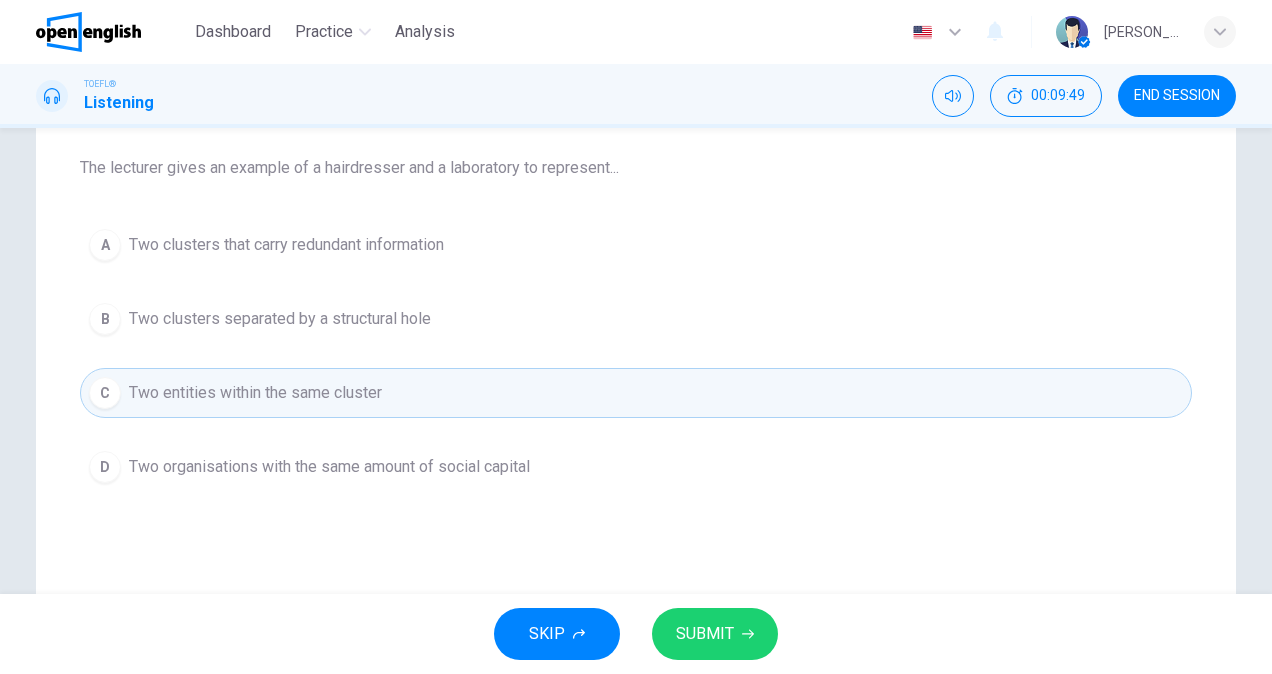 click on "SUBMIT" at bounding box center [705, 634] 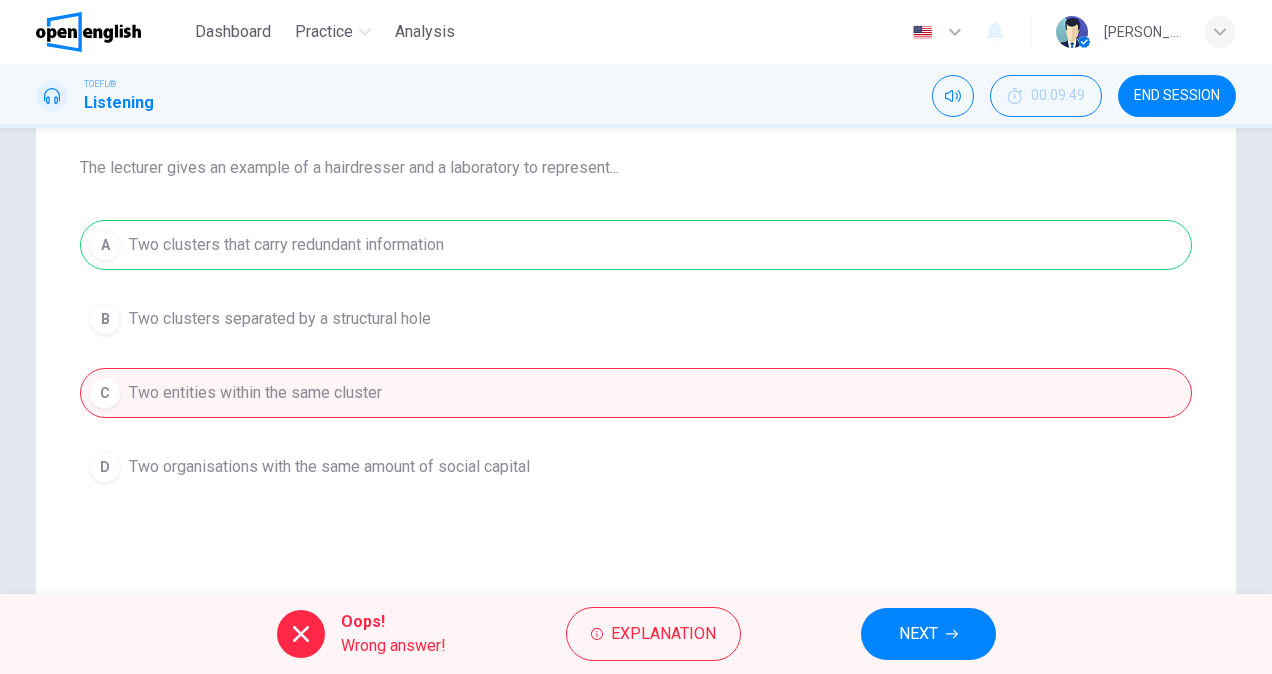 click on "NEXT" at bounding box center (918, 634) 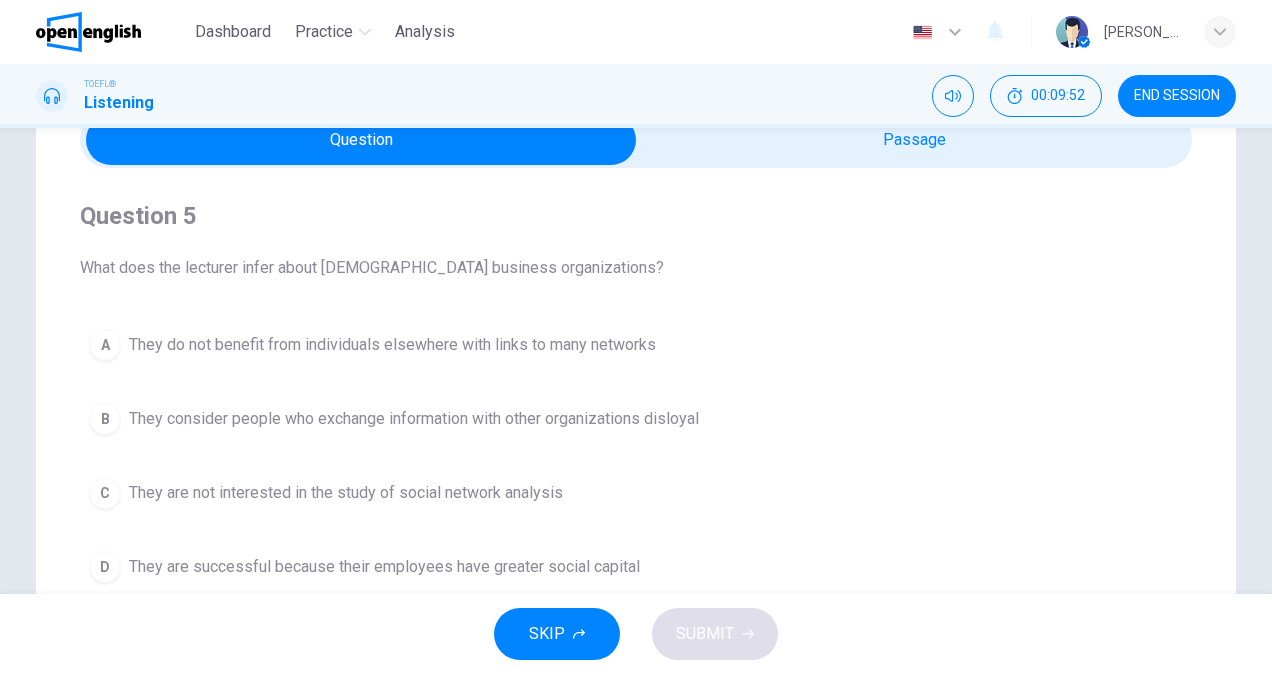 scroll, scrollTop: 200, scrollLeft: 0, axis: vertical 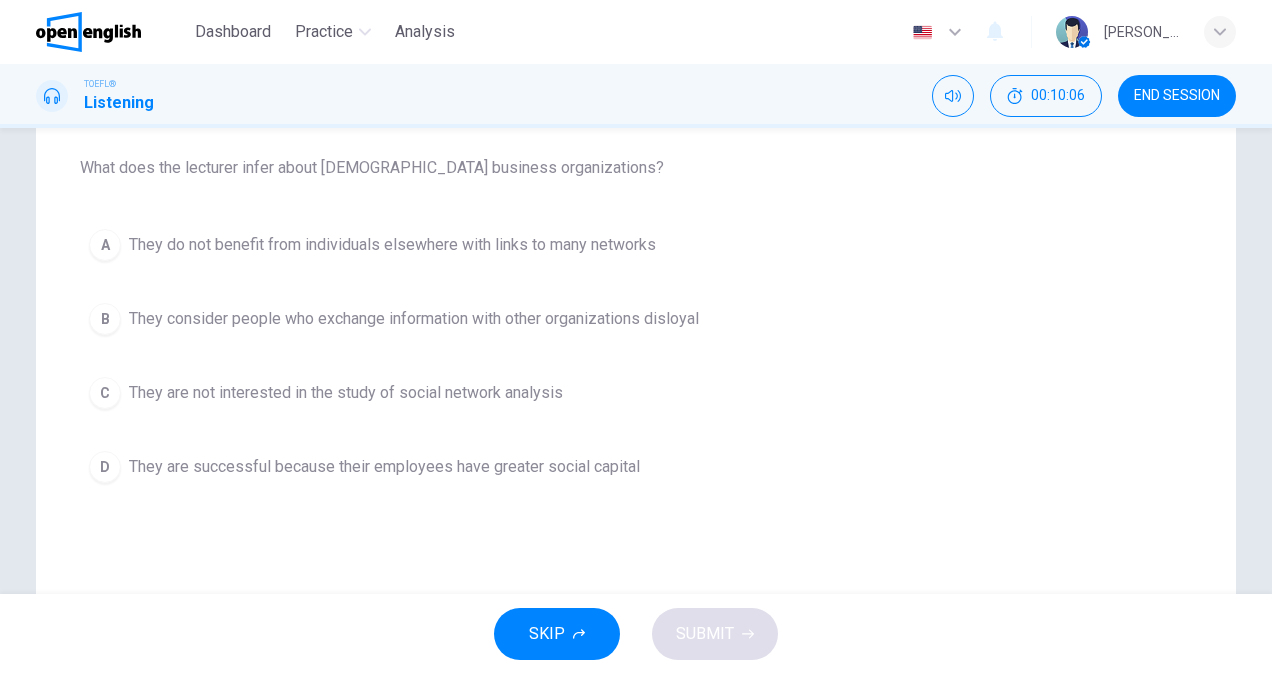 click on "They consider people who exchange information with other organizations disloyal" at bounding box center (414, 319) 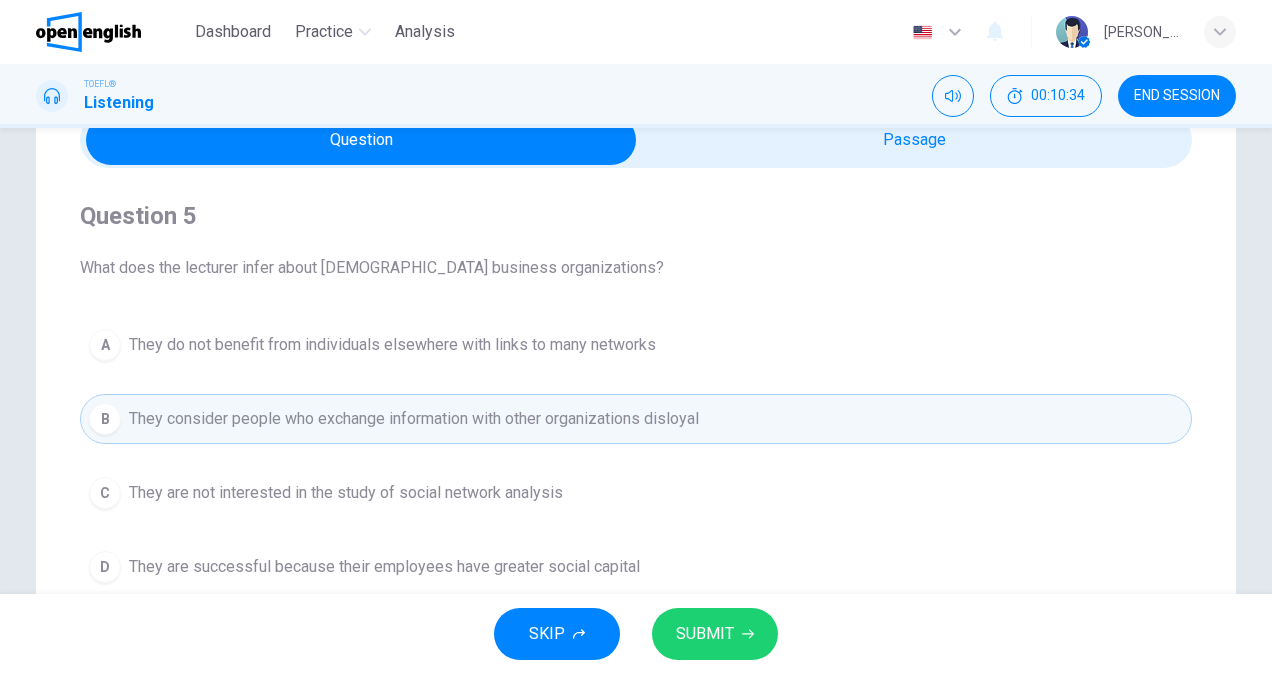 scroll, scrollTop: 200, scrollLeft: 0, axis: vertical 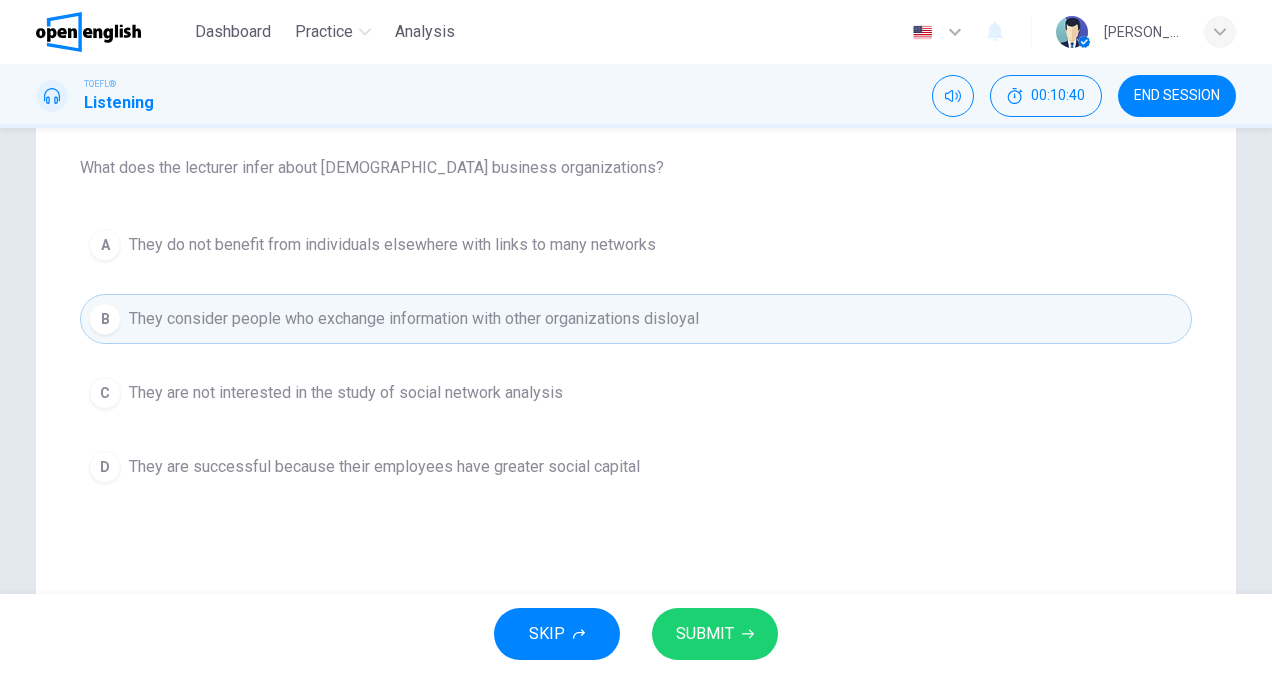 click on "They are successful because their employees have greater social capital" at bounding box center [384, 467] 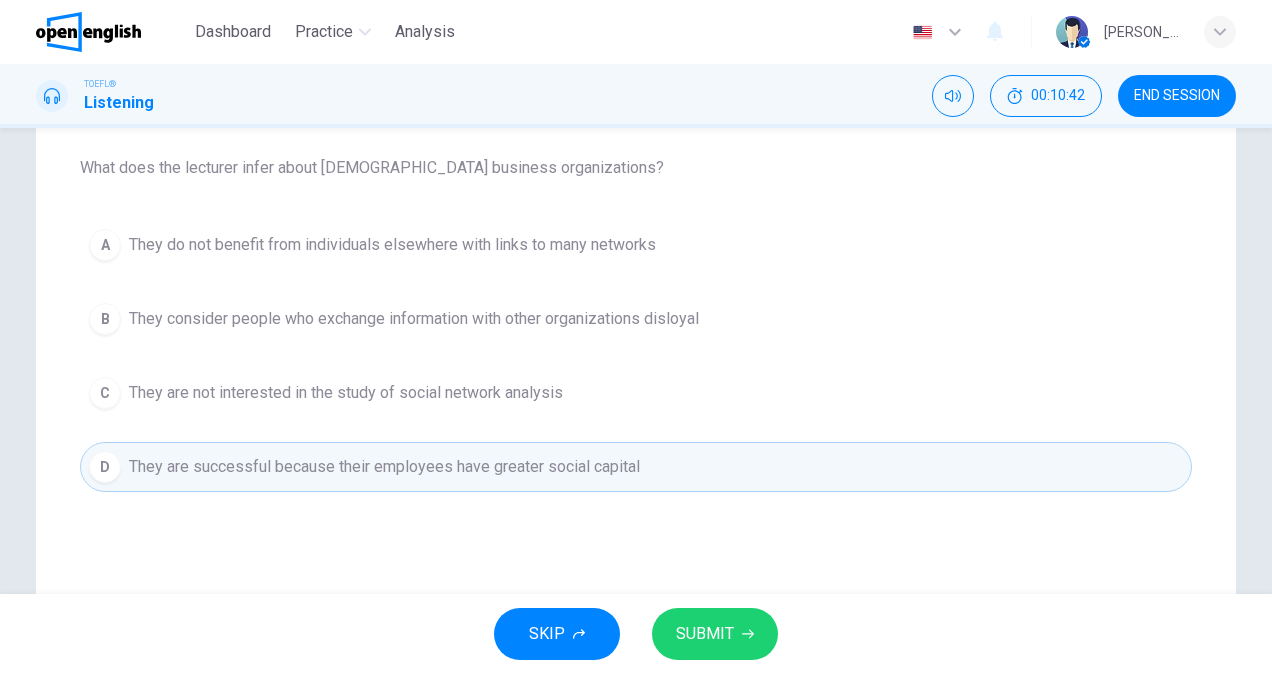 click on "SUBMIT" at bounding box center [705, 634] 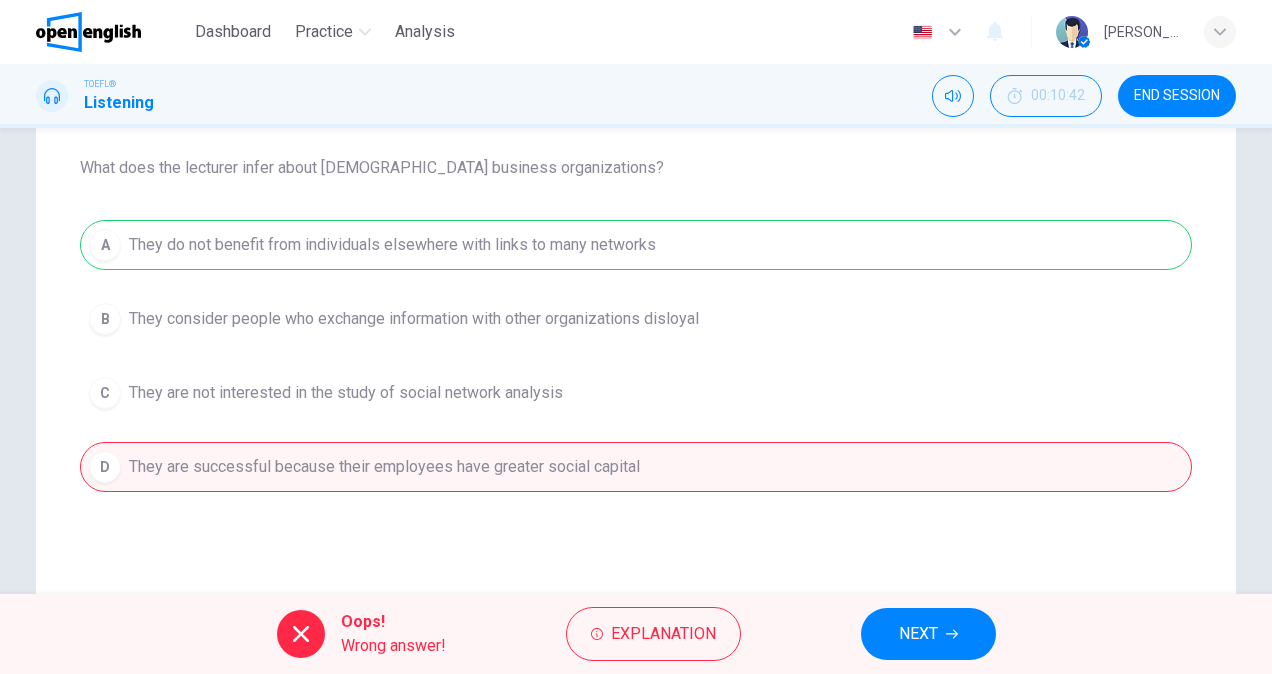 click on "NEXT" at bounding box center (918, 634) 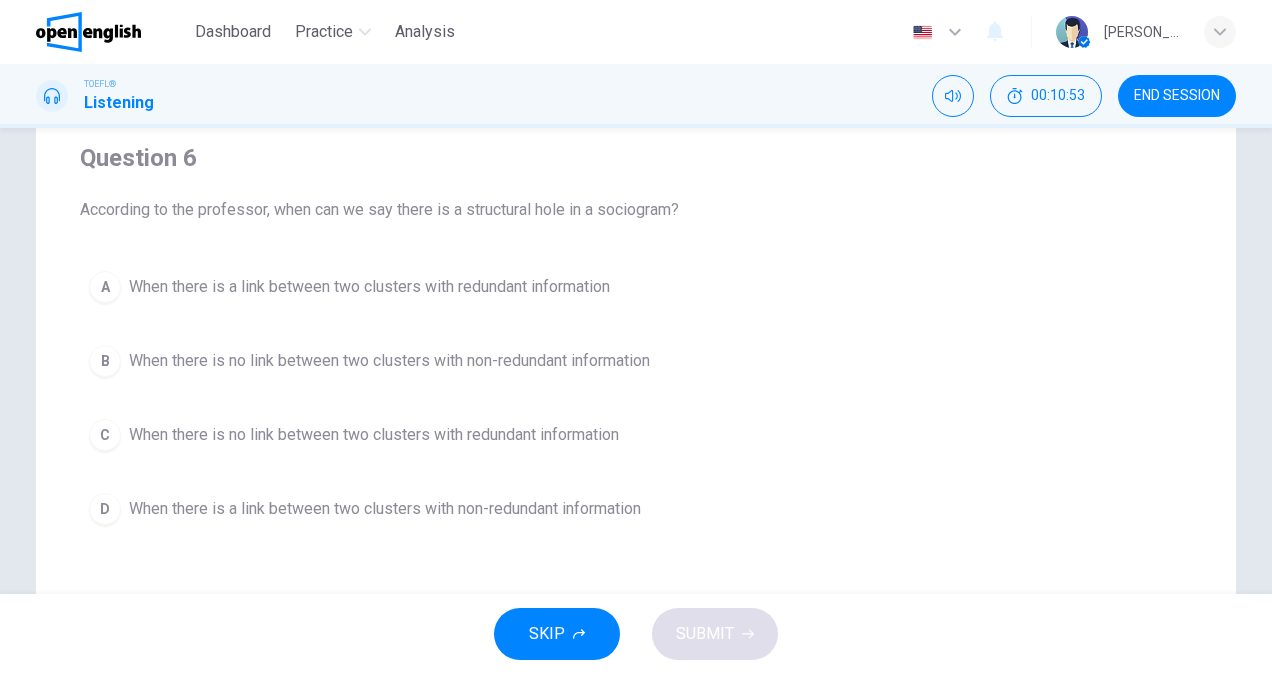 scroll, scrollTop: 200, scrollLeft: 0, axis: vertical 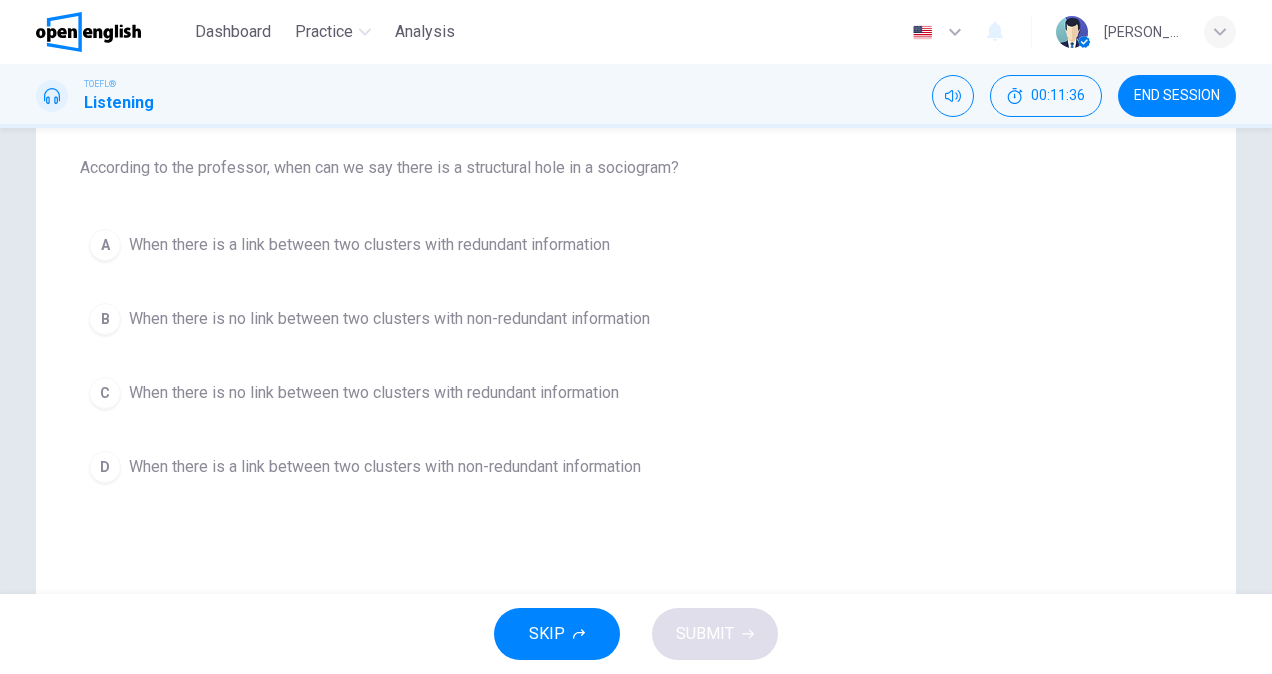 click on "When there is a link between two clusters with non-redundant information" at bounding box center [385, 467] 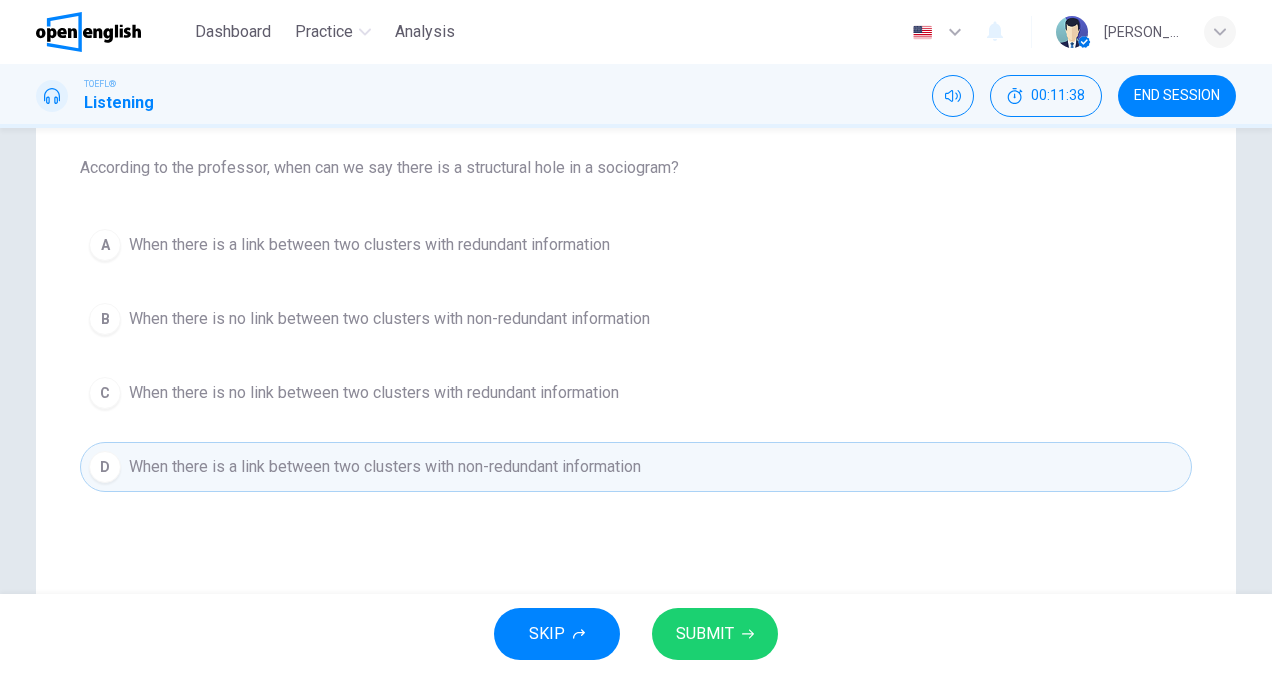 click on "SUBMIT" at bounding box center [705, 634] 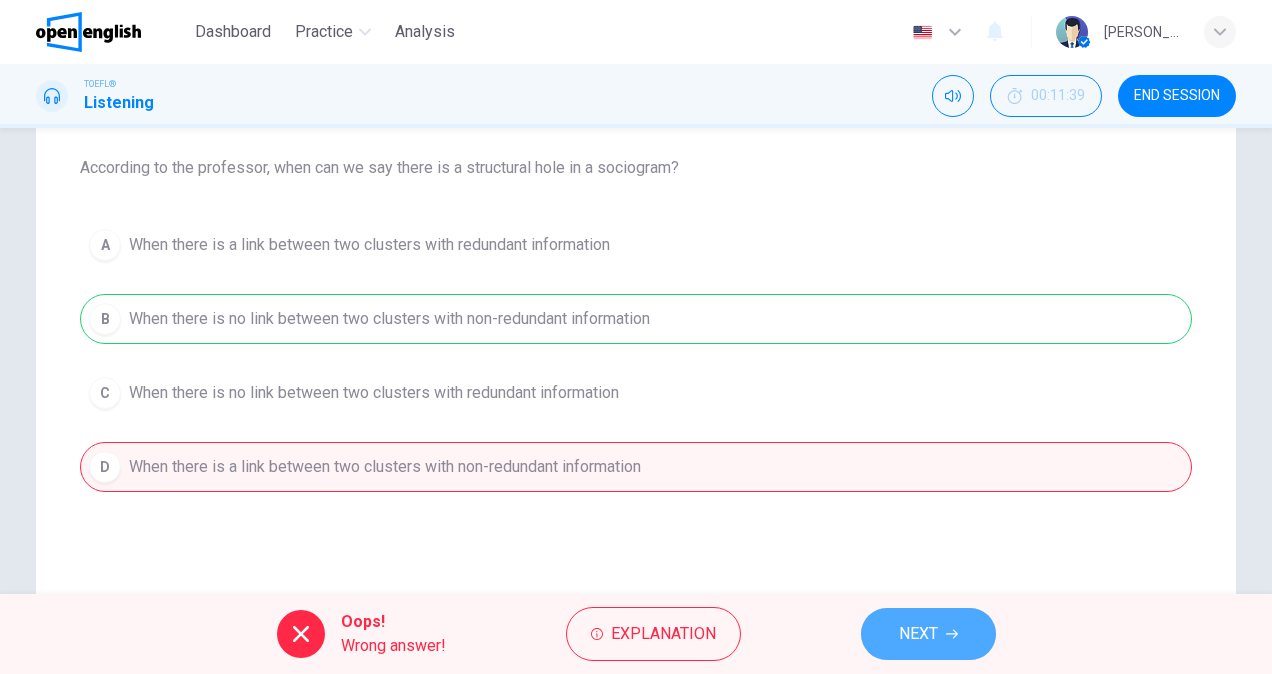 click 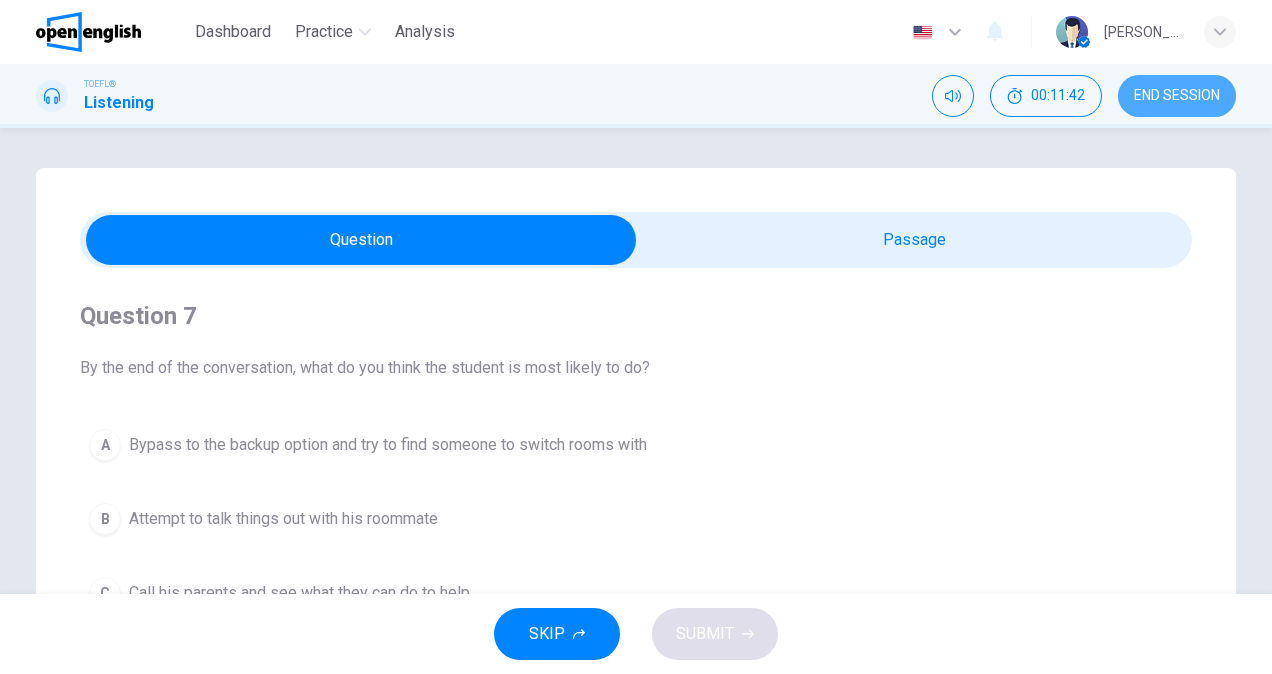click on "END SESSION" at bounding box center [1177, 96] 